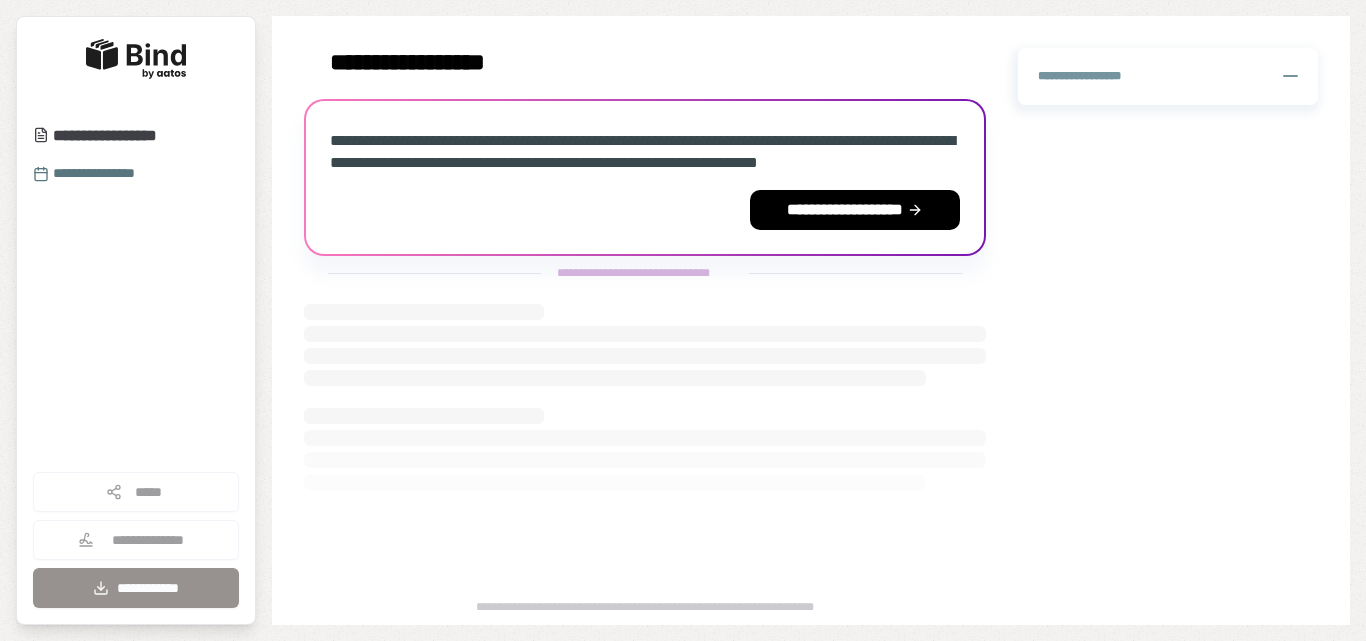 scroll, scrollTop: 0, scrollLeft: 0, axis: both 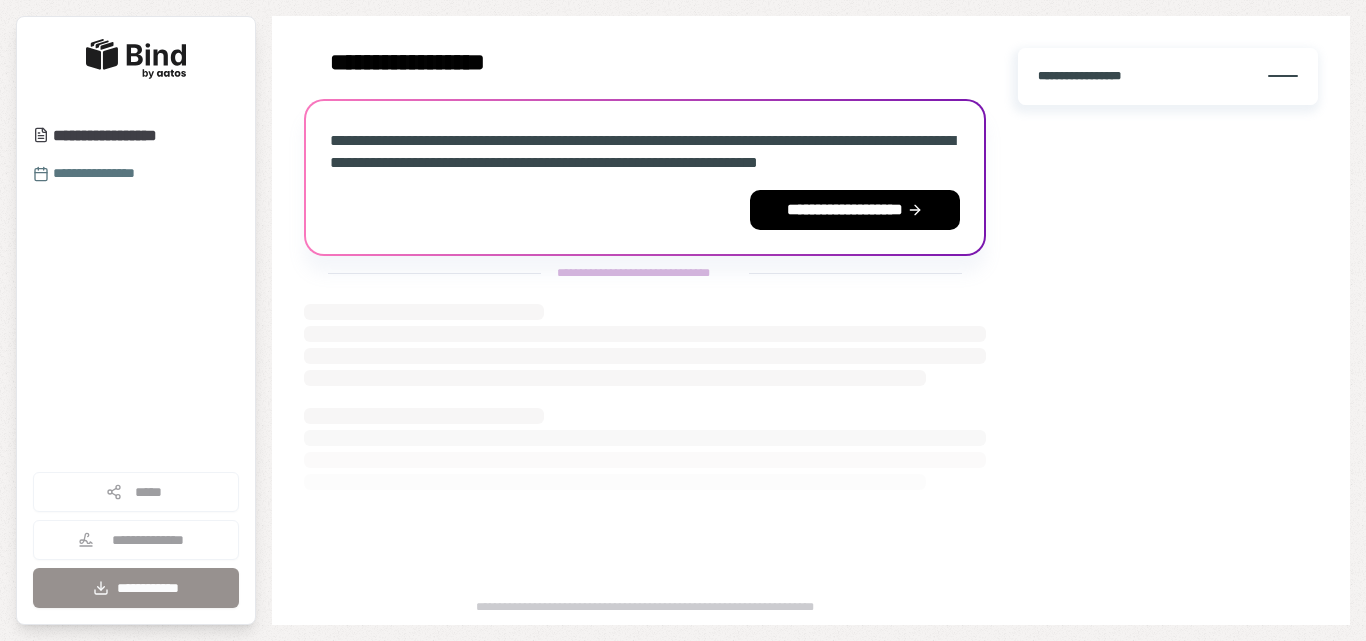 click on "**********" at bounding box center [1168, 76] 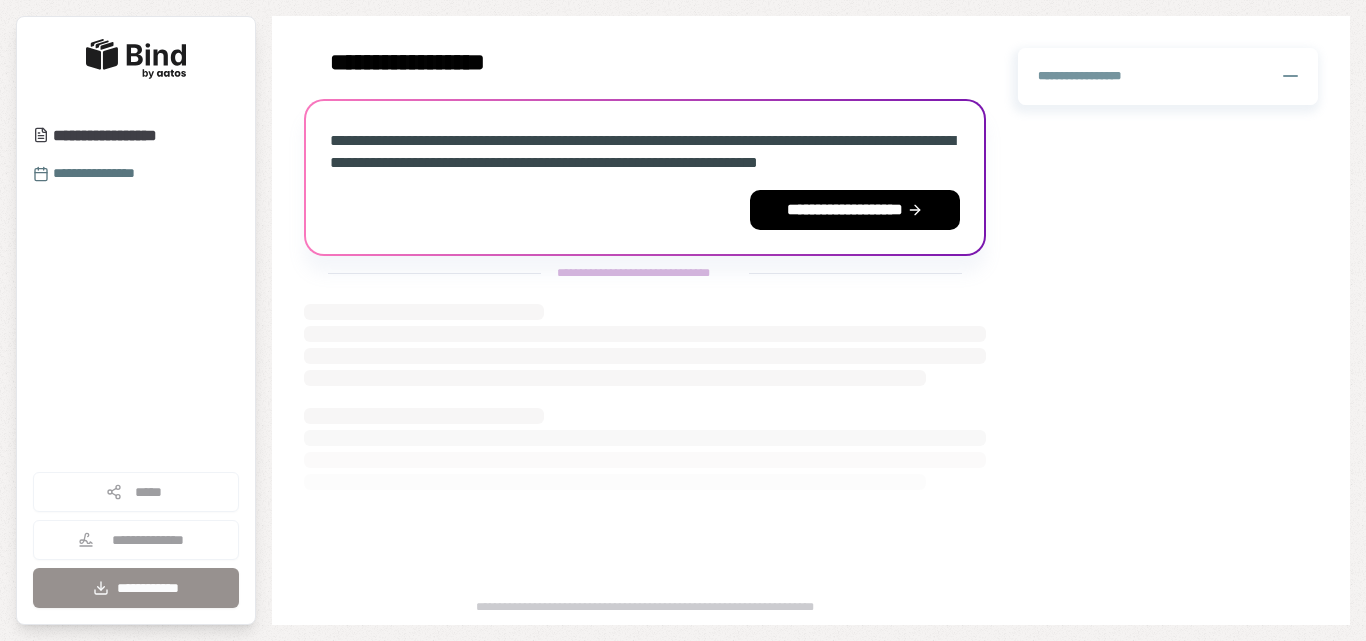 drag, startPoint x: 1283, startPoint y: 73, endPoint x: 1196, endPoint y: 56, distance: 88.64536 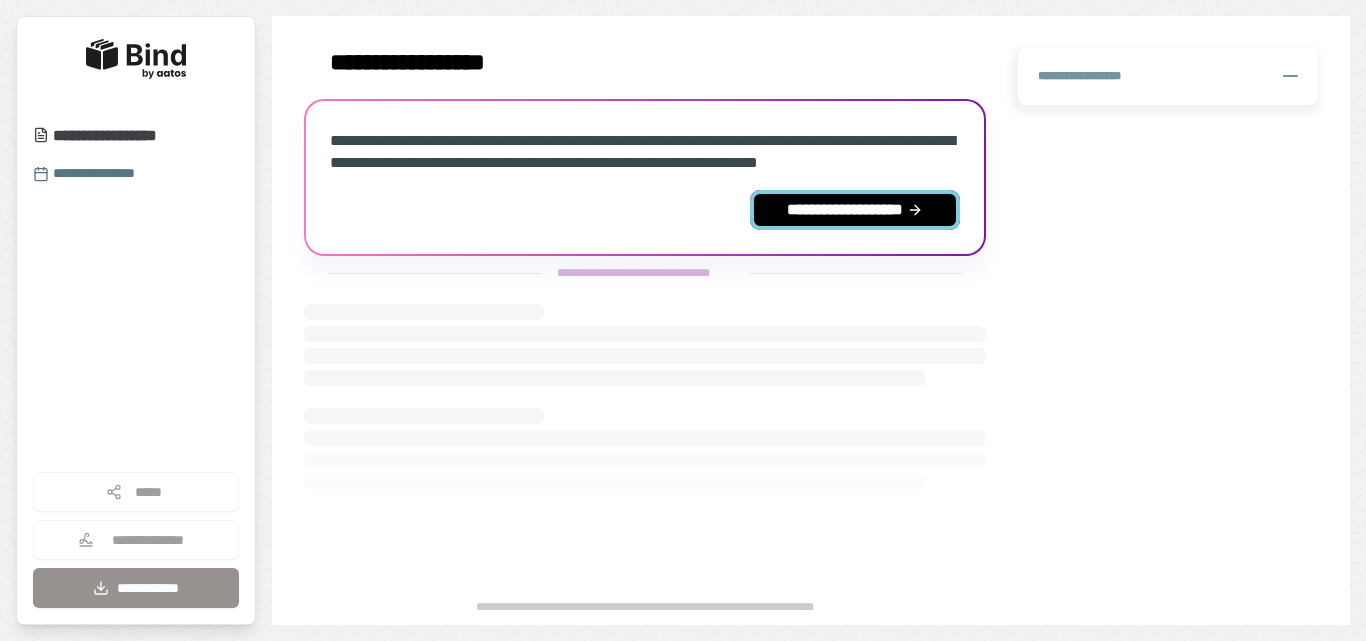 click on "**********" at bounding box center [855, 210] 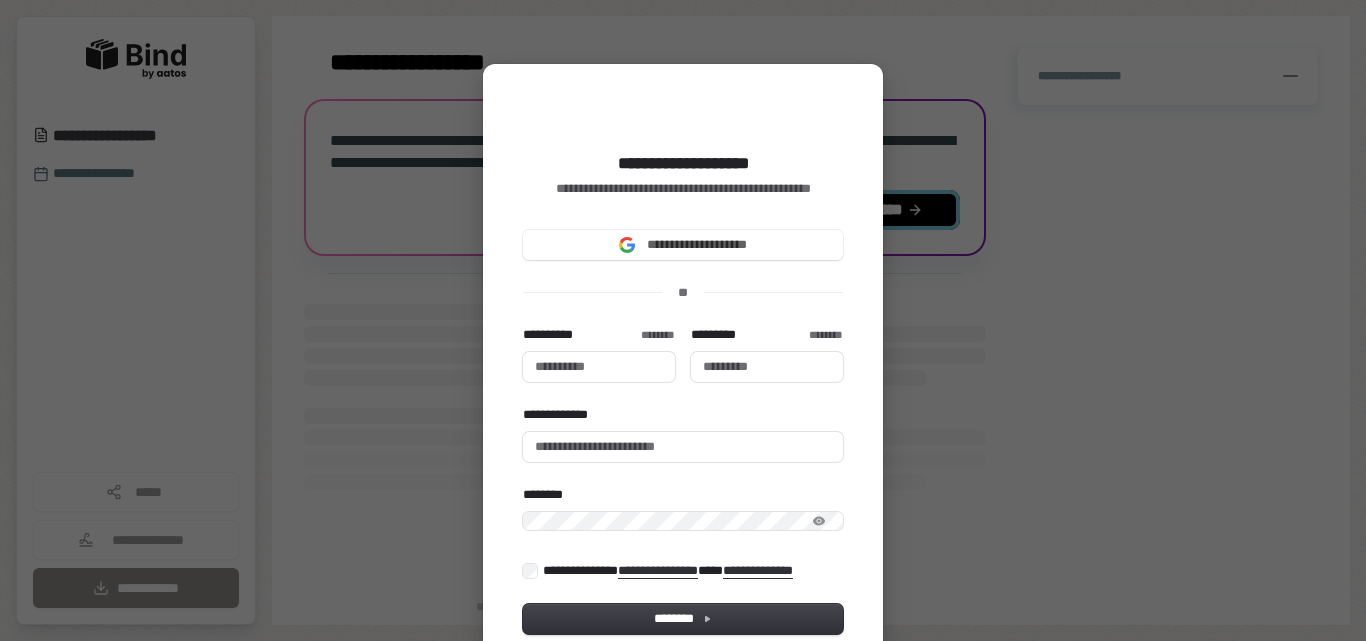 type 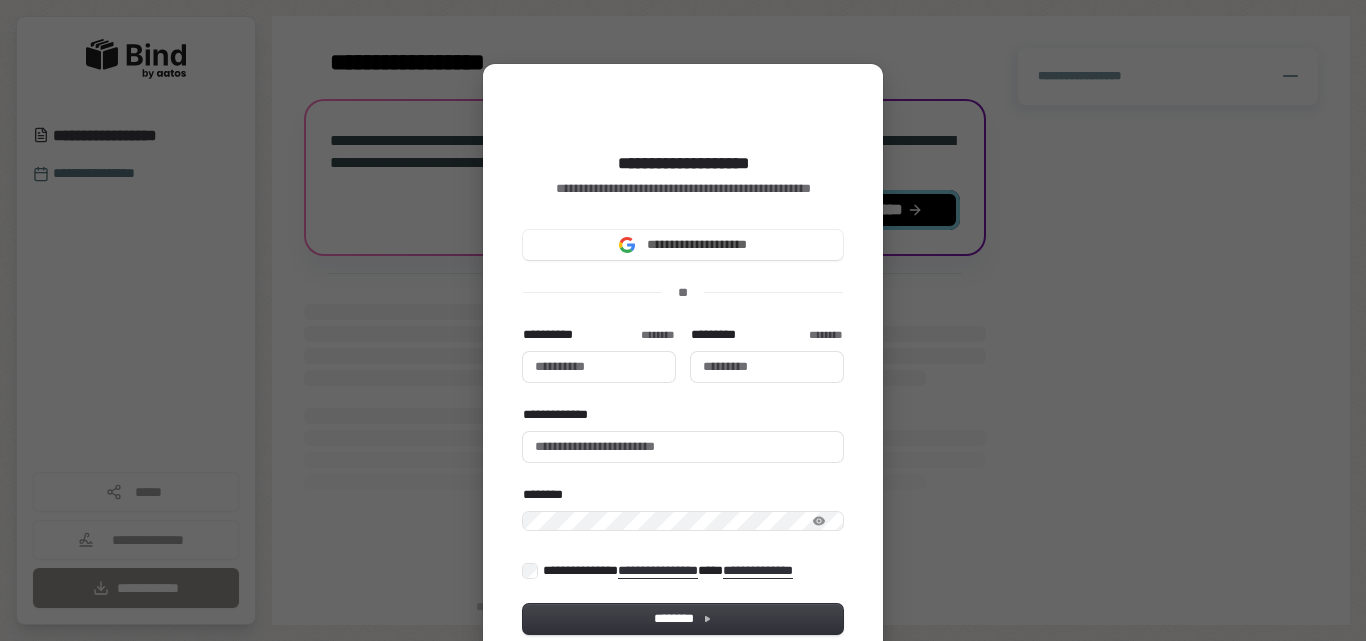type 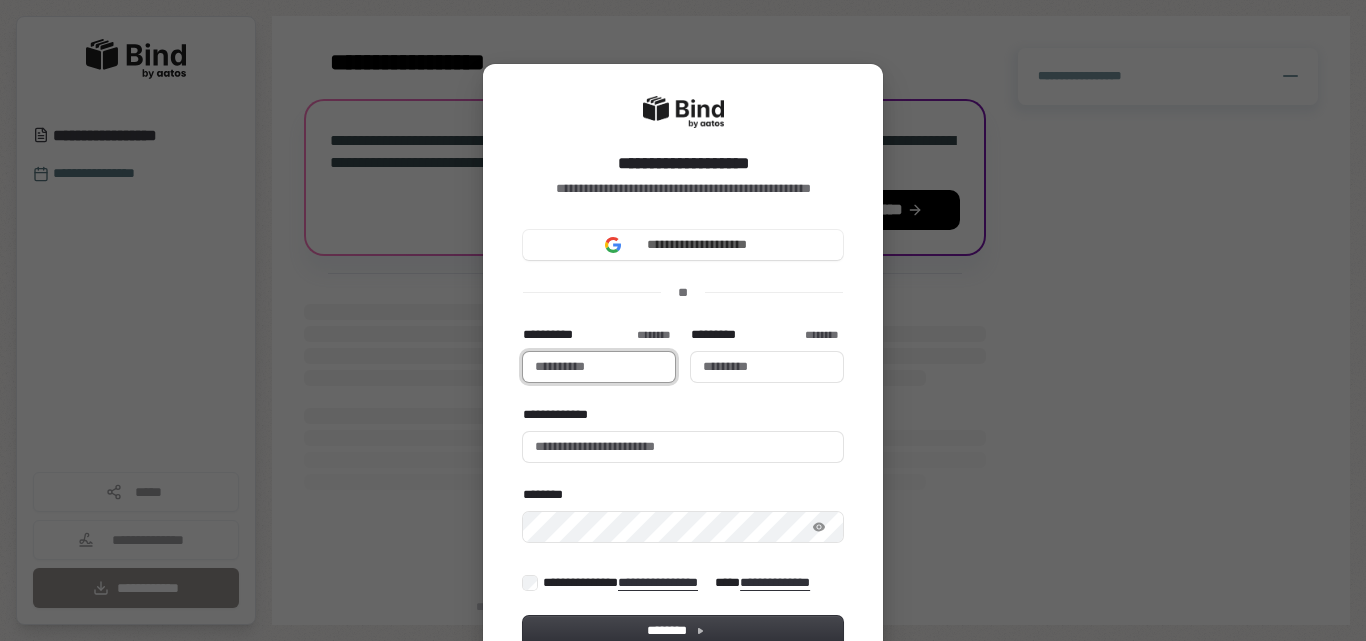 type 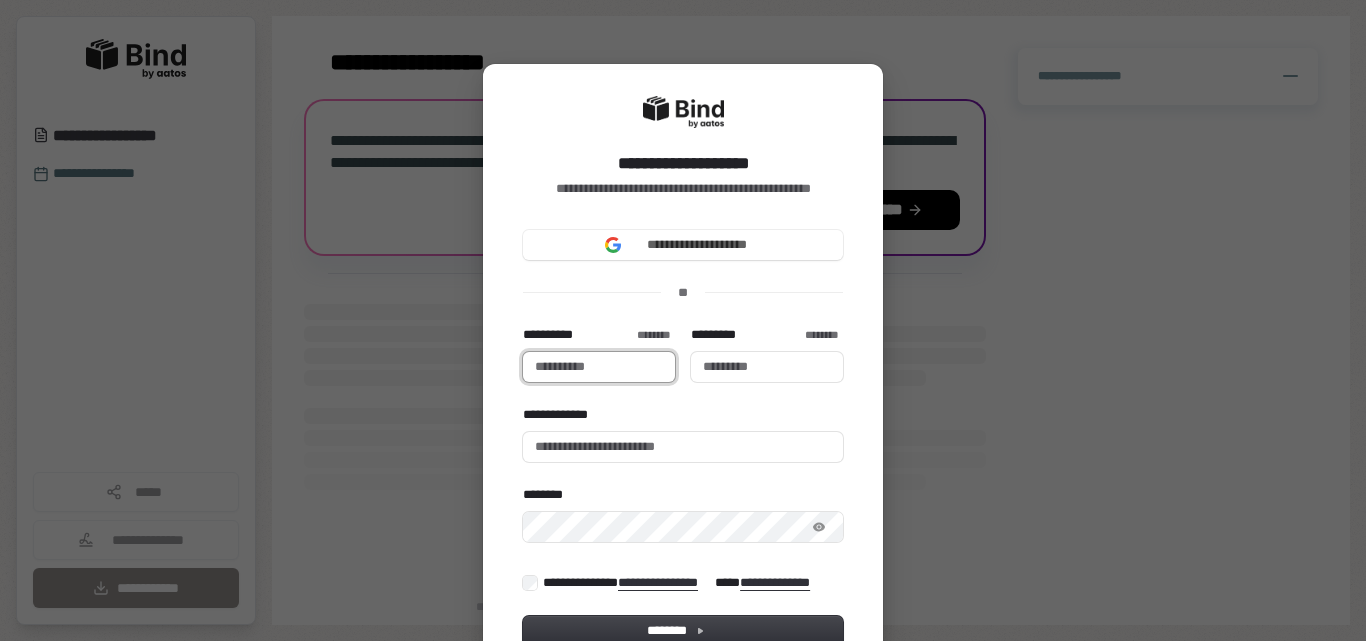 type on "*" 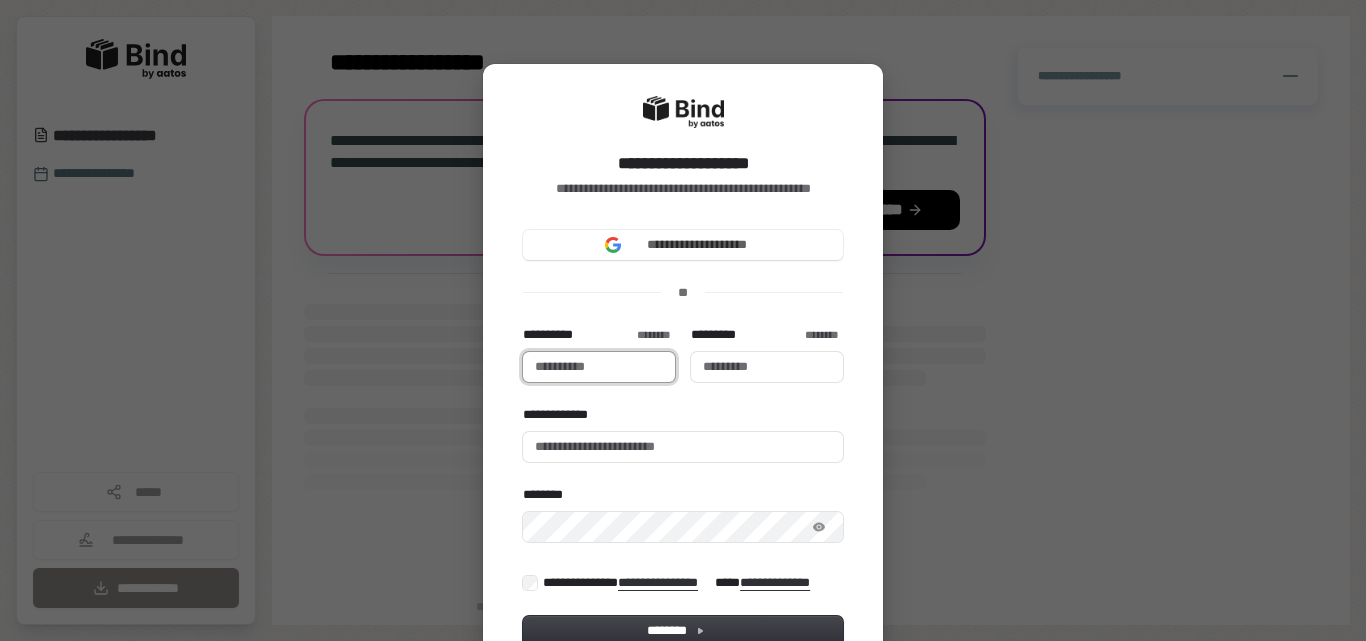 type 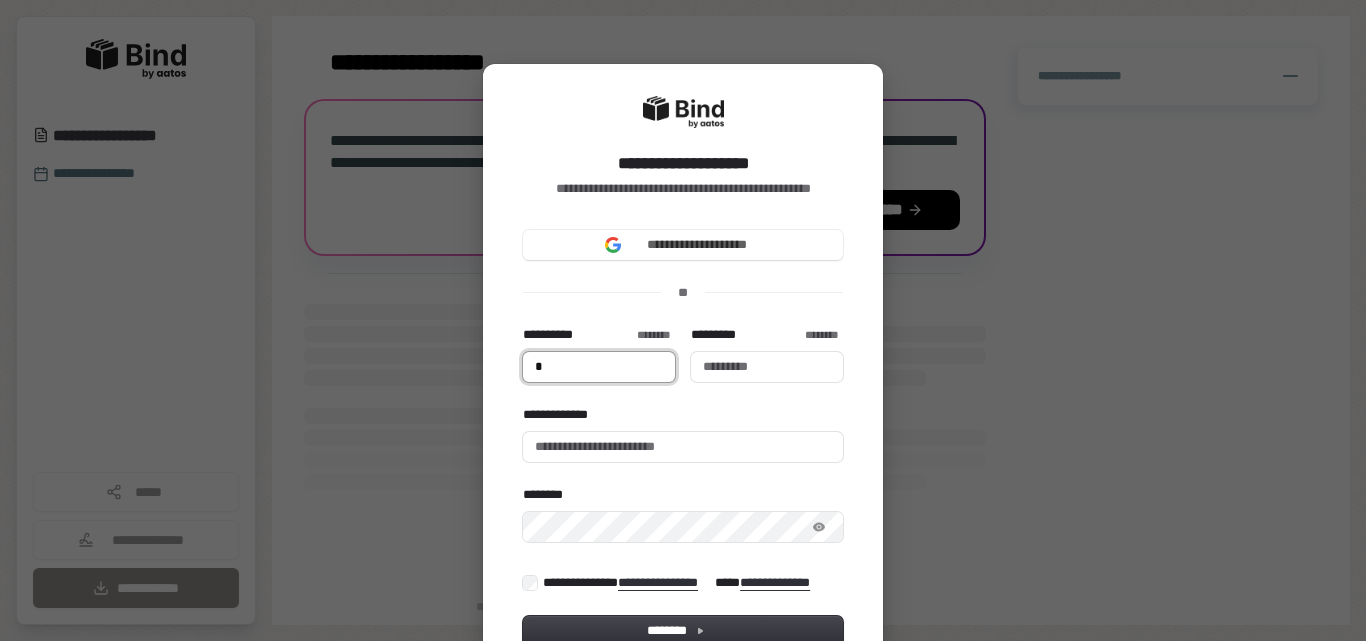 type on "**" 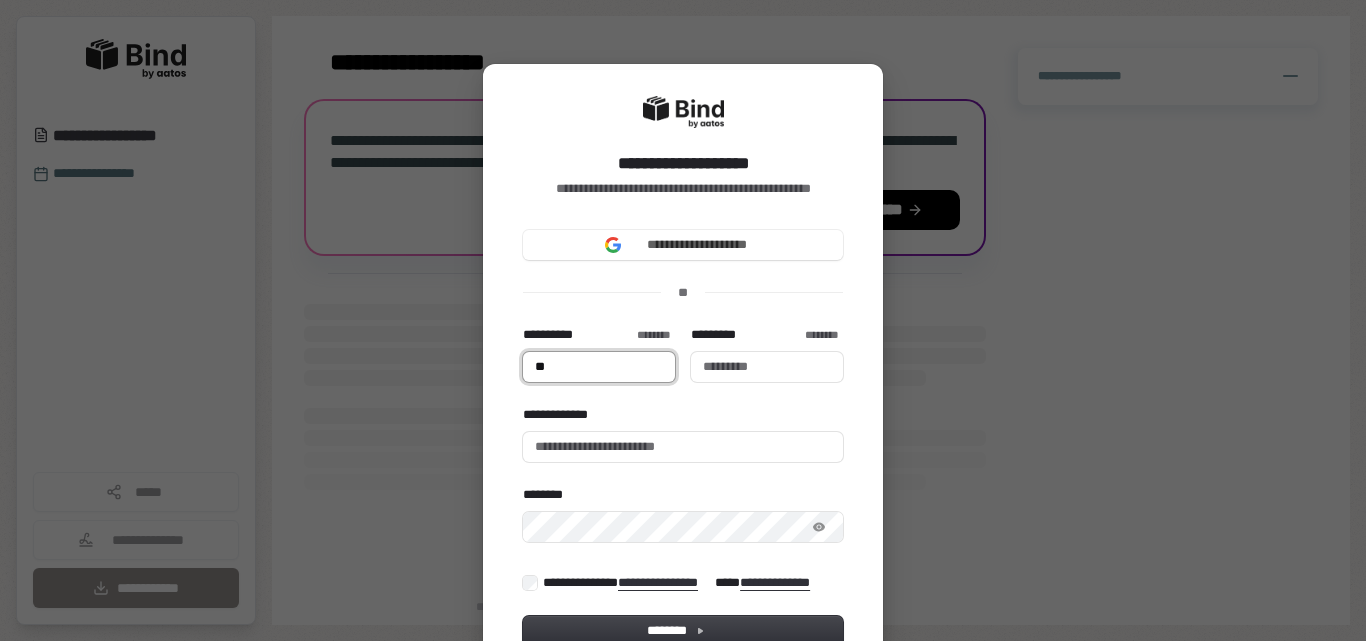 type on "***" 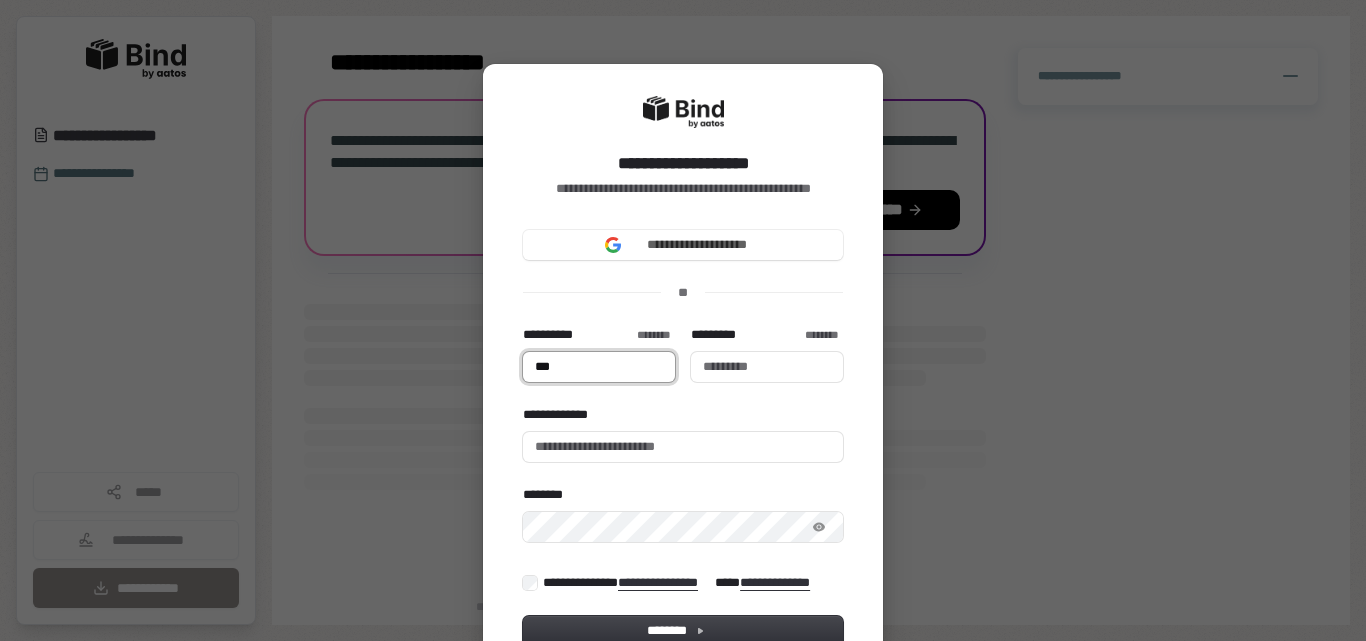 type on "****" 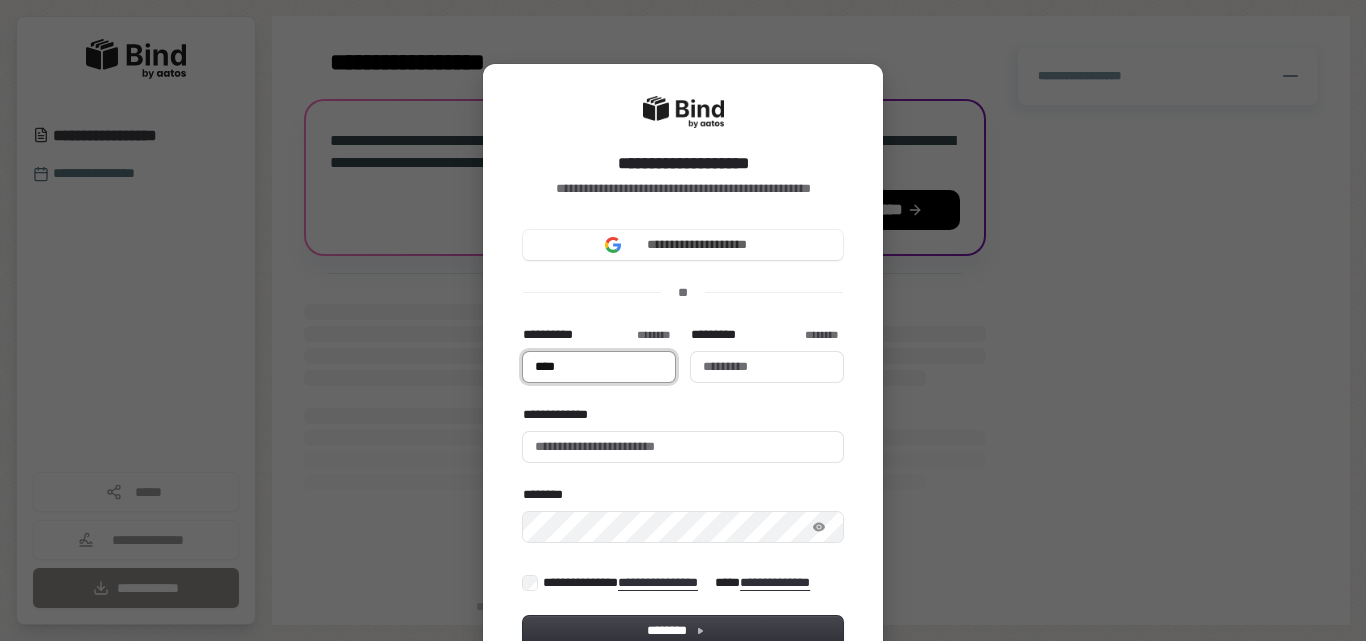 type on "*****" 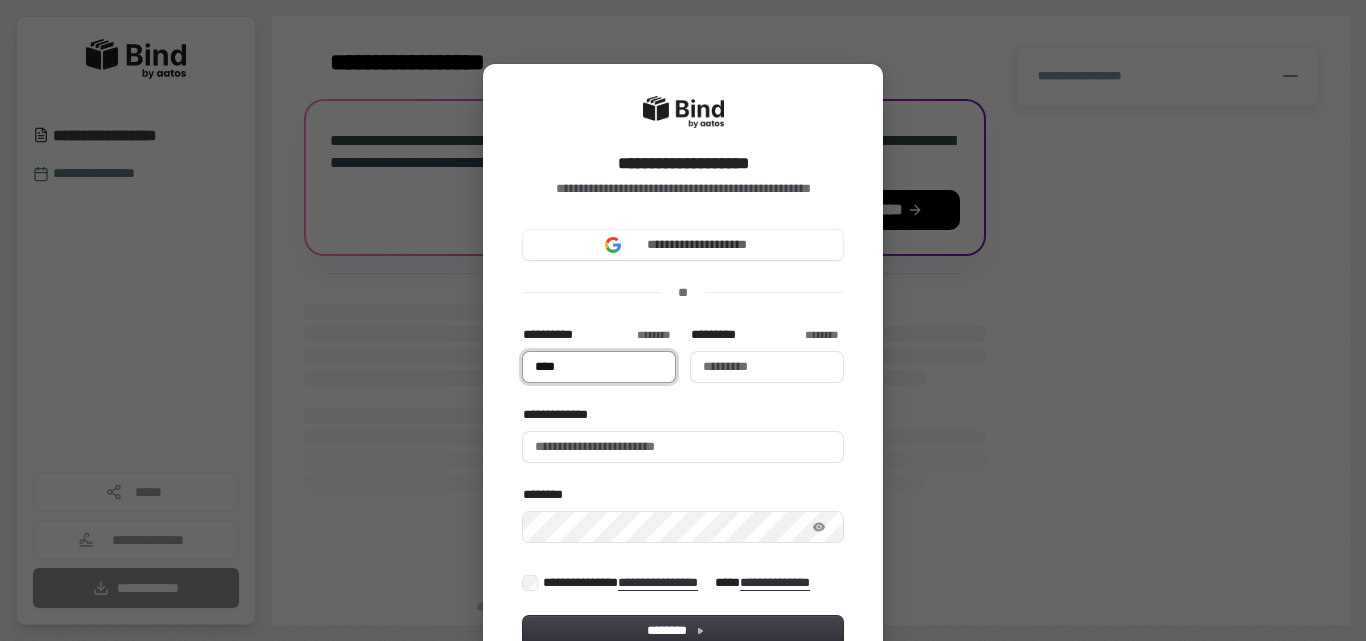 type 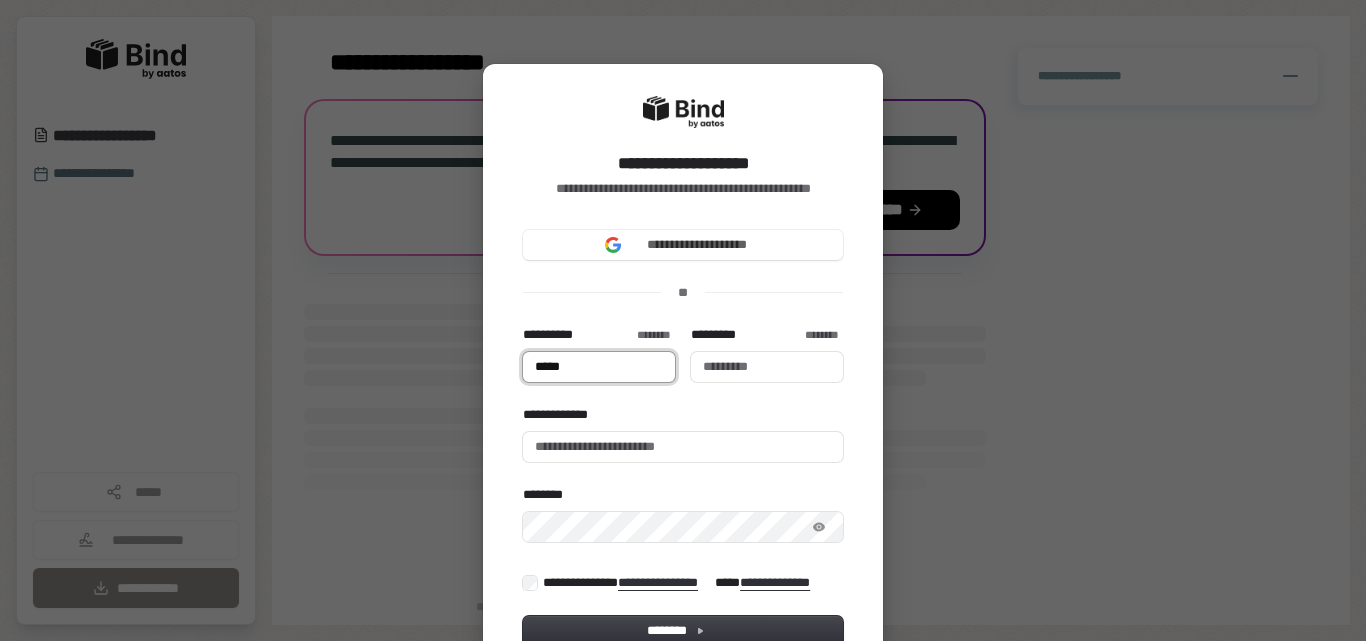 type 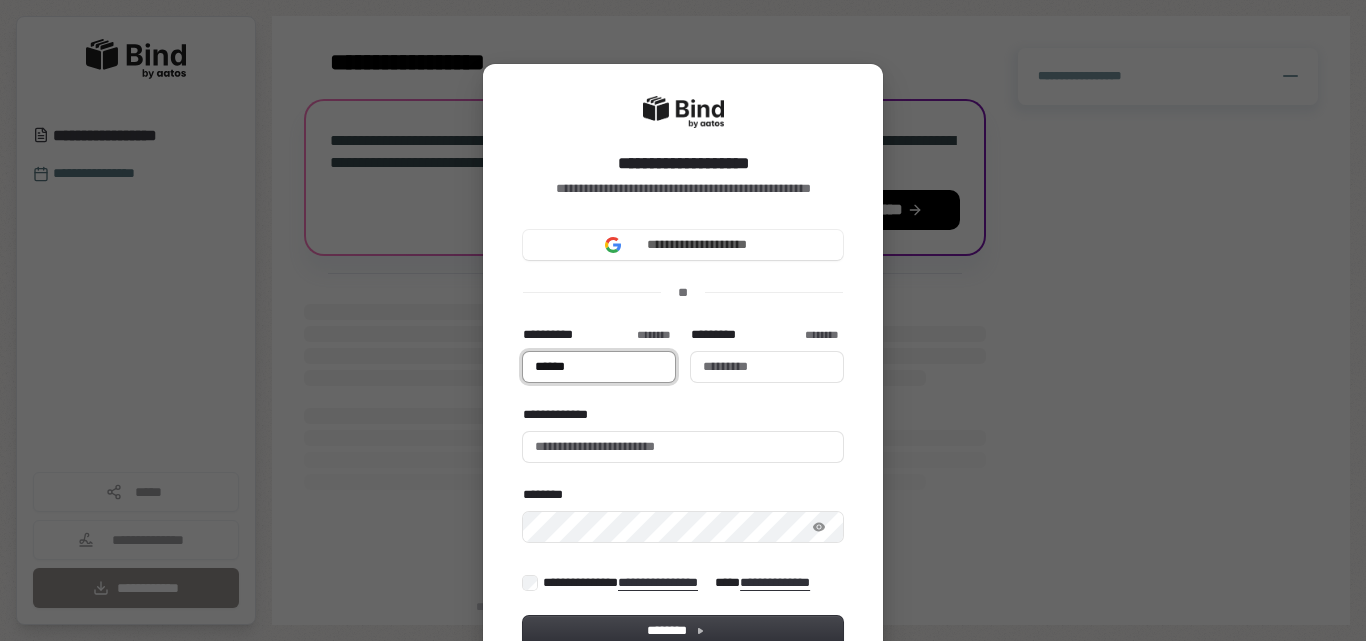 type on "*******" 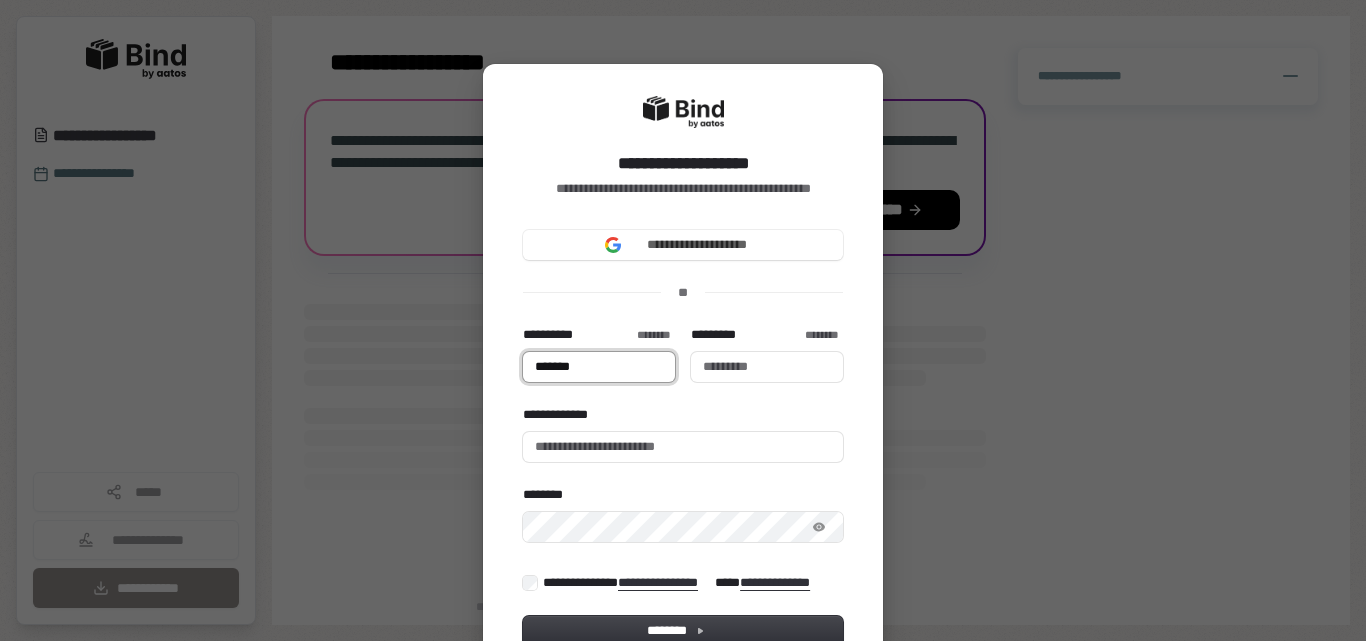 type 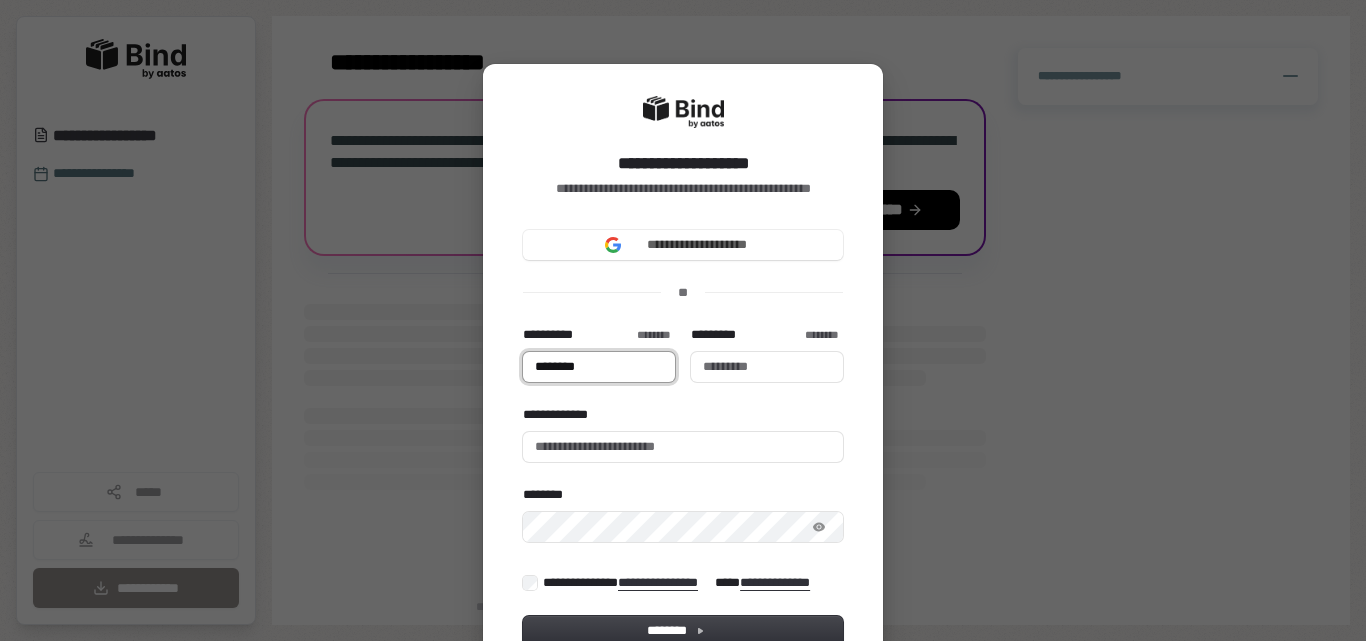 type on "********" 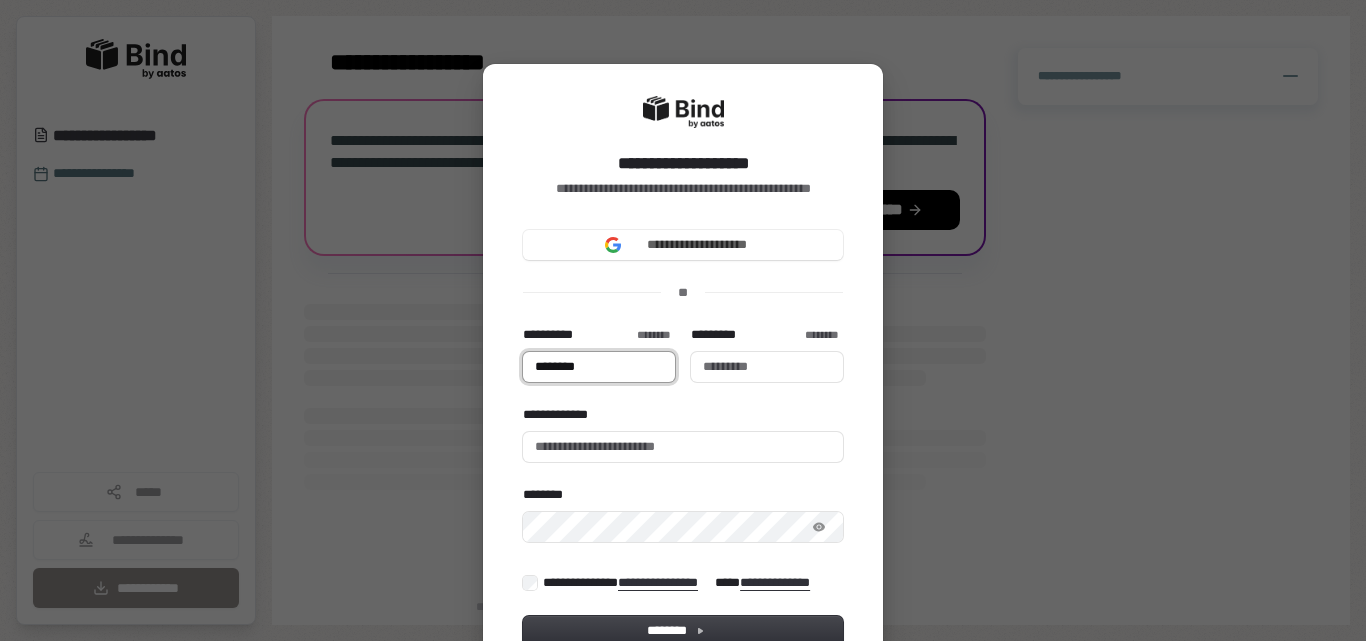 type on "*********" 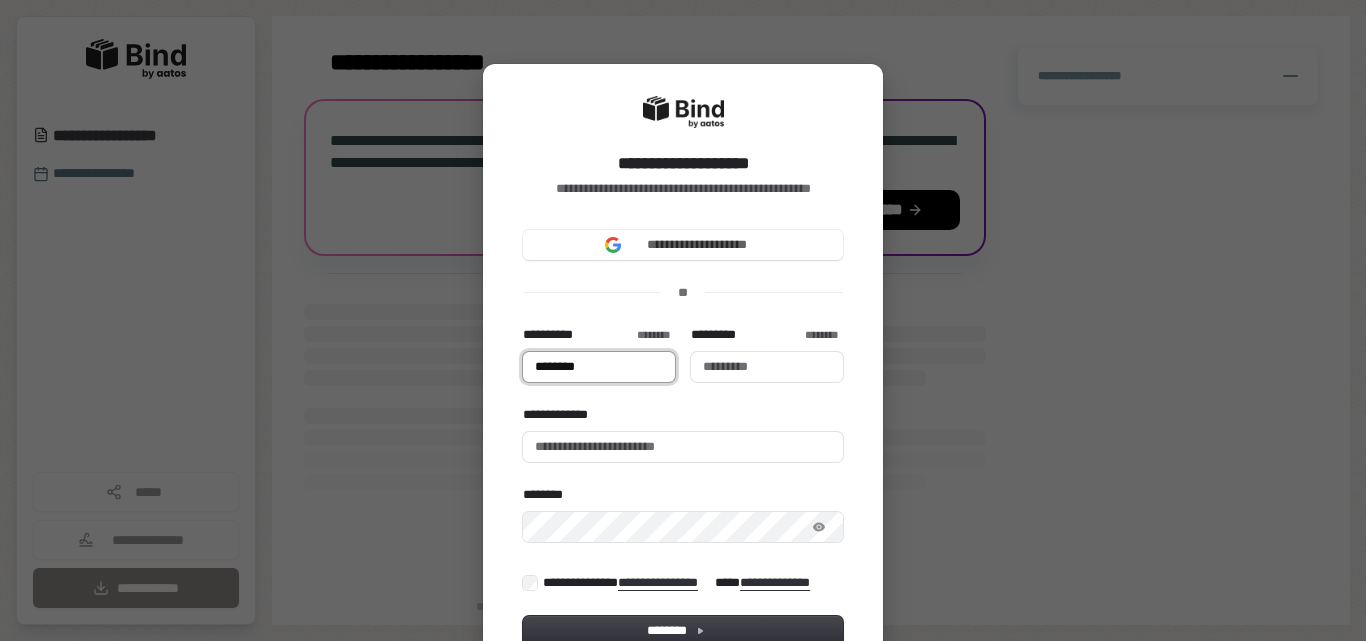 type 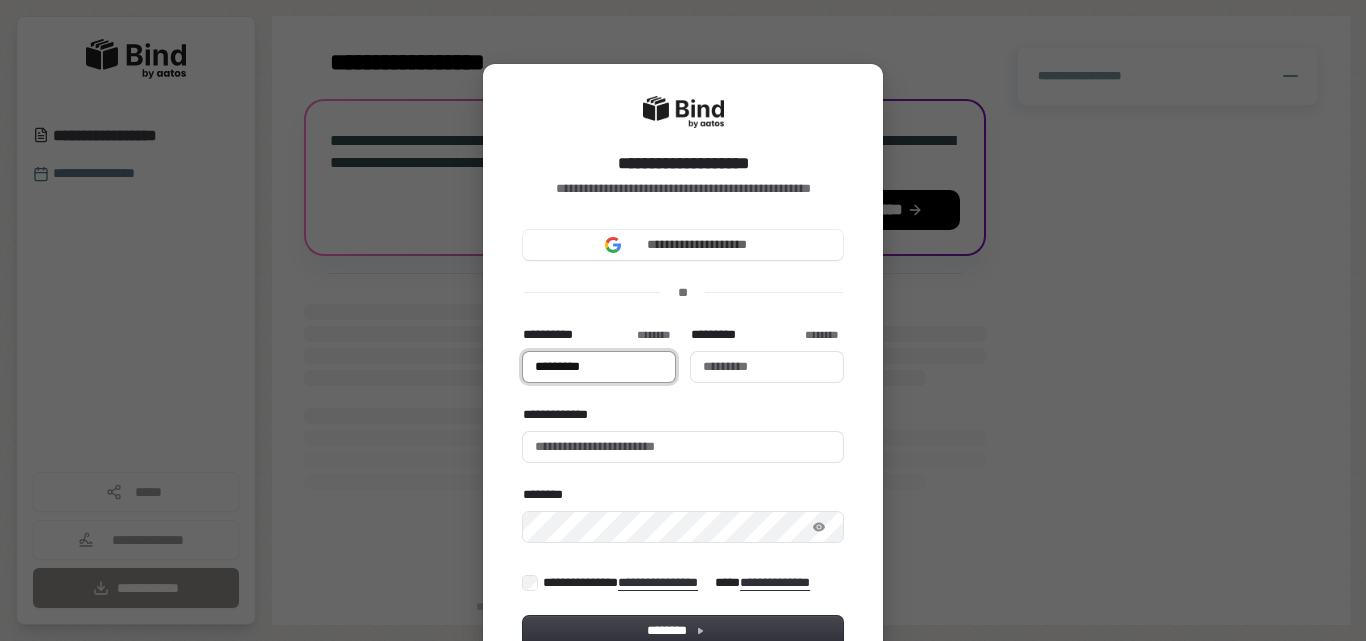 type on "**********" 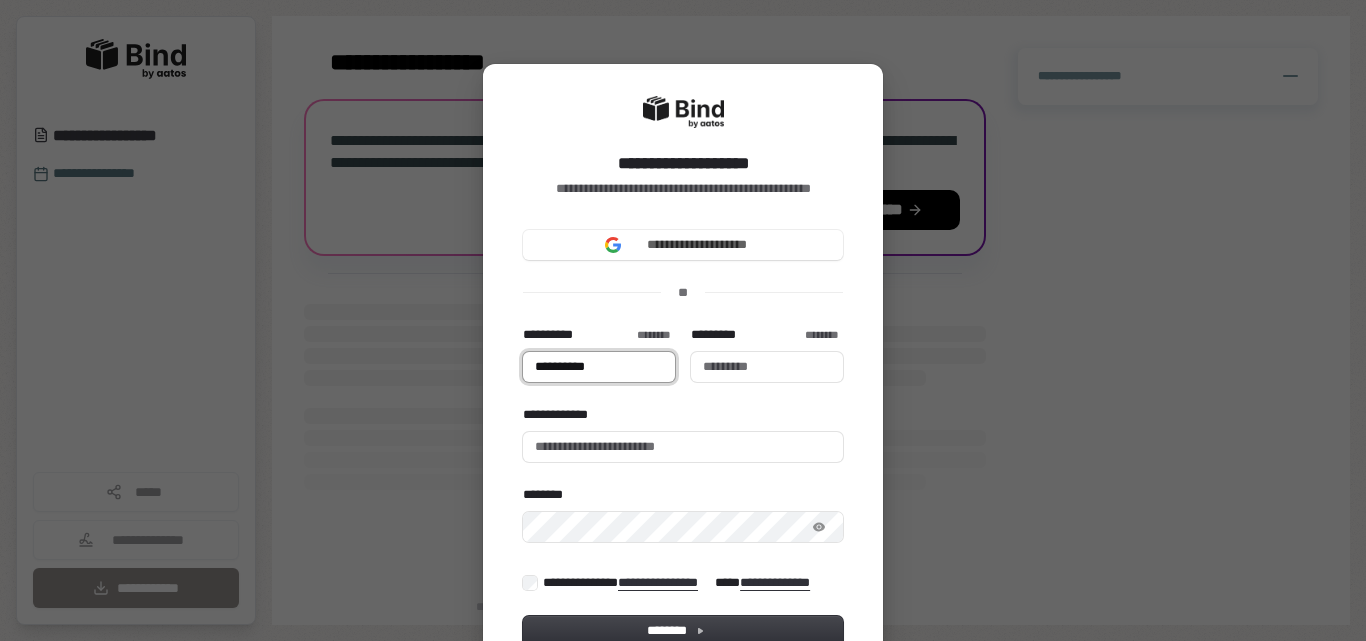 type on "**********" 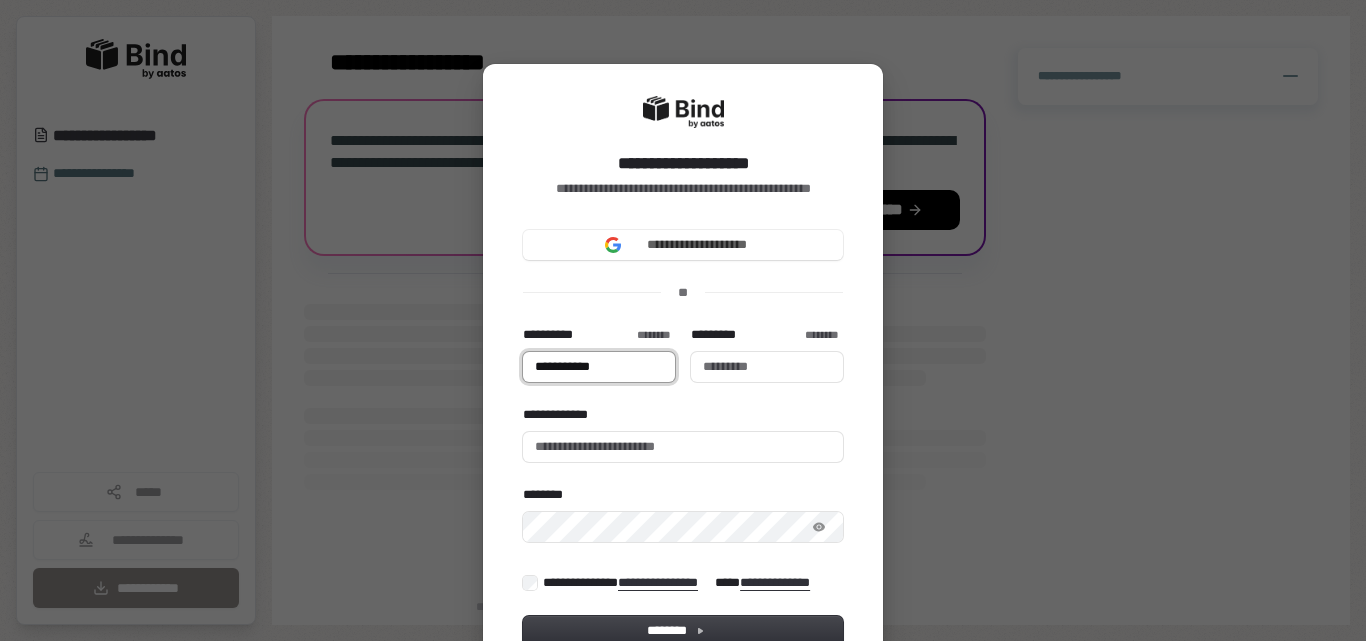 type 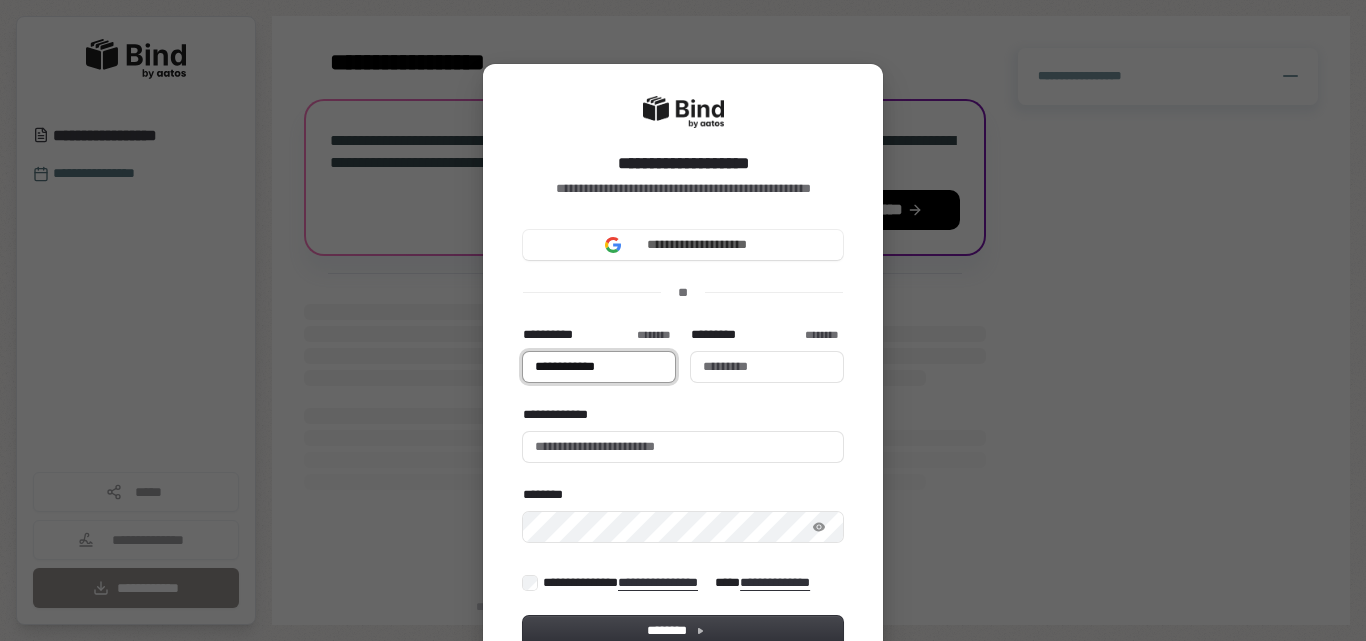 type on "**********" 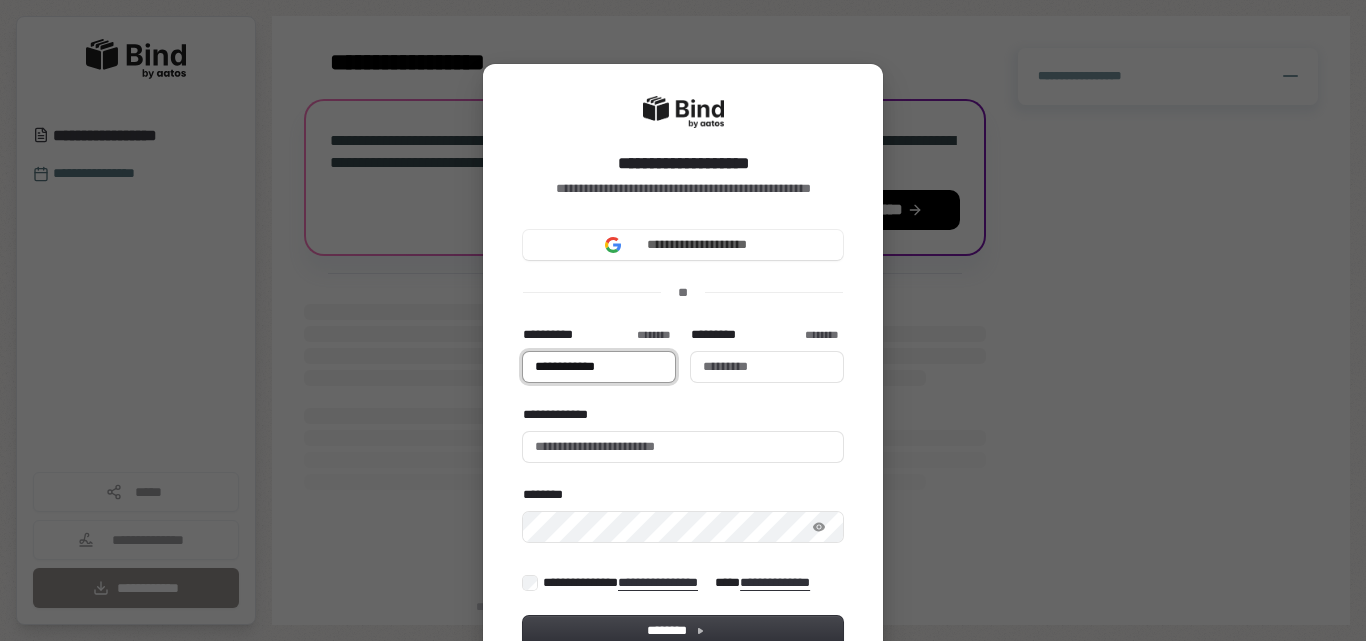 type 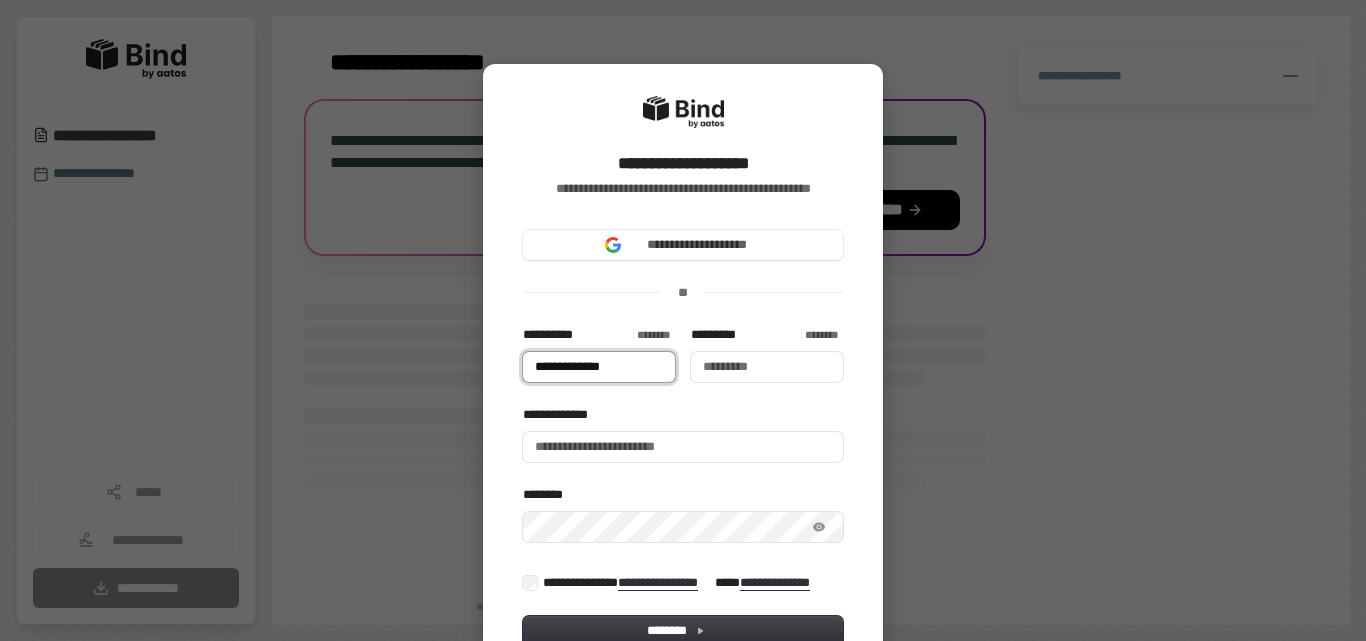 type on "**********" 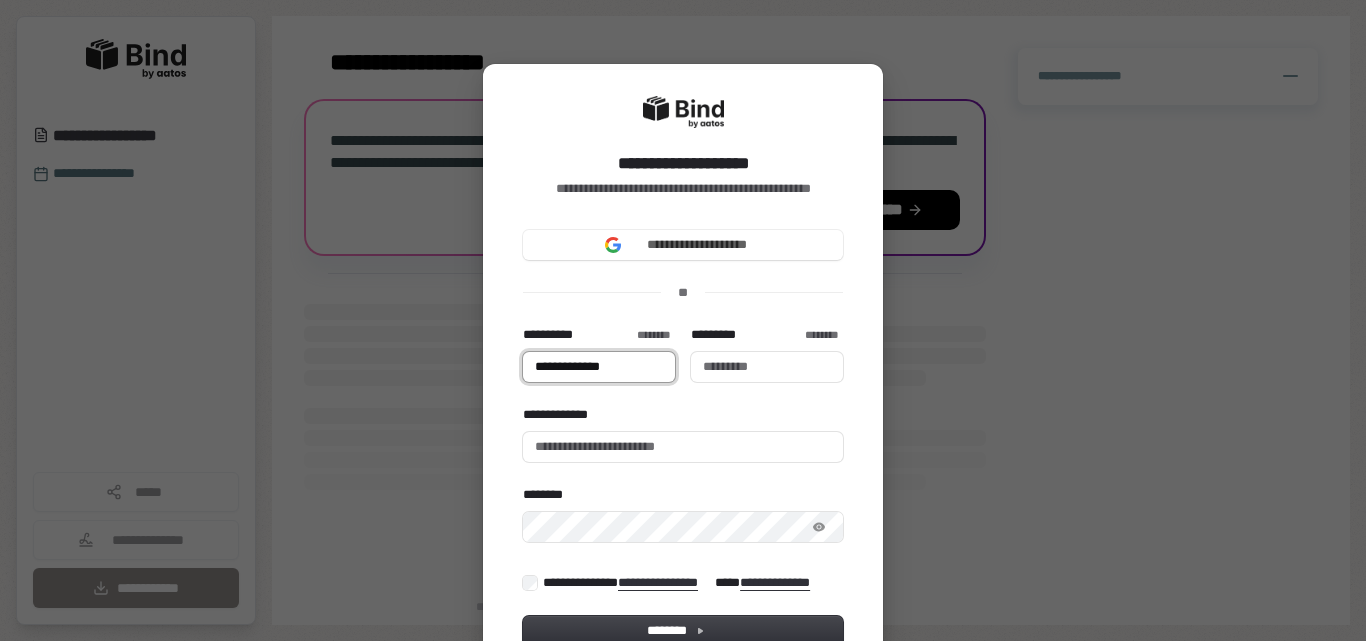 type 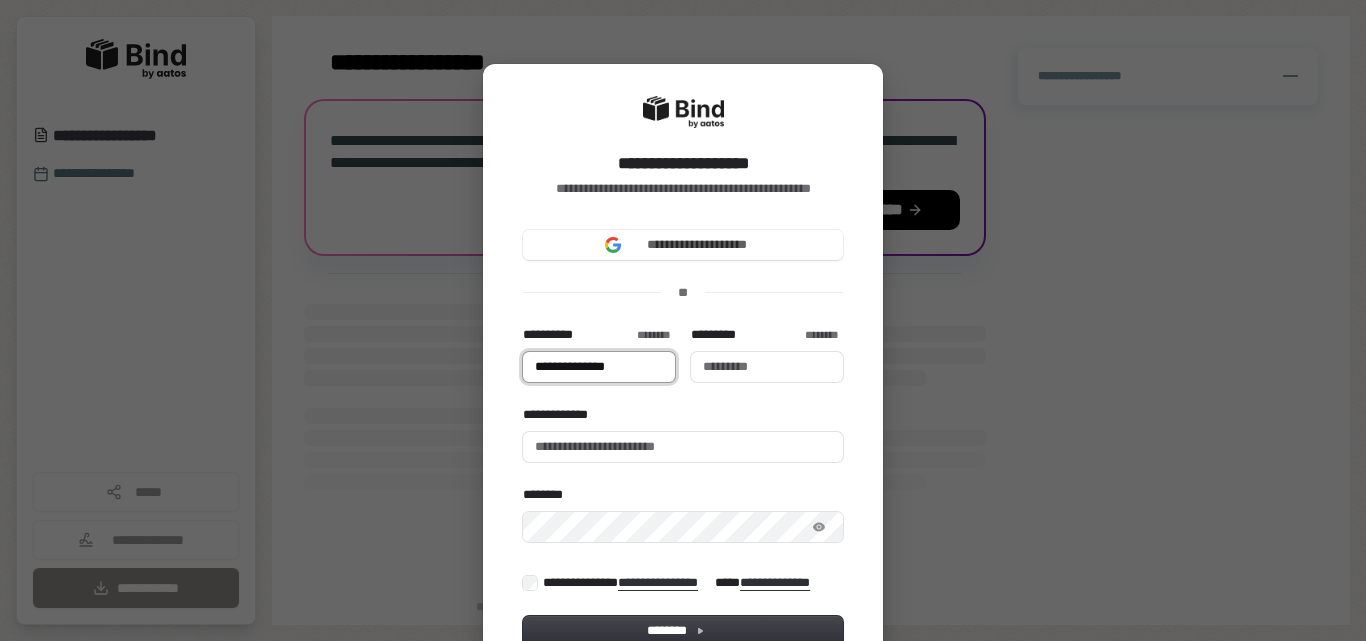 type on "**********" 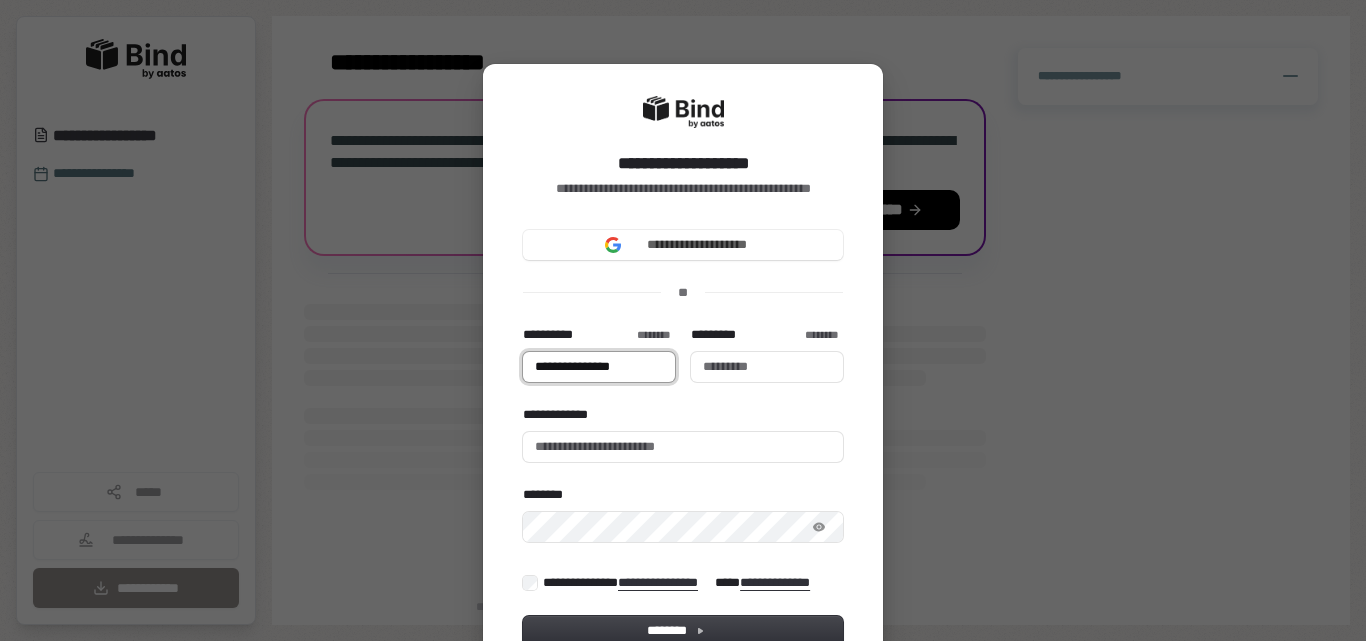 type on "**********" 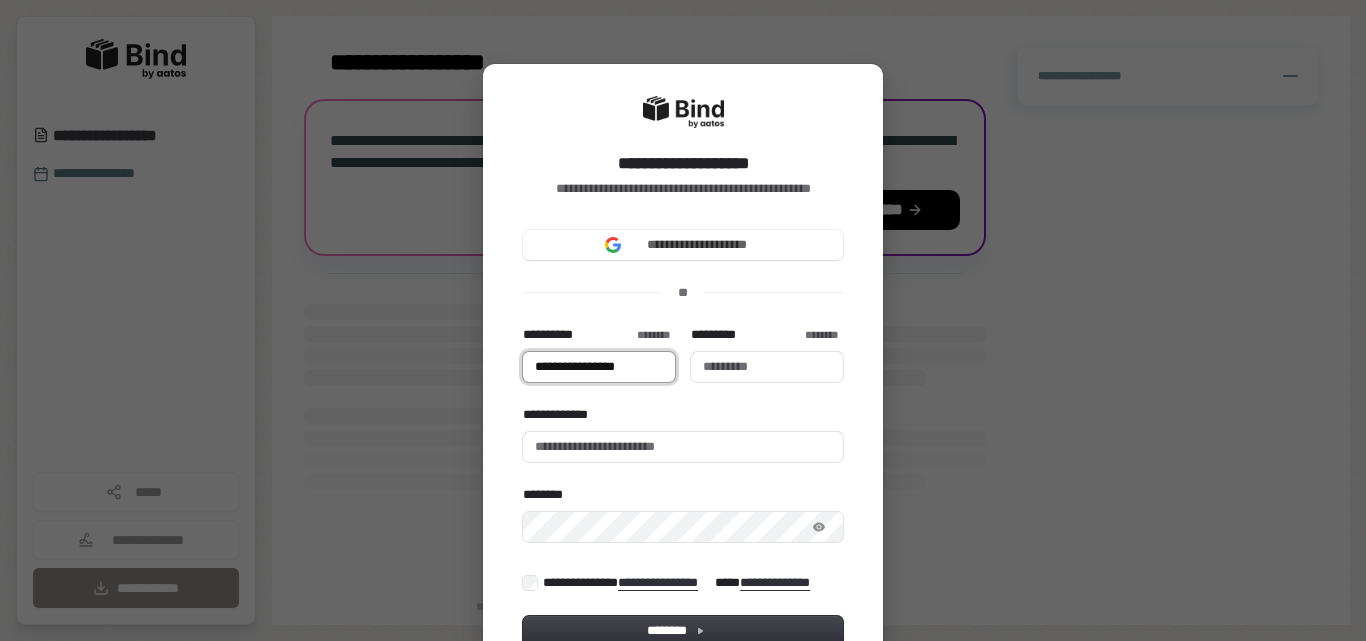 type on "**********" 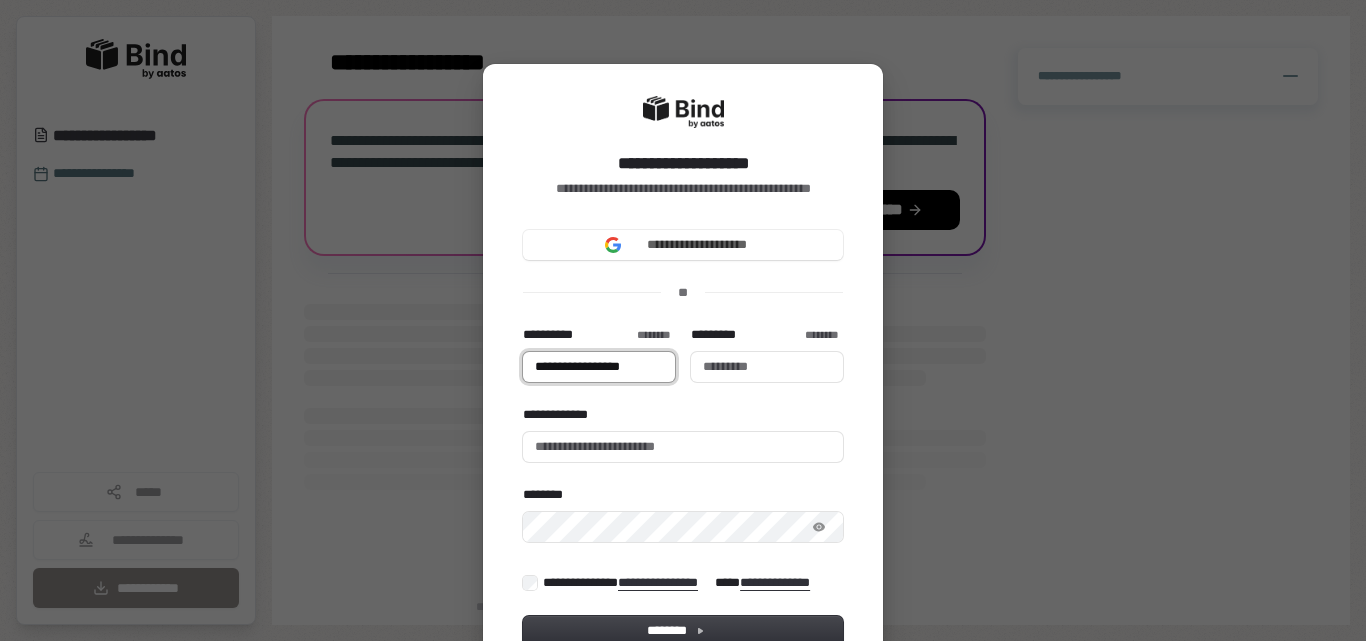 type on "**********" 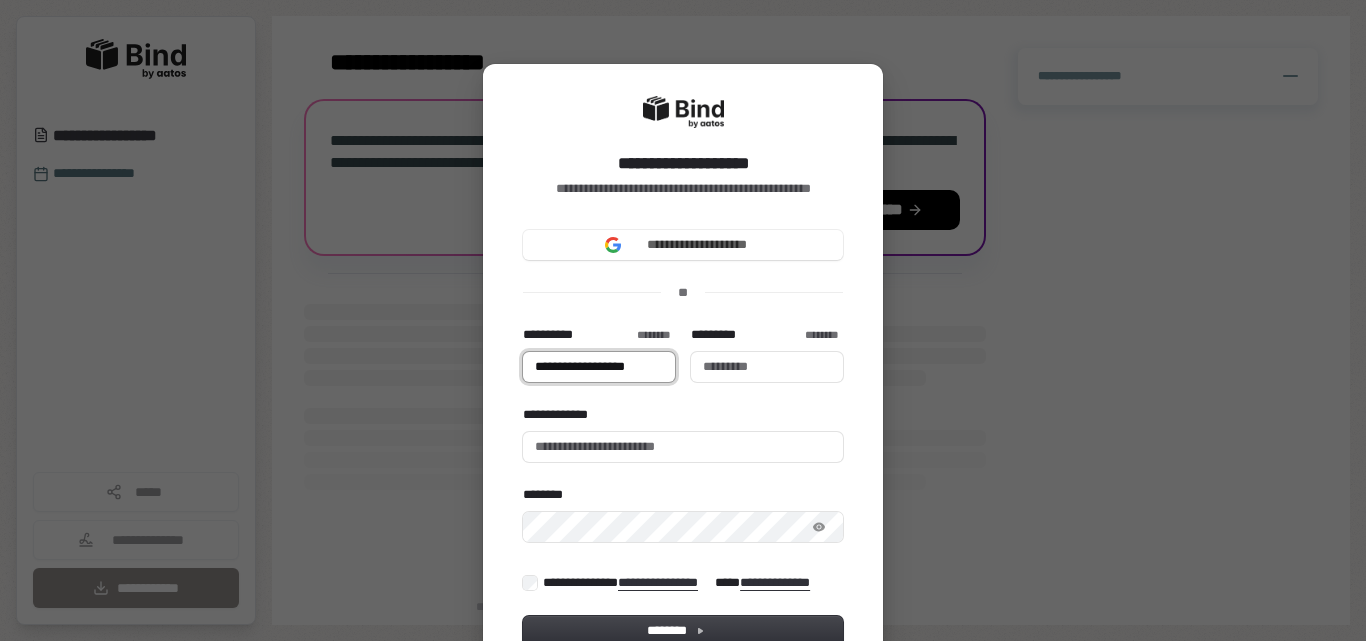 type on "**********" 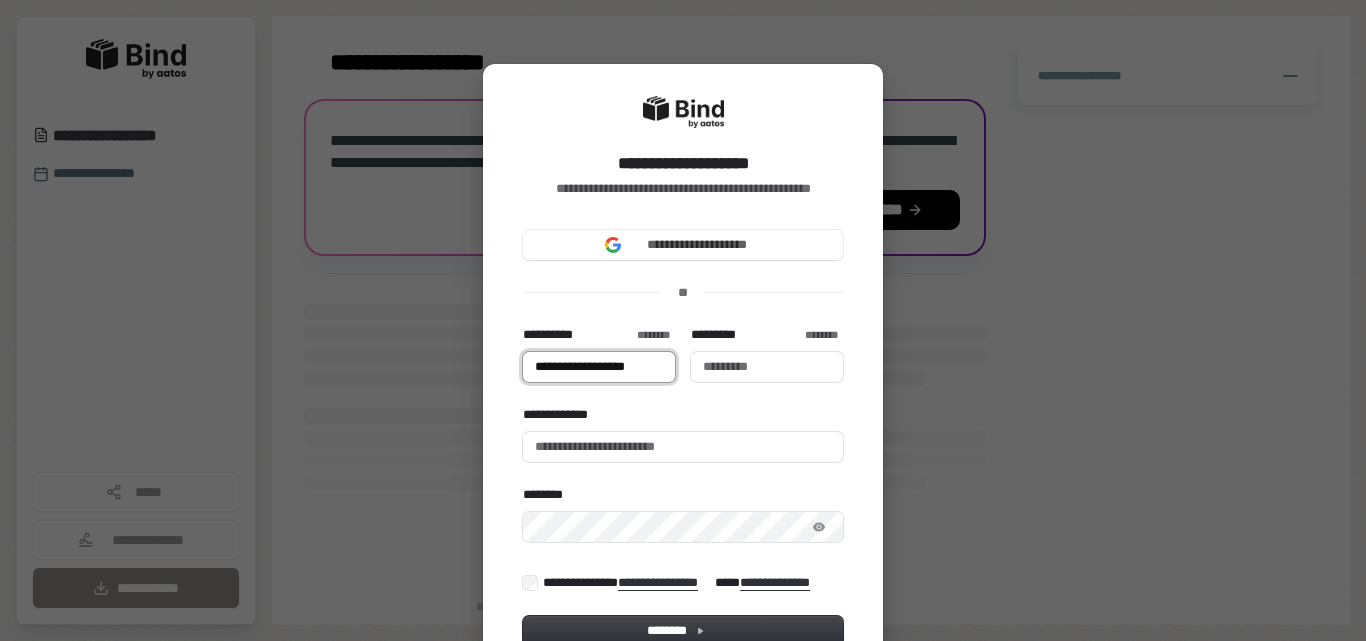 type 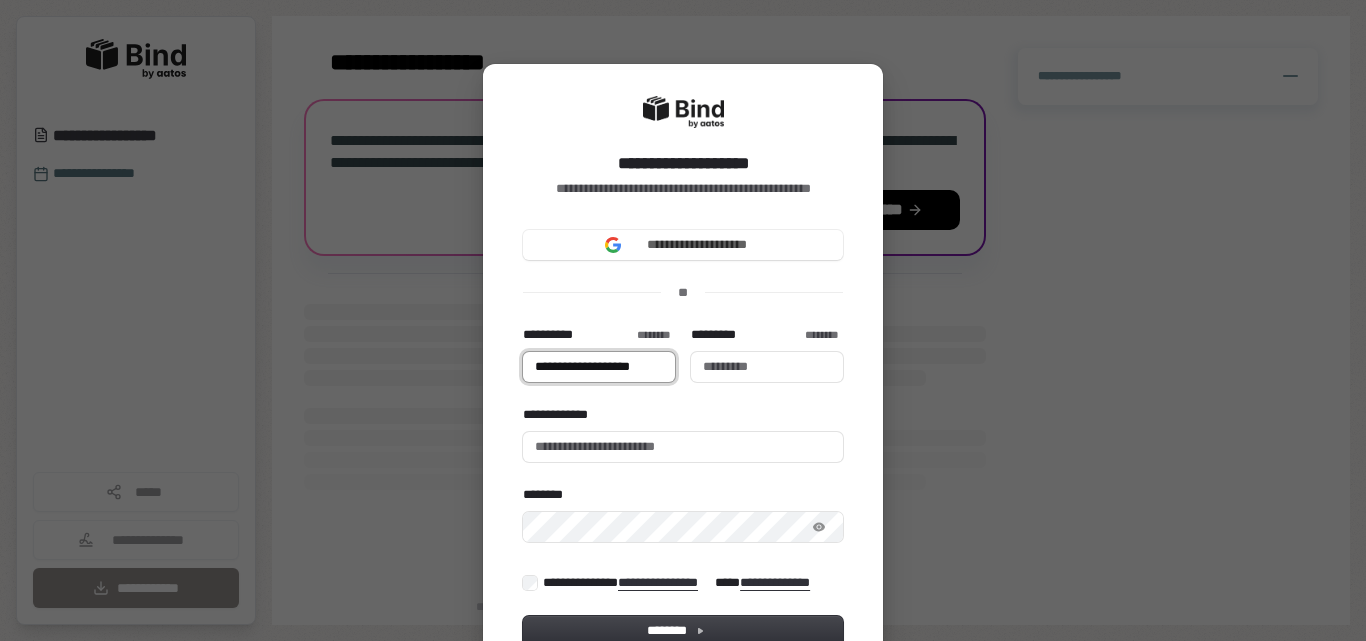 type on "**********" 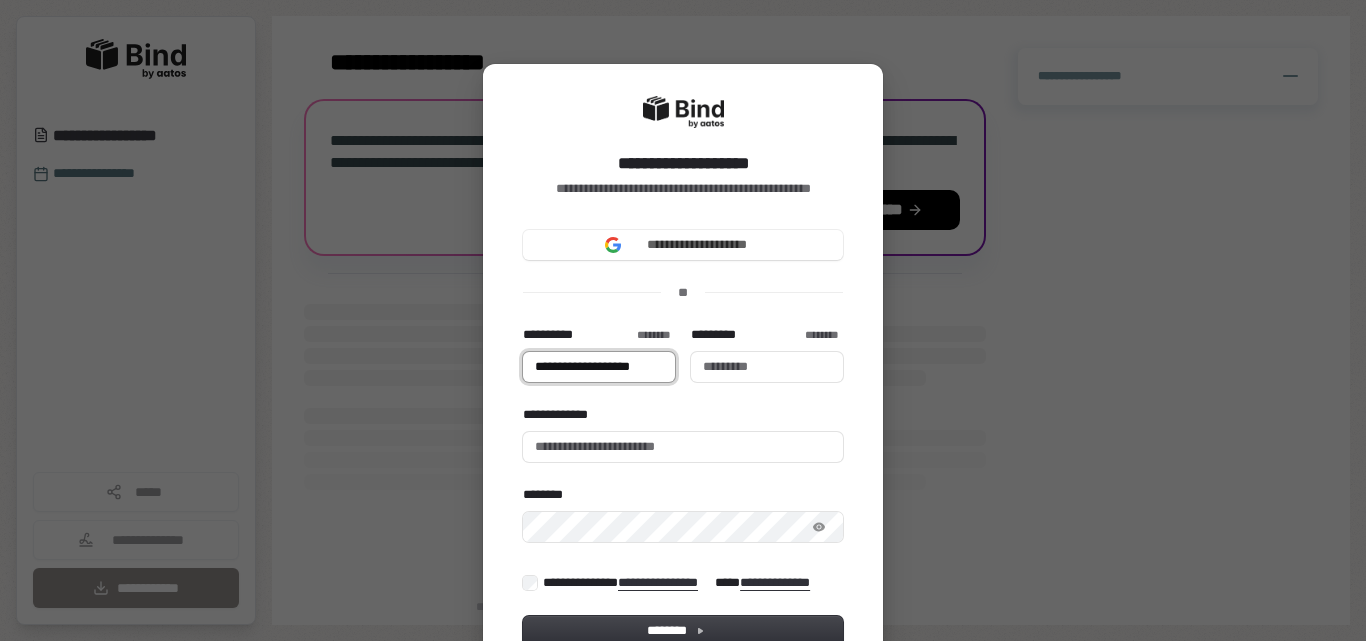 type 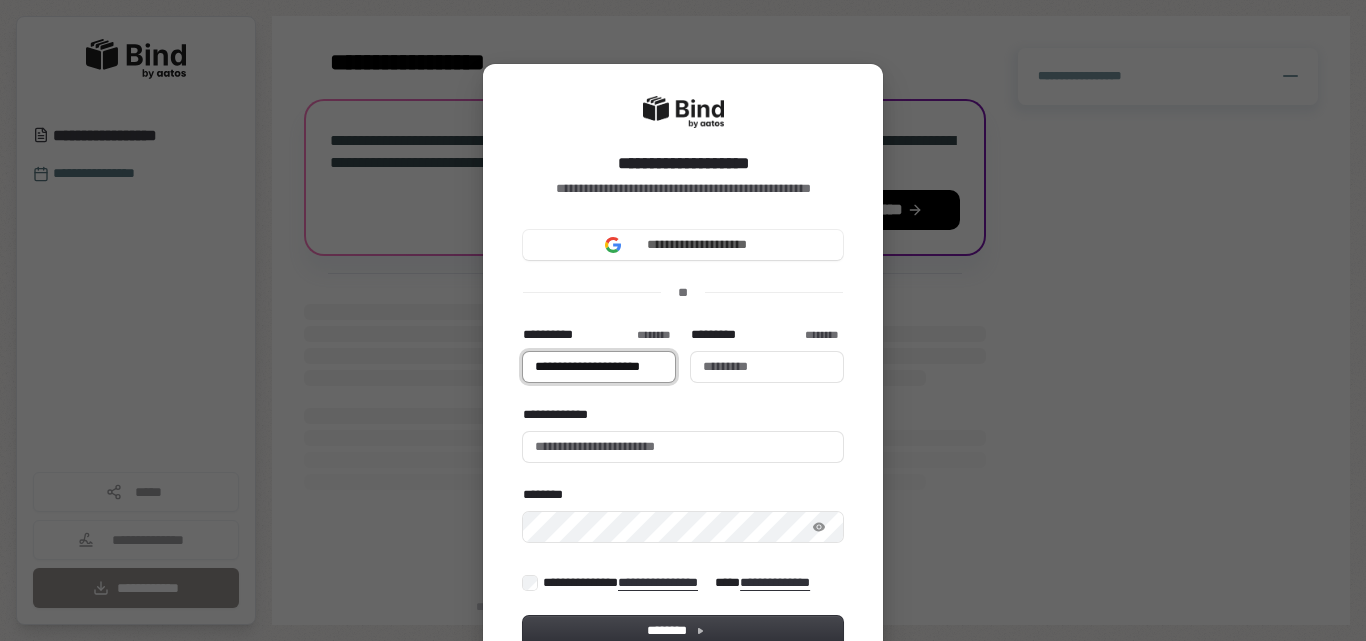 type on "**********" 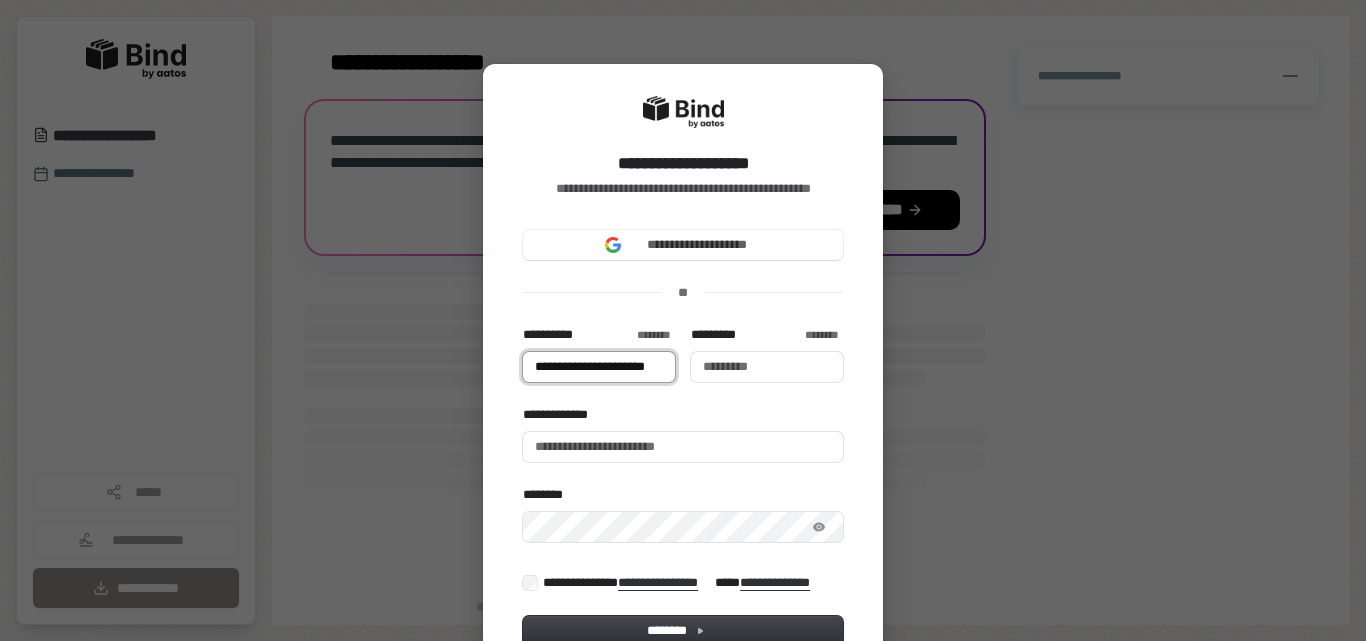 scroll, scrollTop: 0, scrollLeft: 13, axis: horizontal 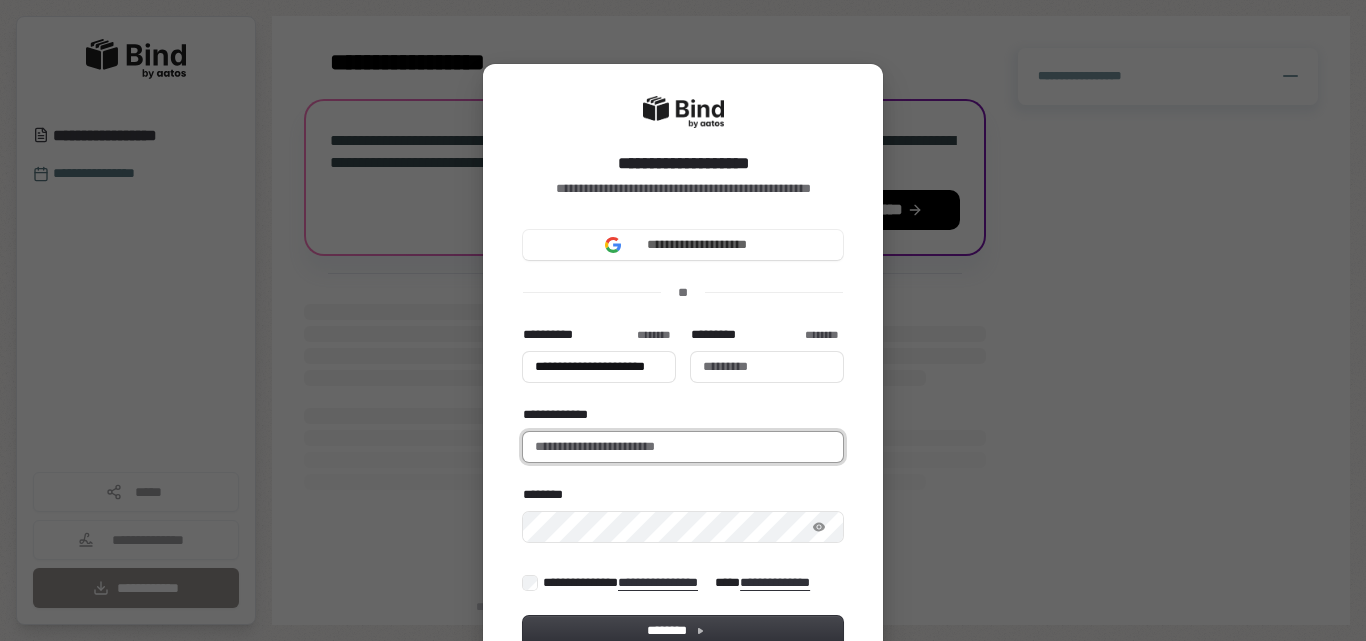 type on "**********" 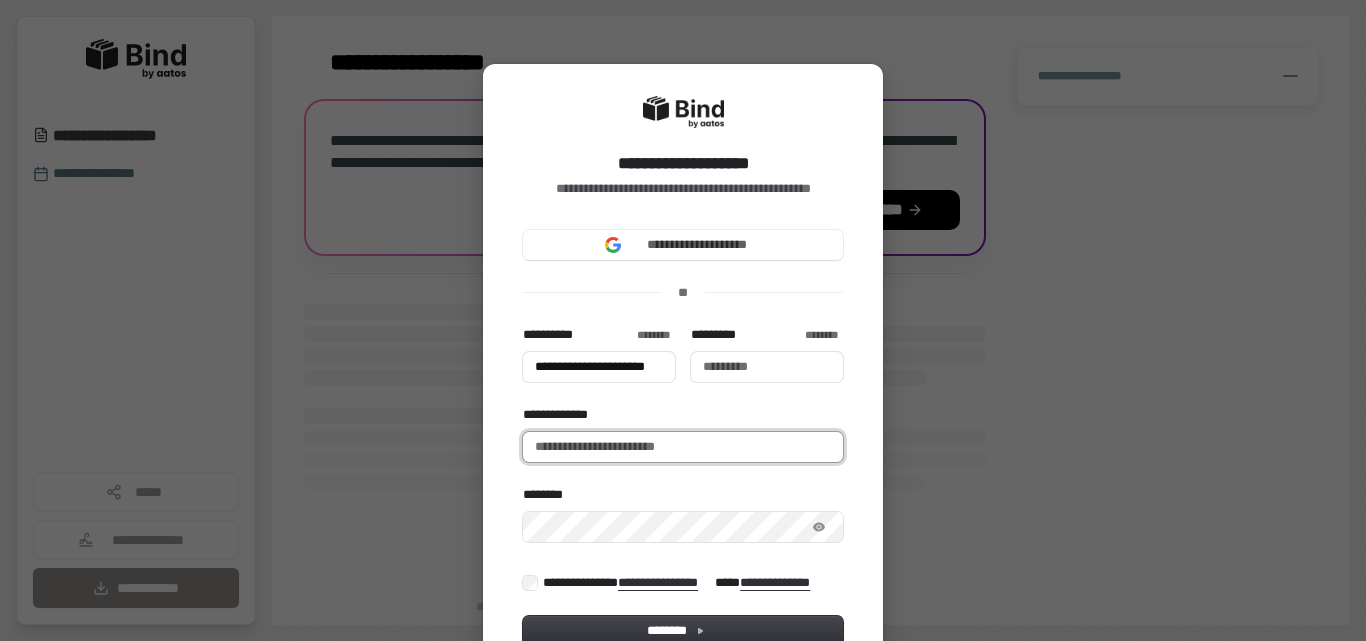 type on "**********" 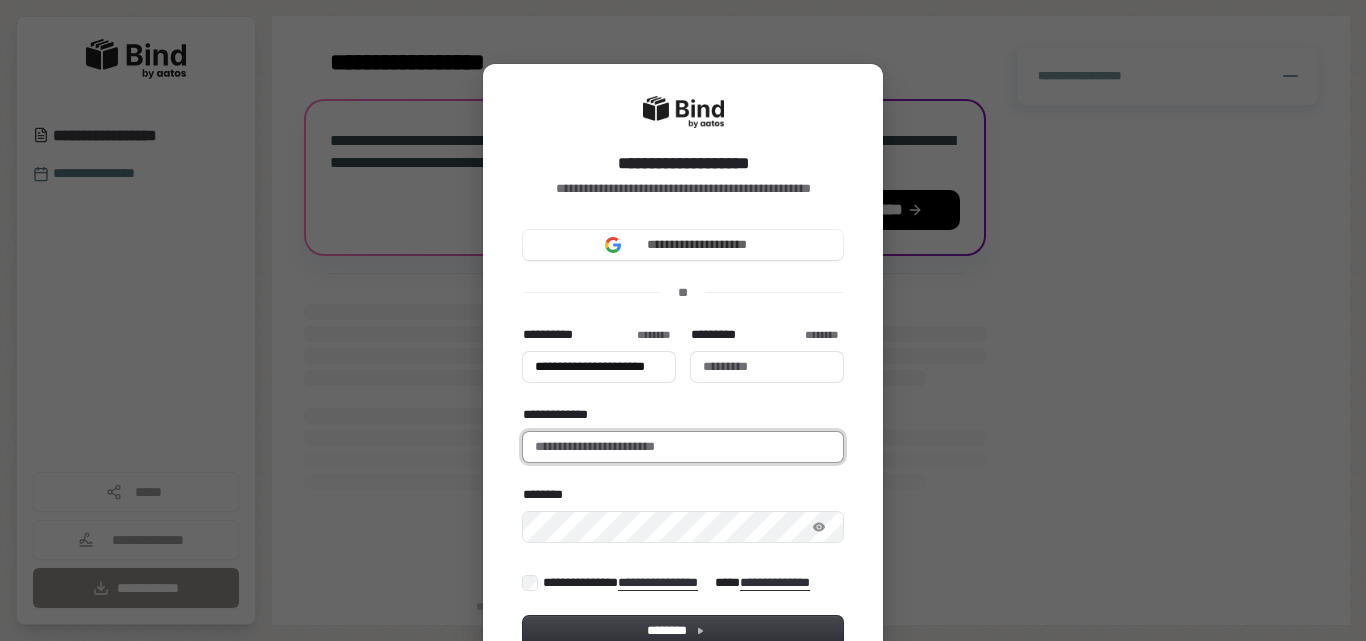 type 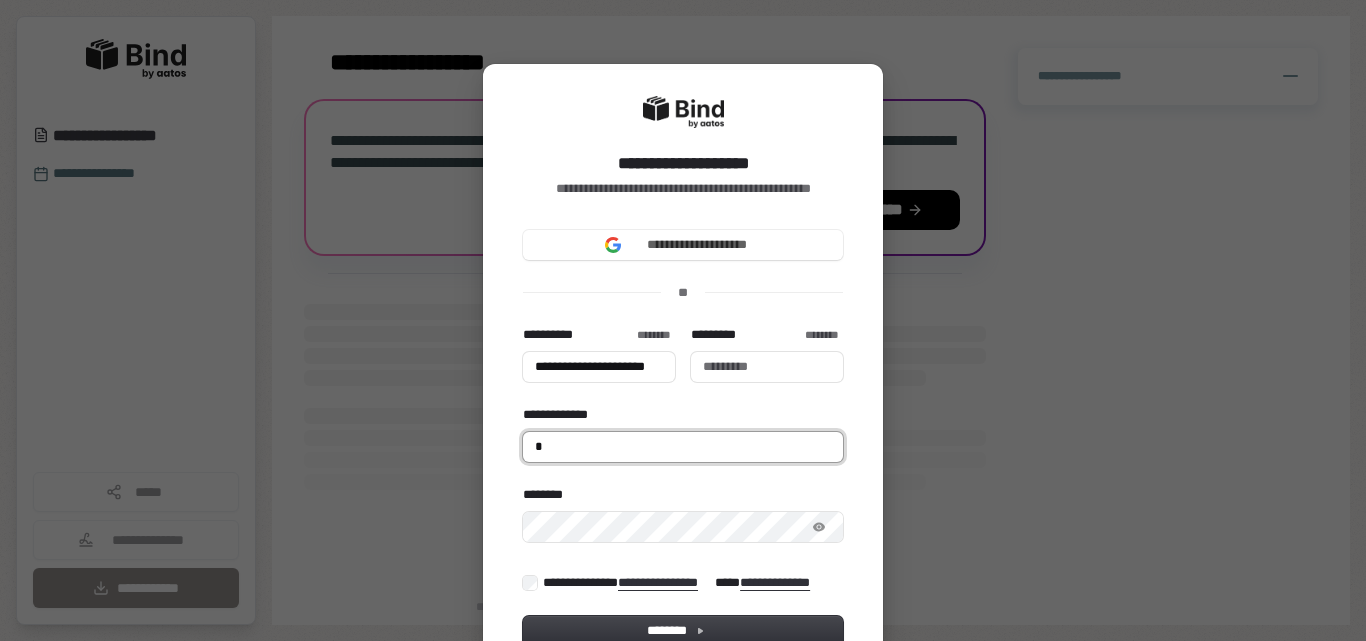 type on "**********" 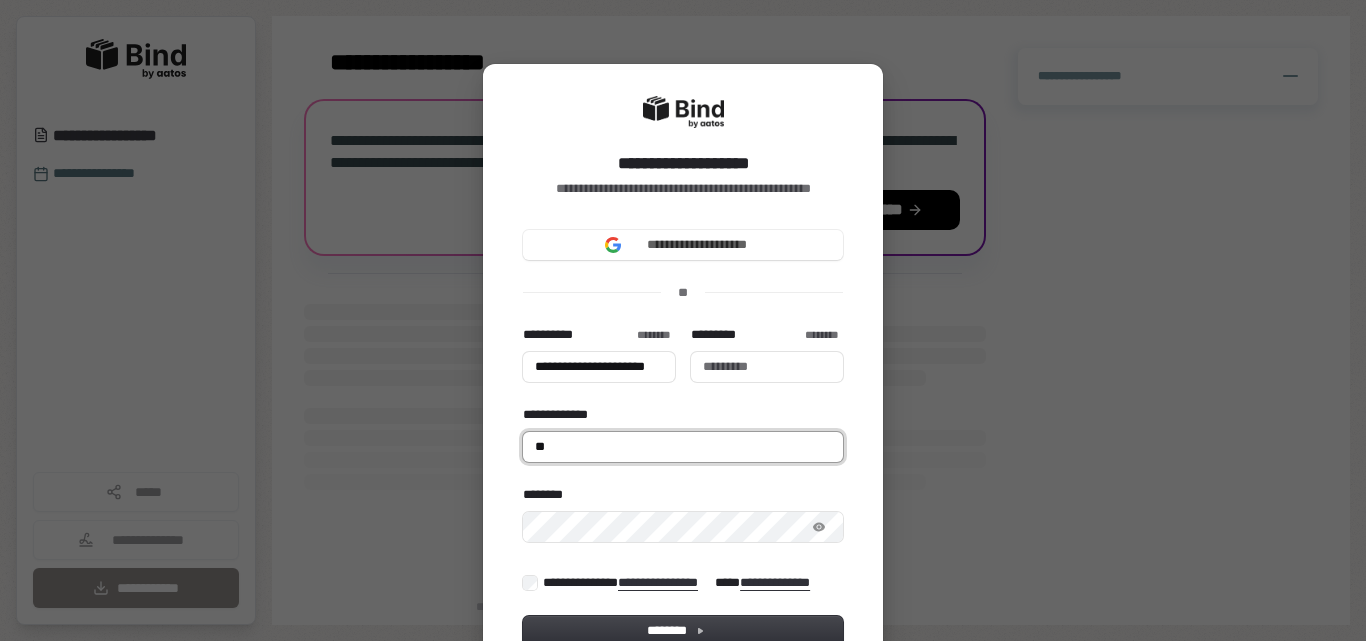type on "**********" 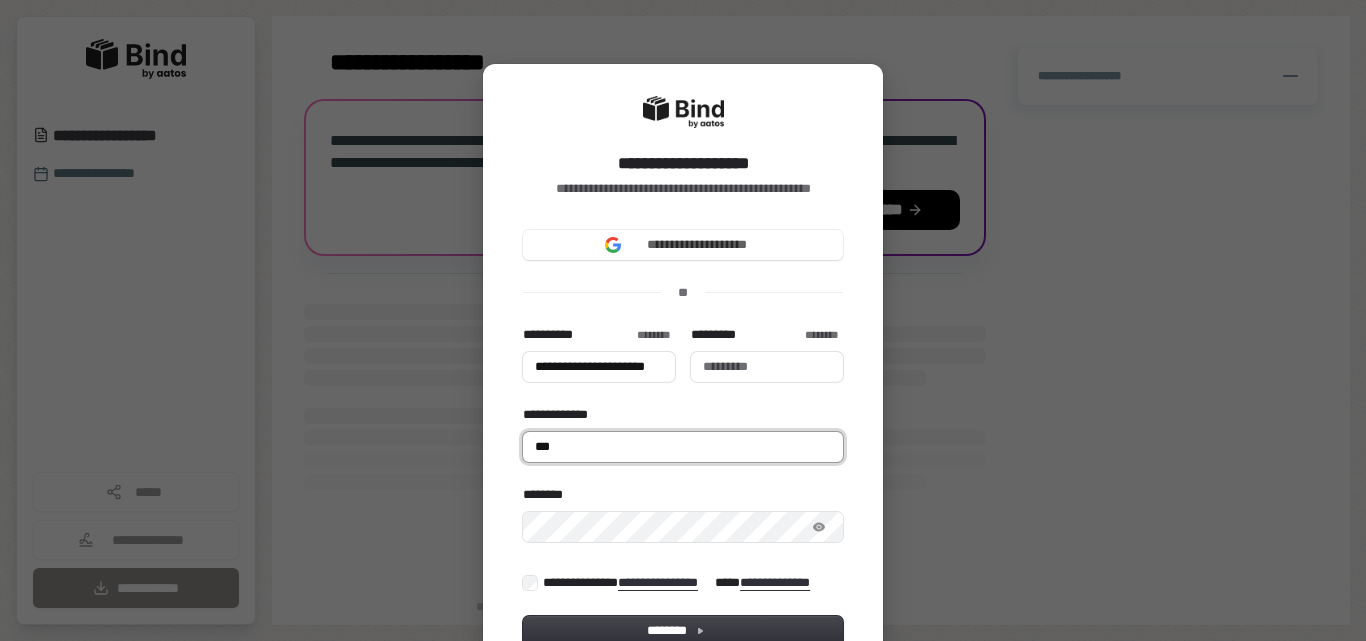 type on "**********" 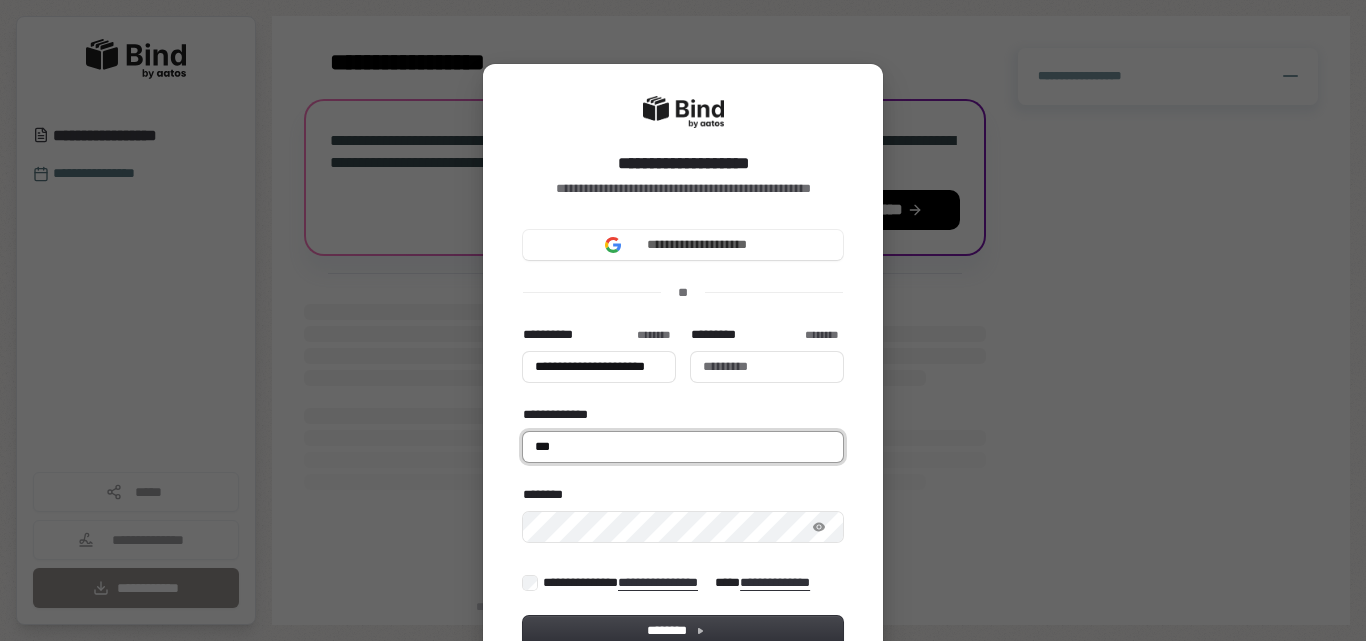 type 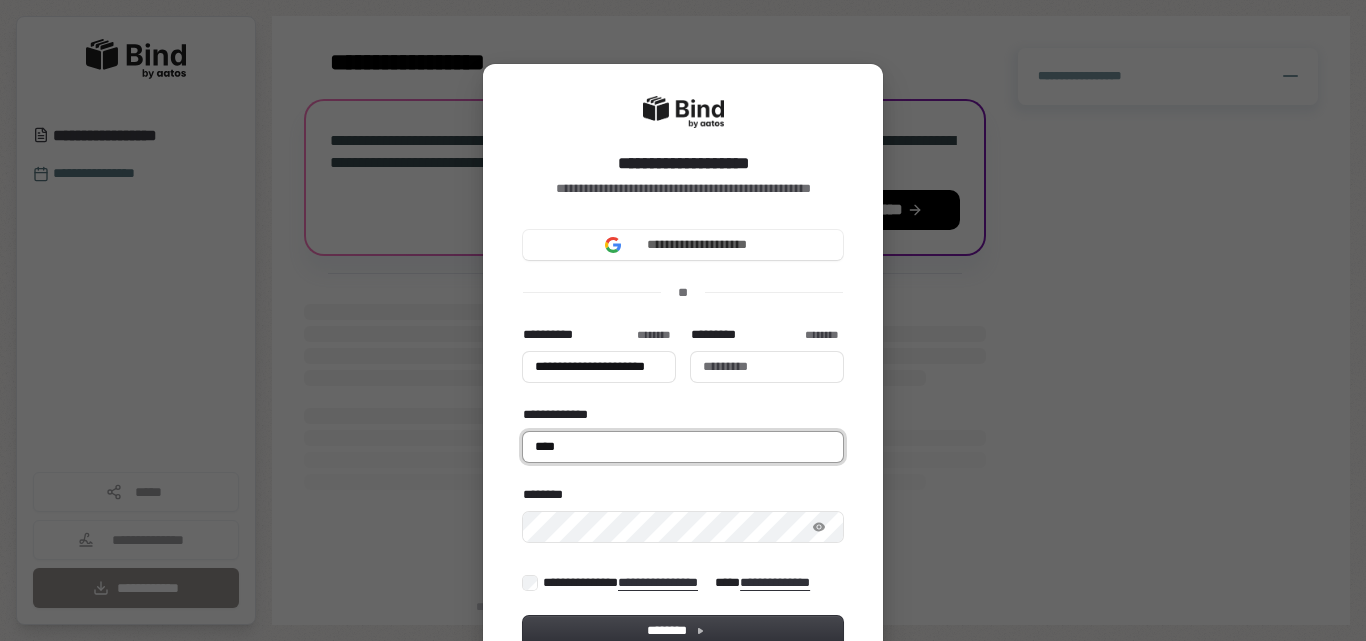 type on "**********" 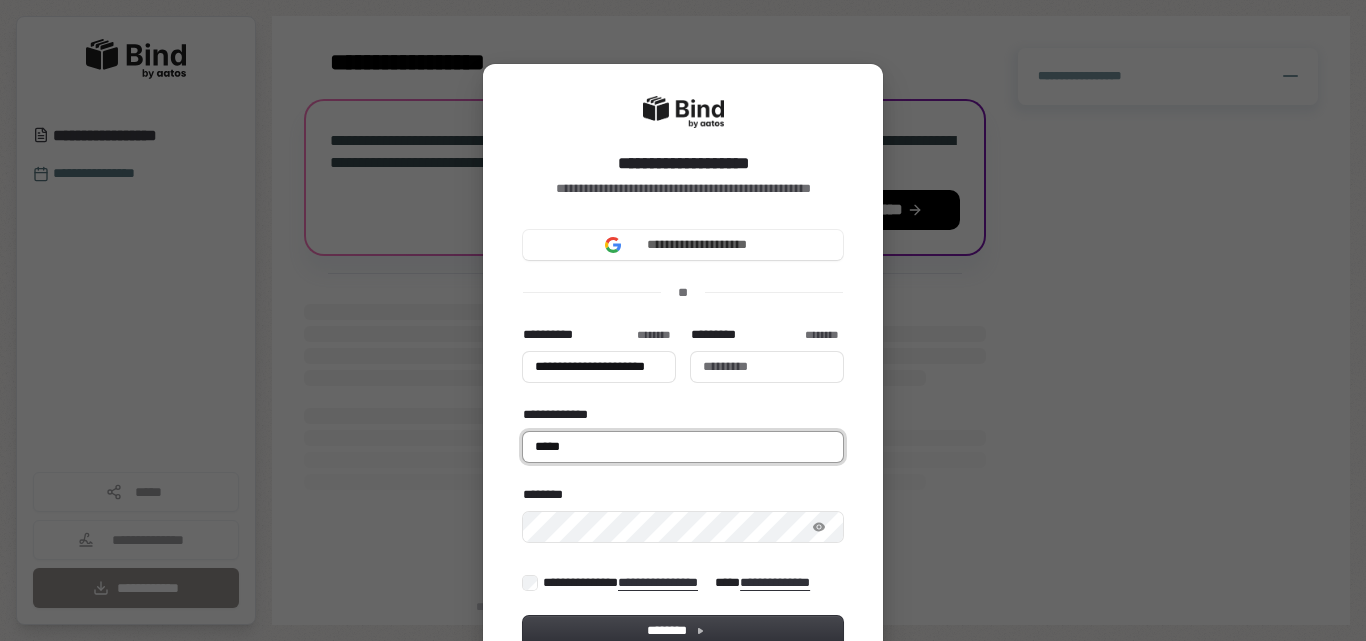 type on "**********" 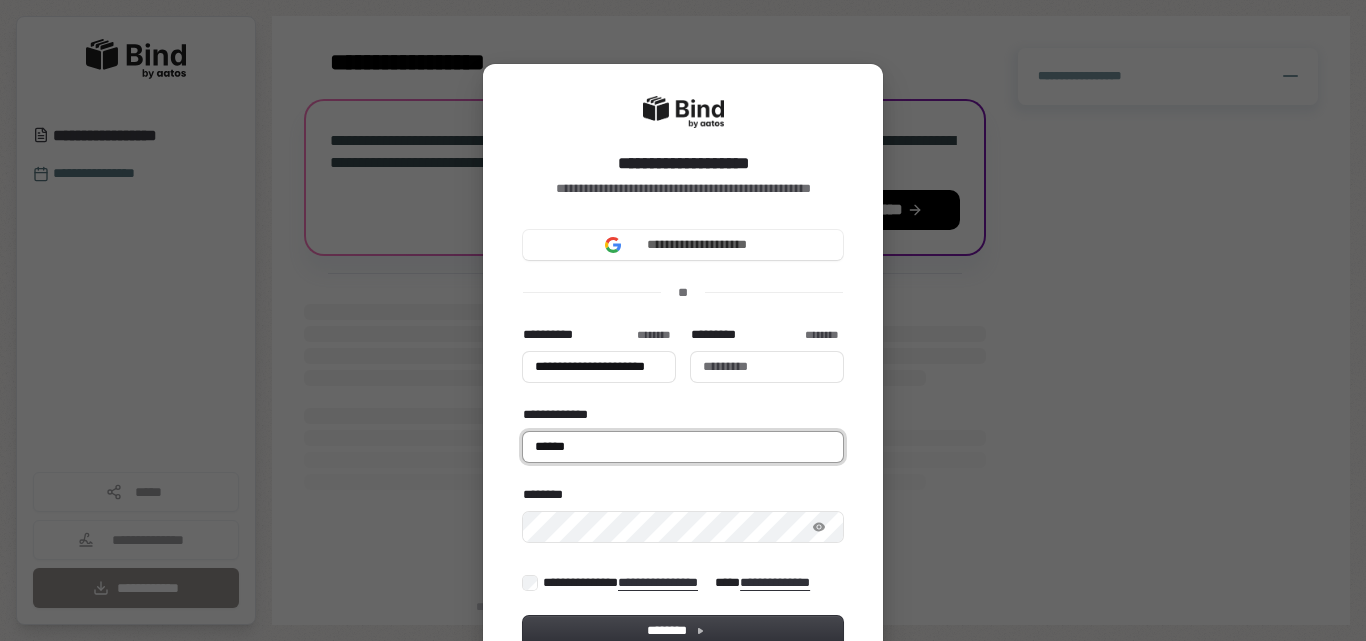 type on "**********" 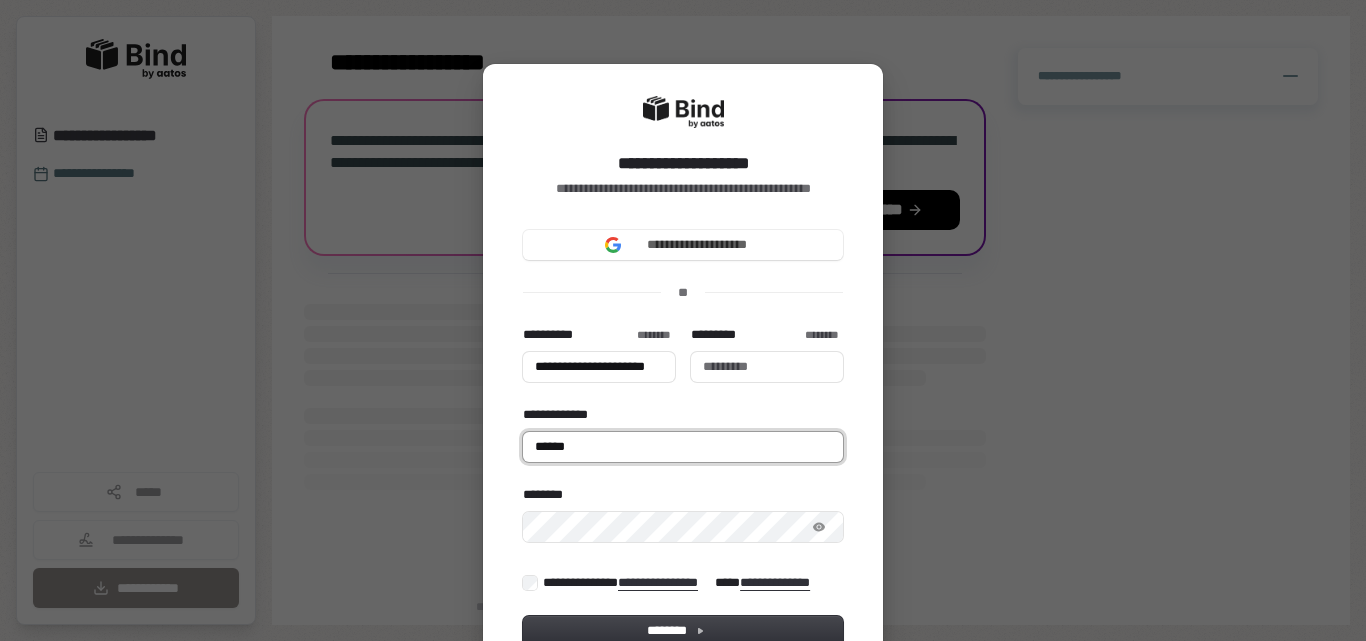 type 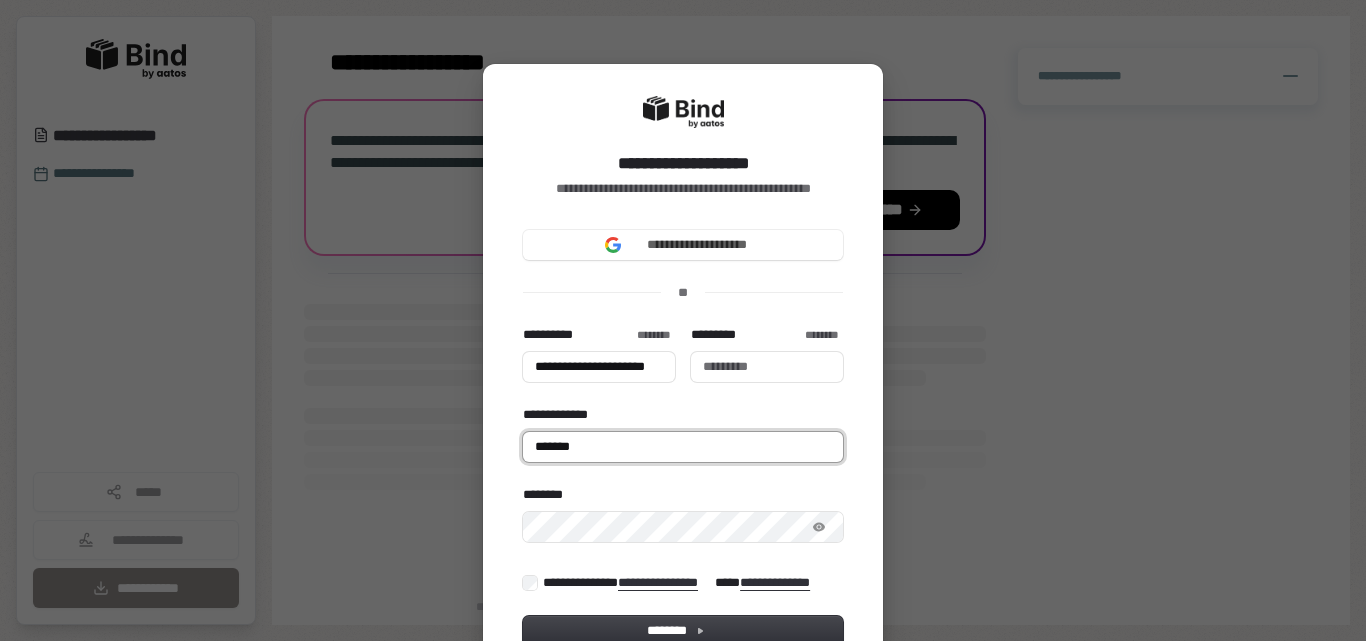 type on "********" 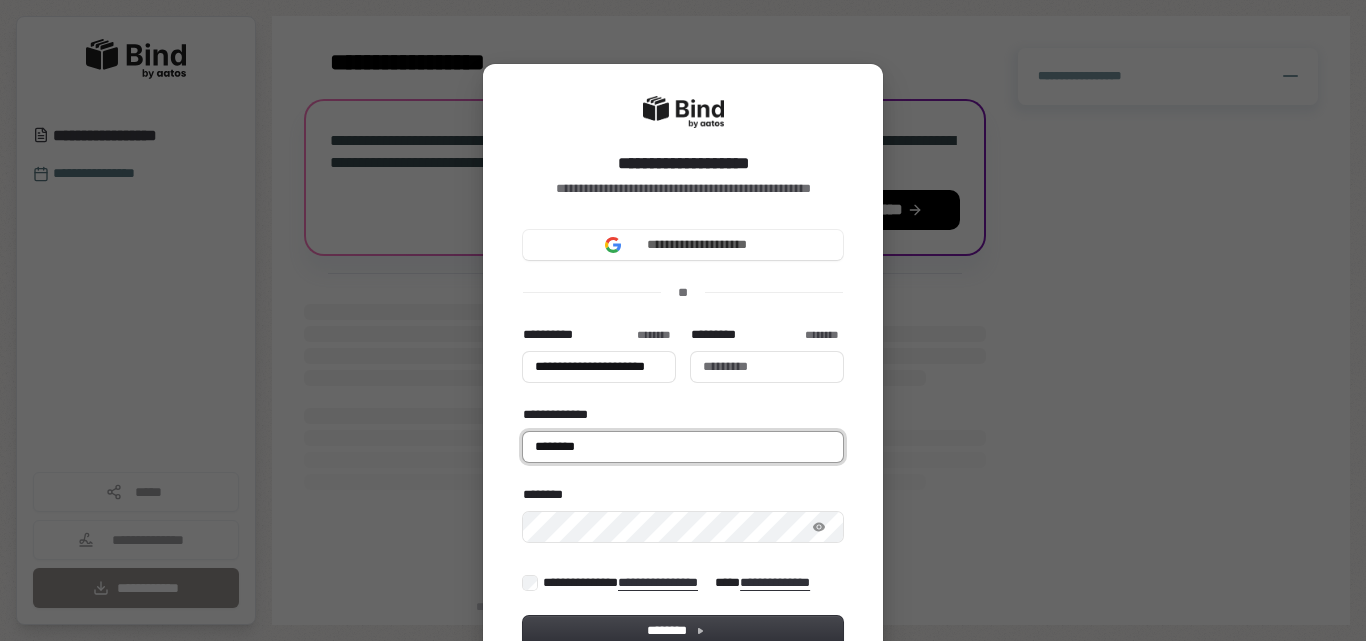 type on "**********" 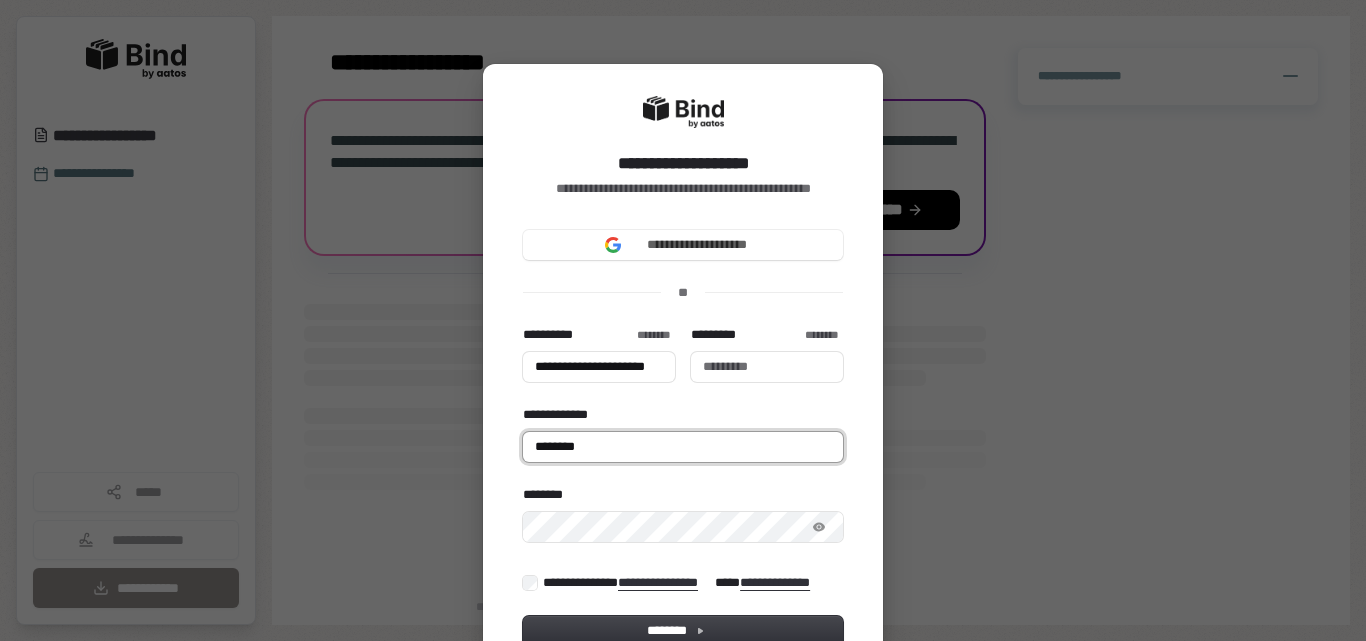 type on "*********" 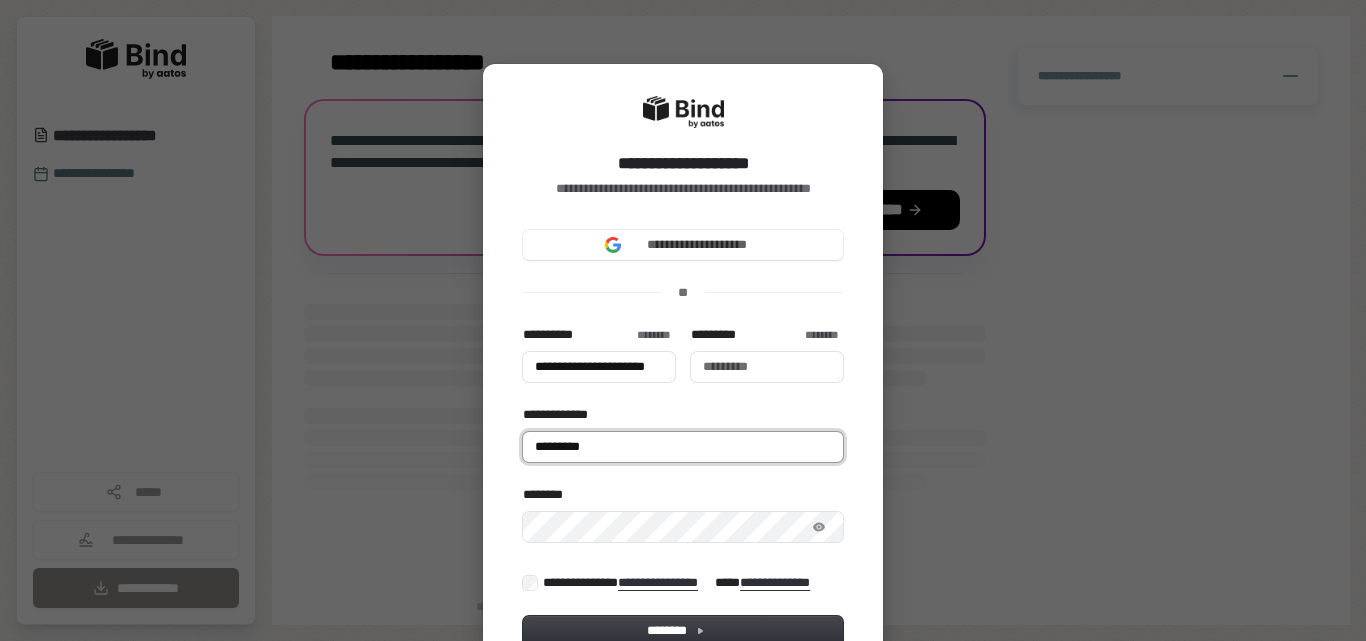 type on "**********" 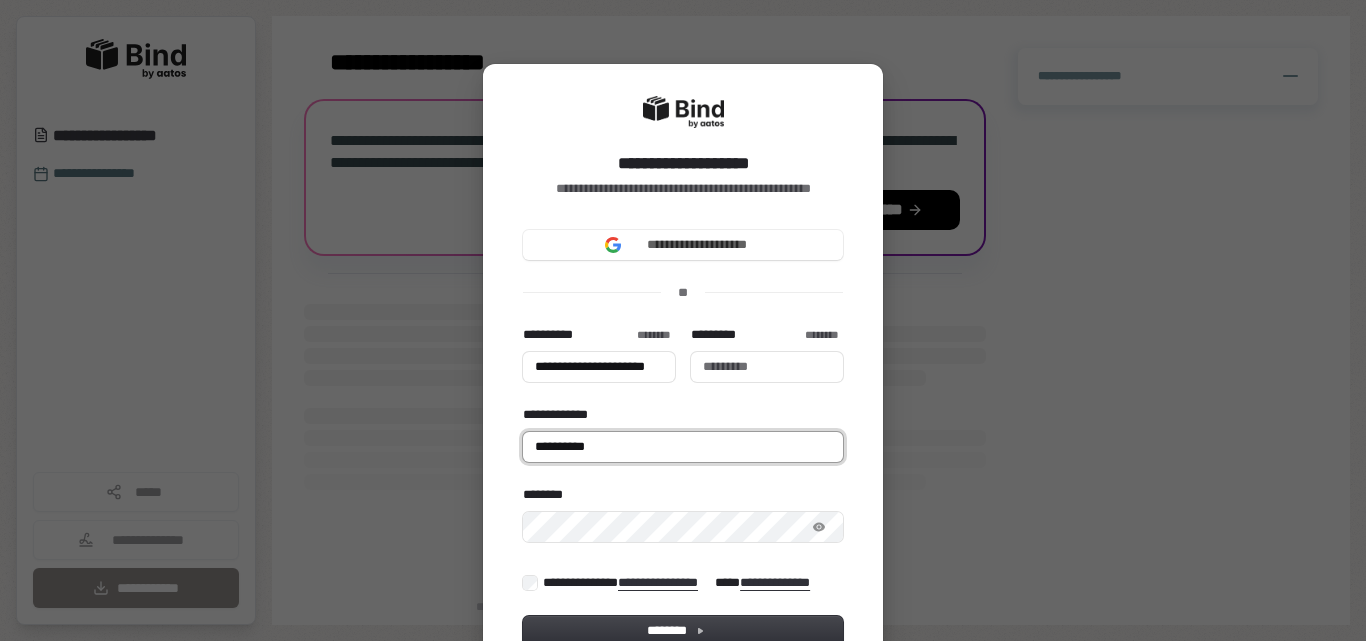 type on "**********" 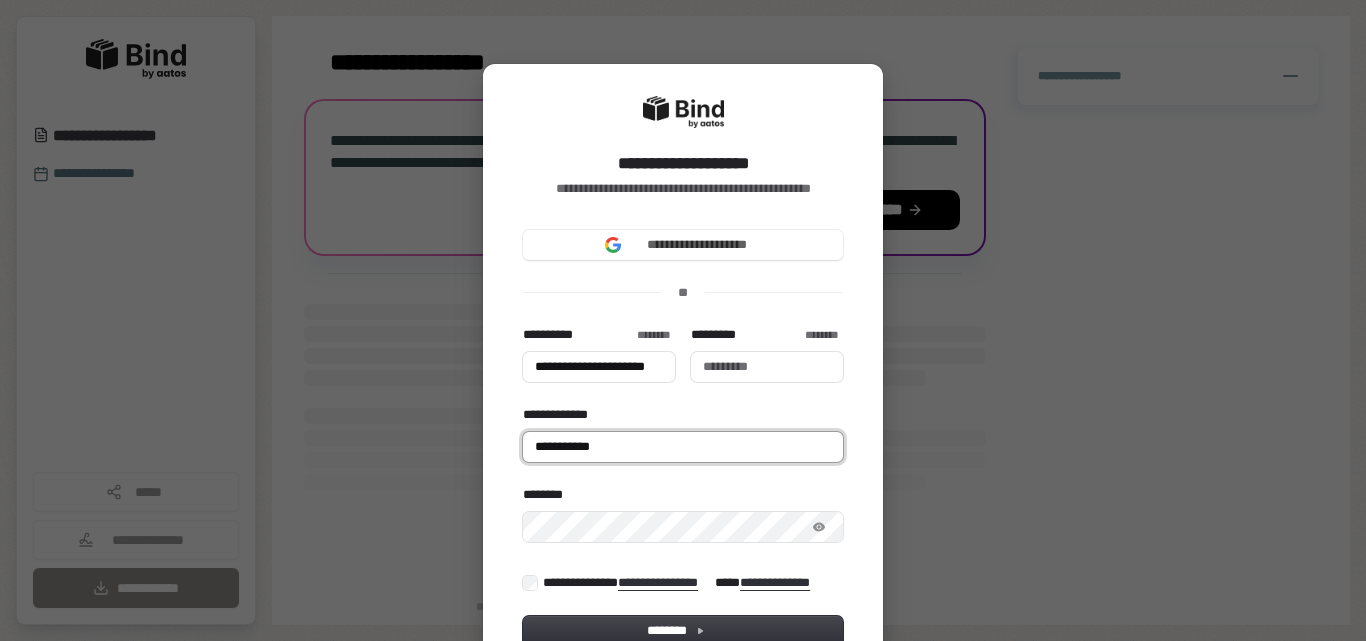 type on "**********" 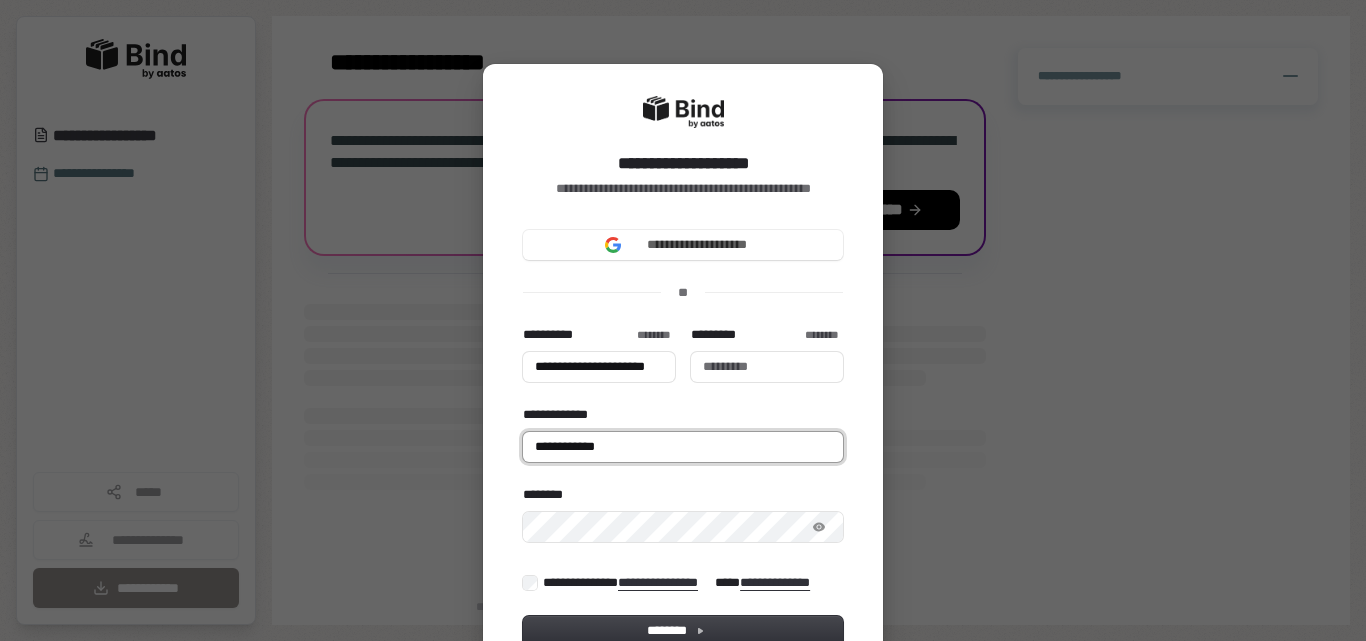 type on "**********" 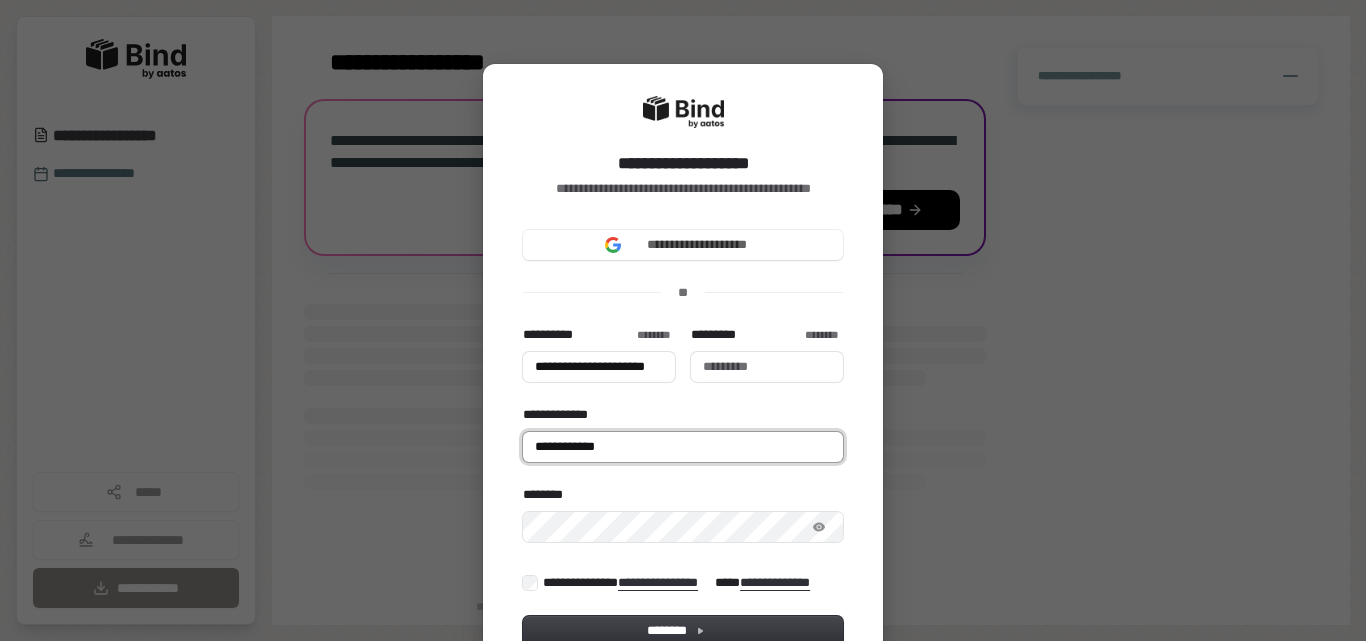 type on "**********" 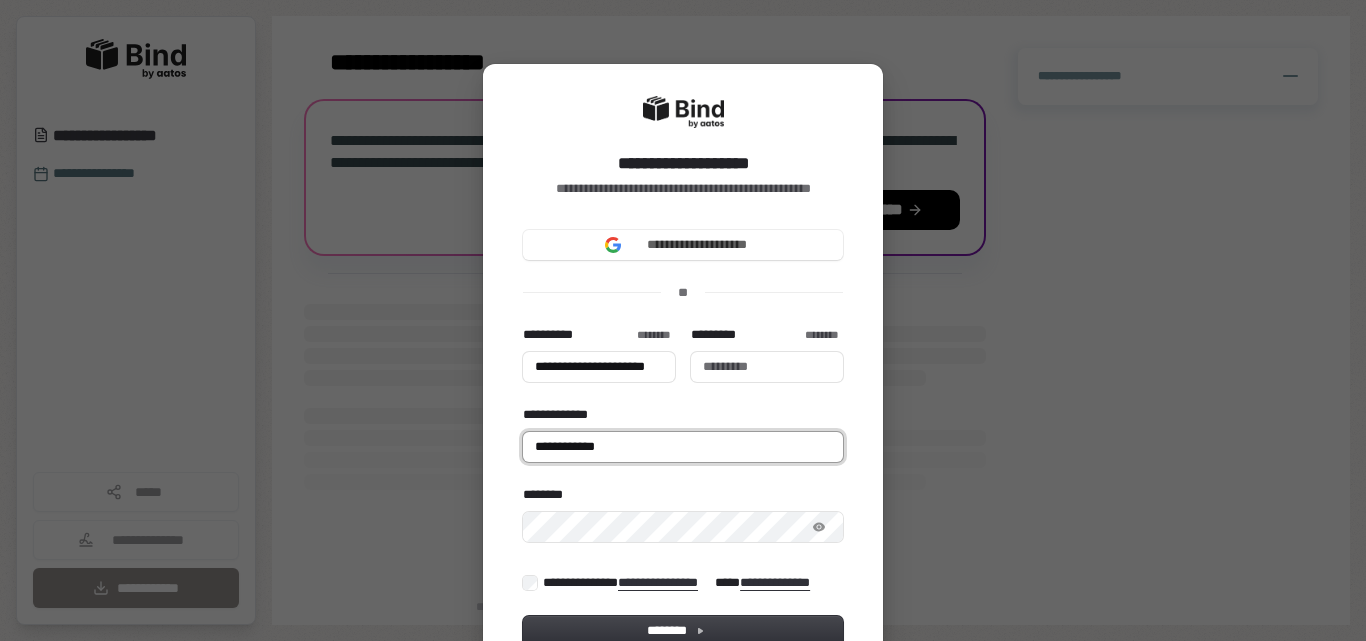 type 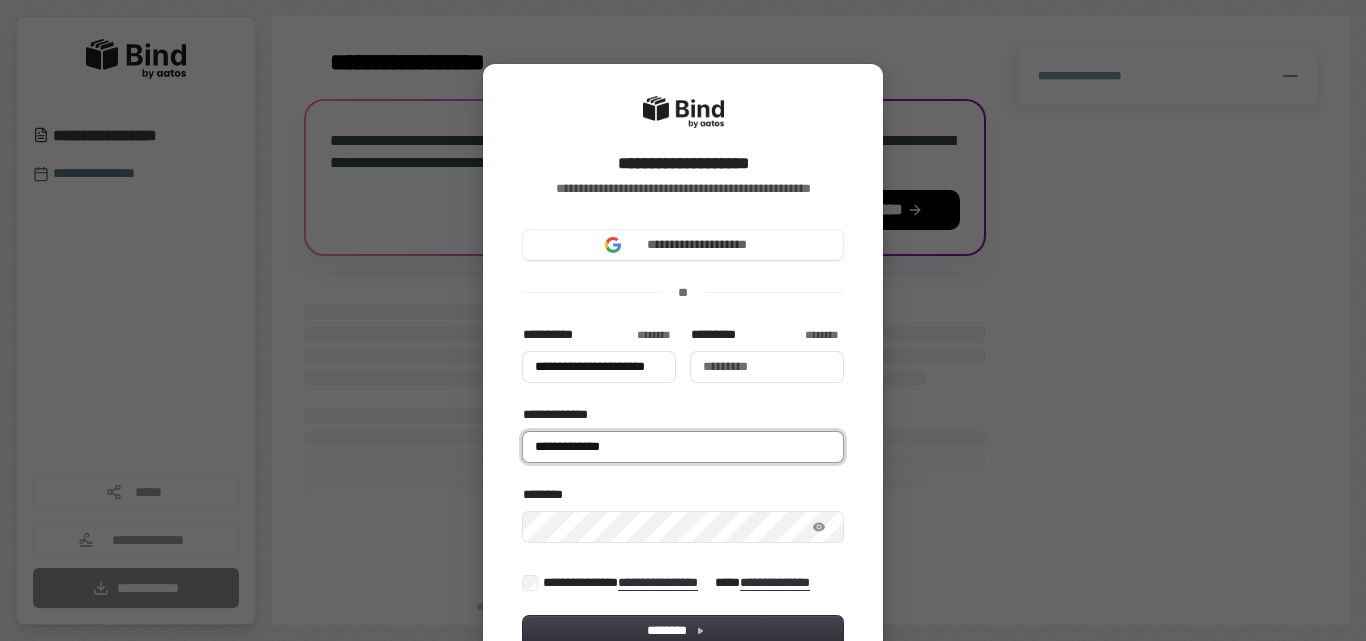 type on "**********" 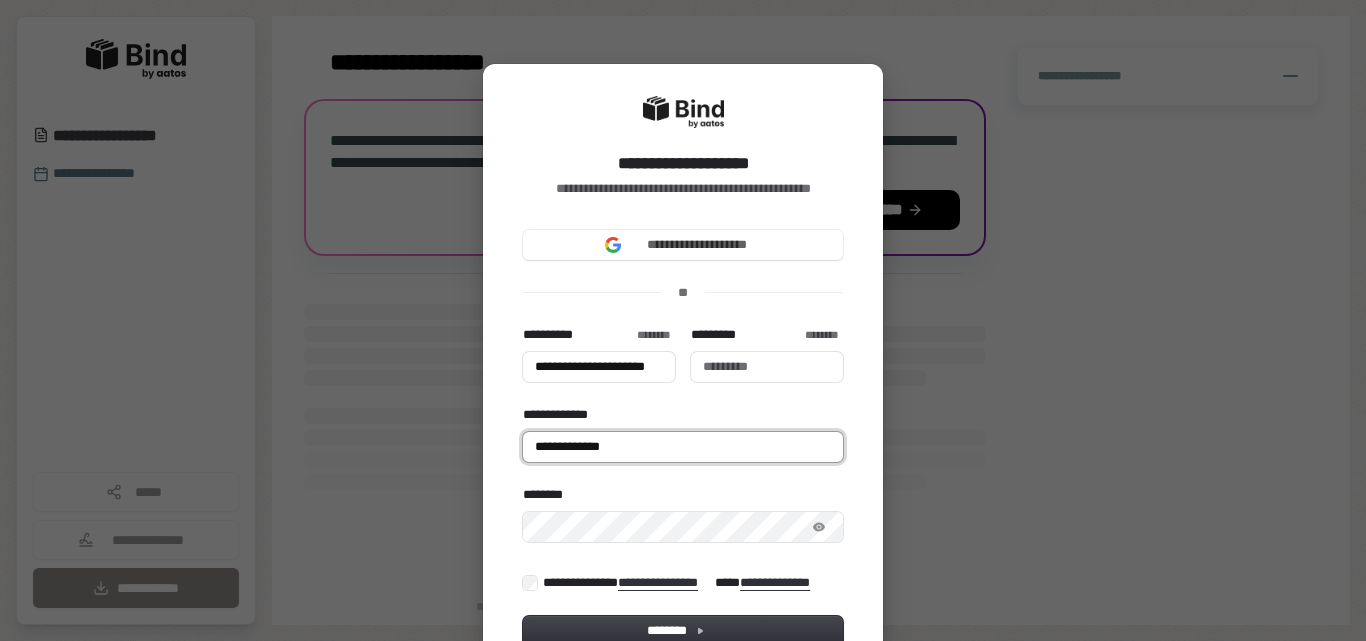 type 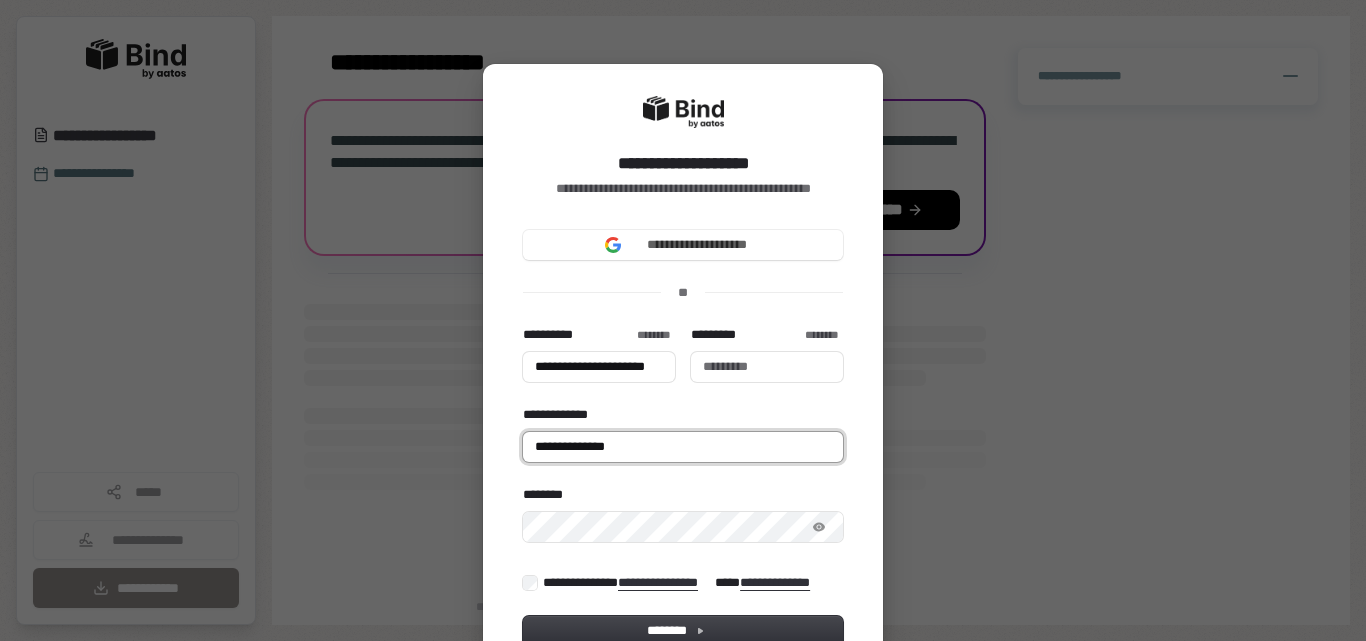 type on "**********" 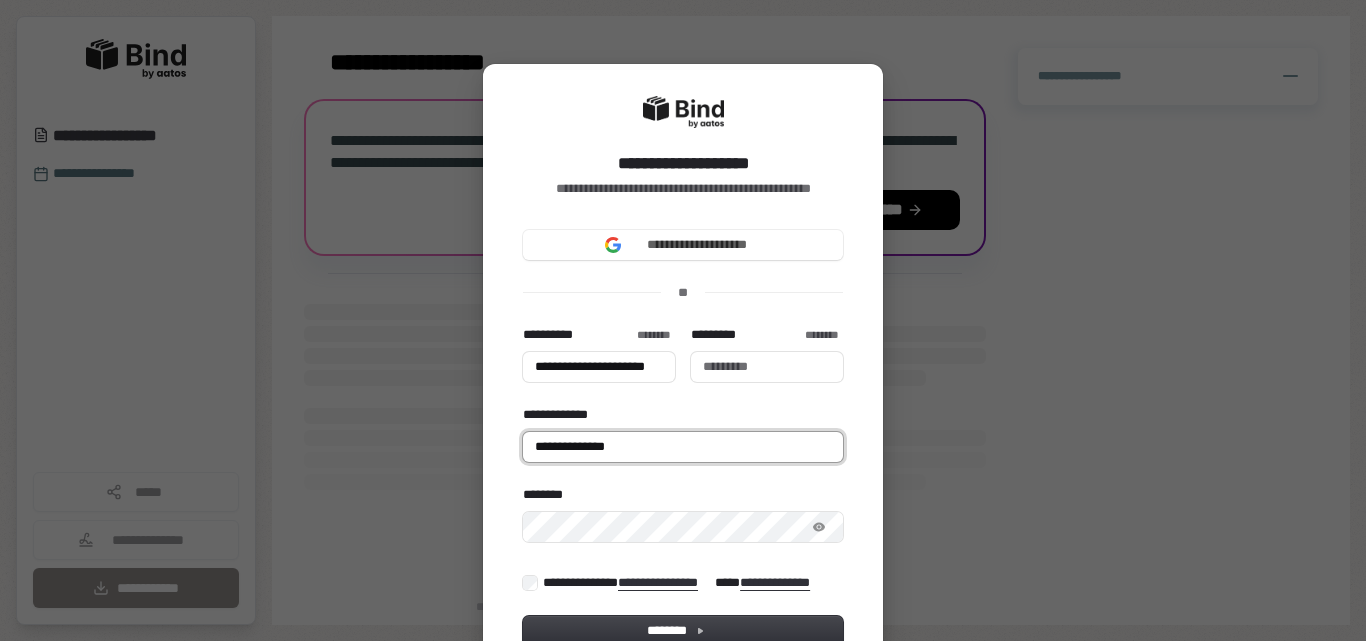 type 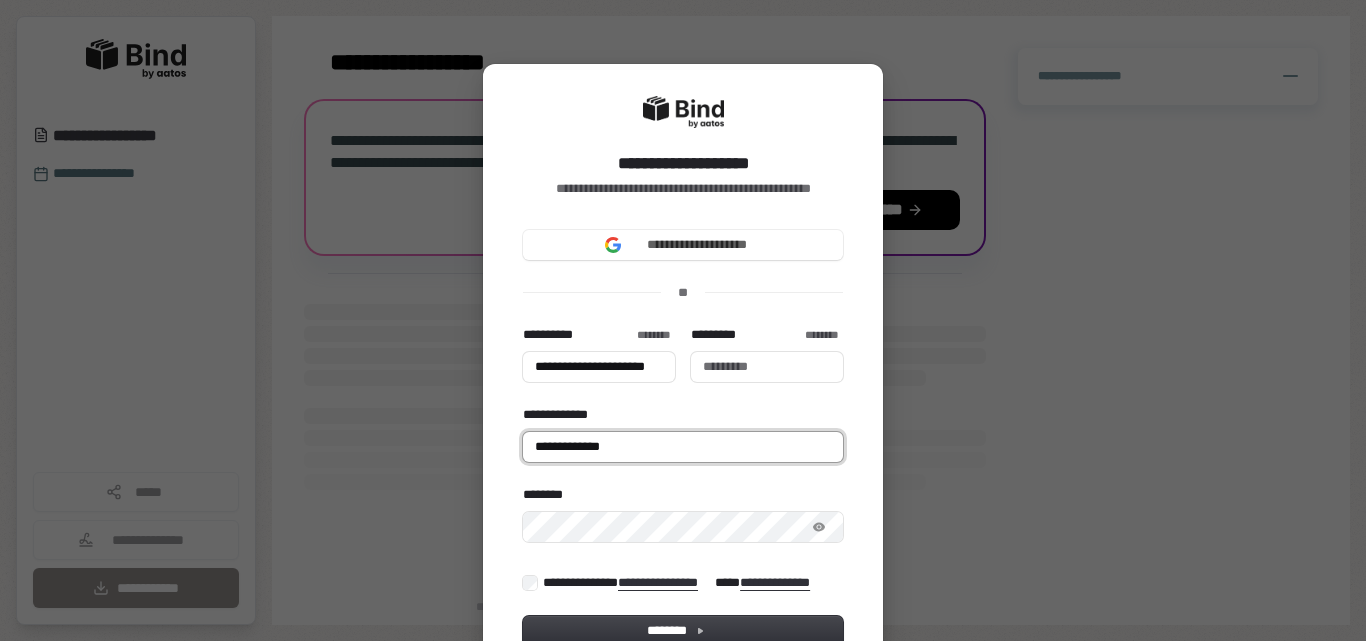 type on "**********" 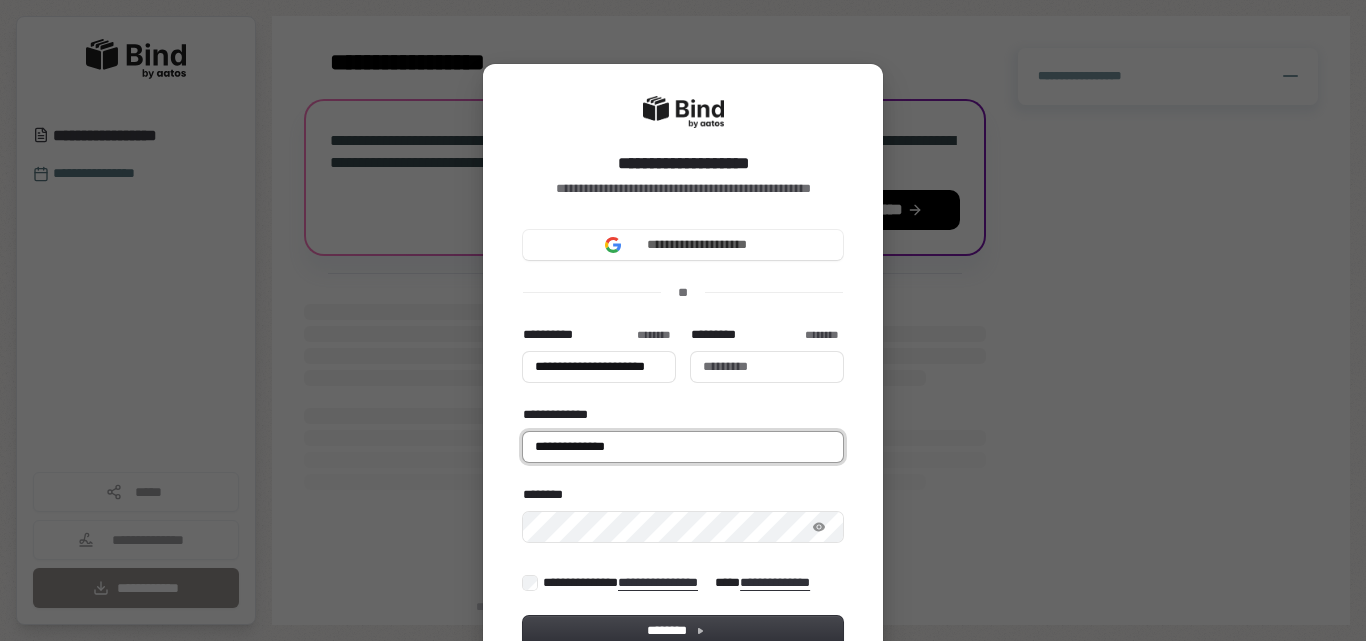 type on "**********" 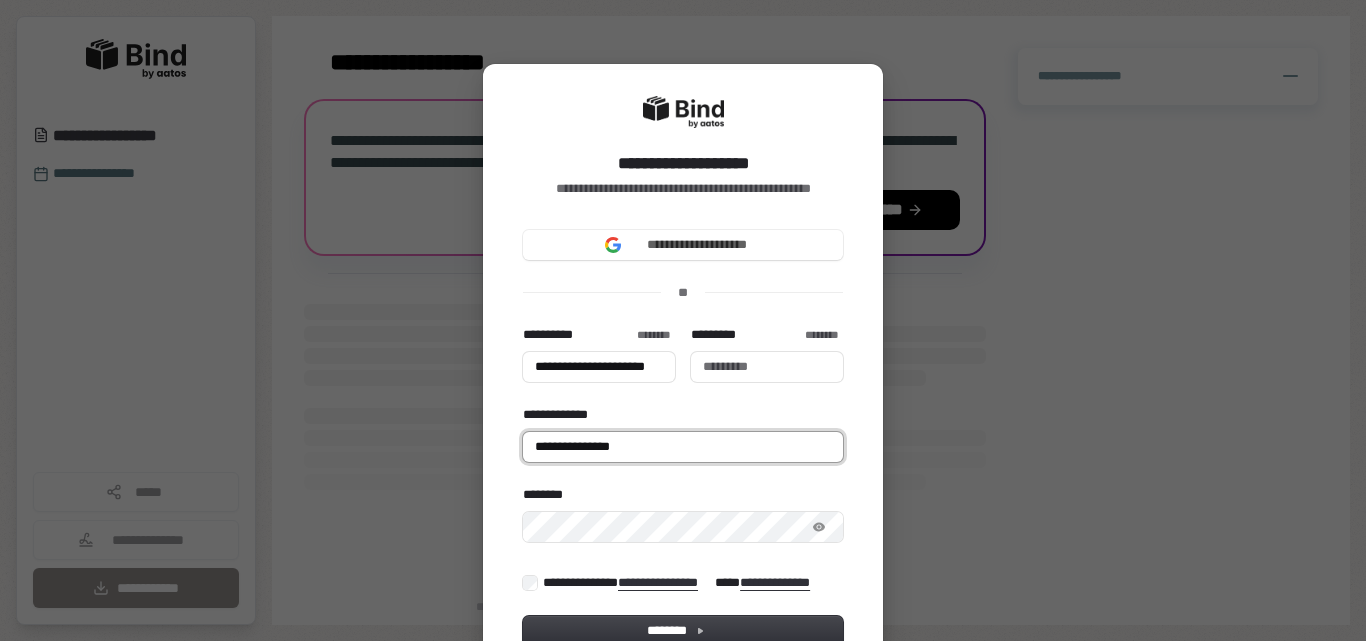 type on "**********" 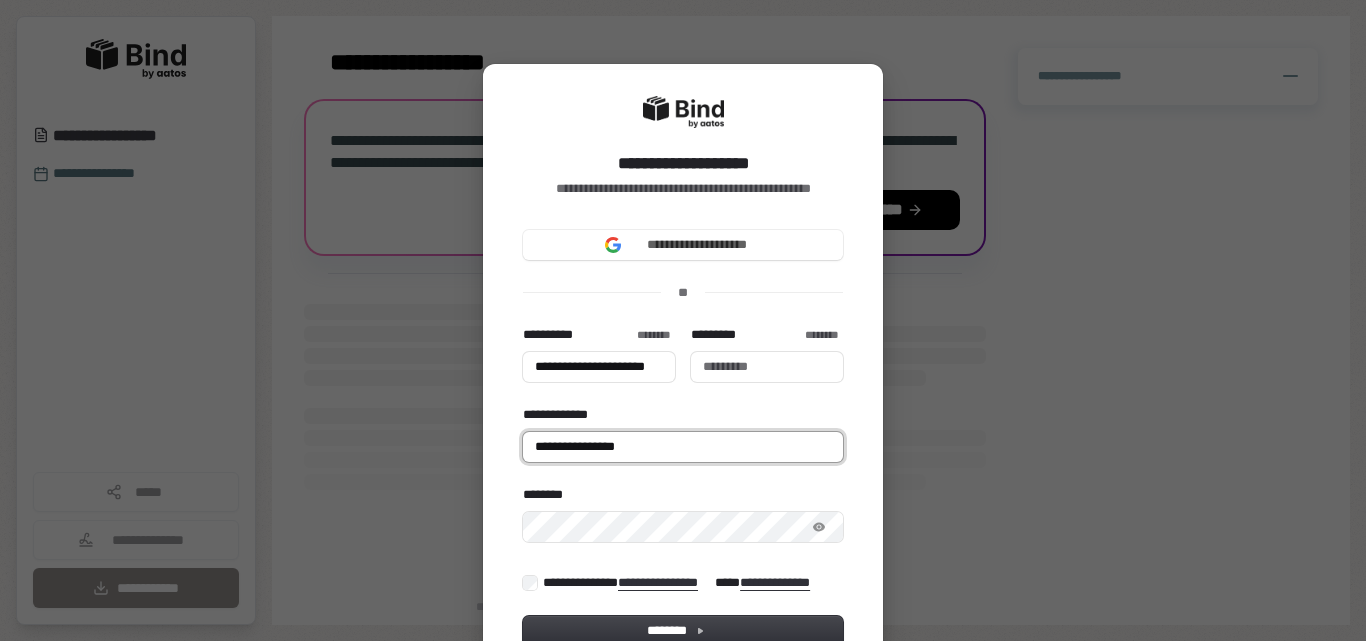 type on "**********" 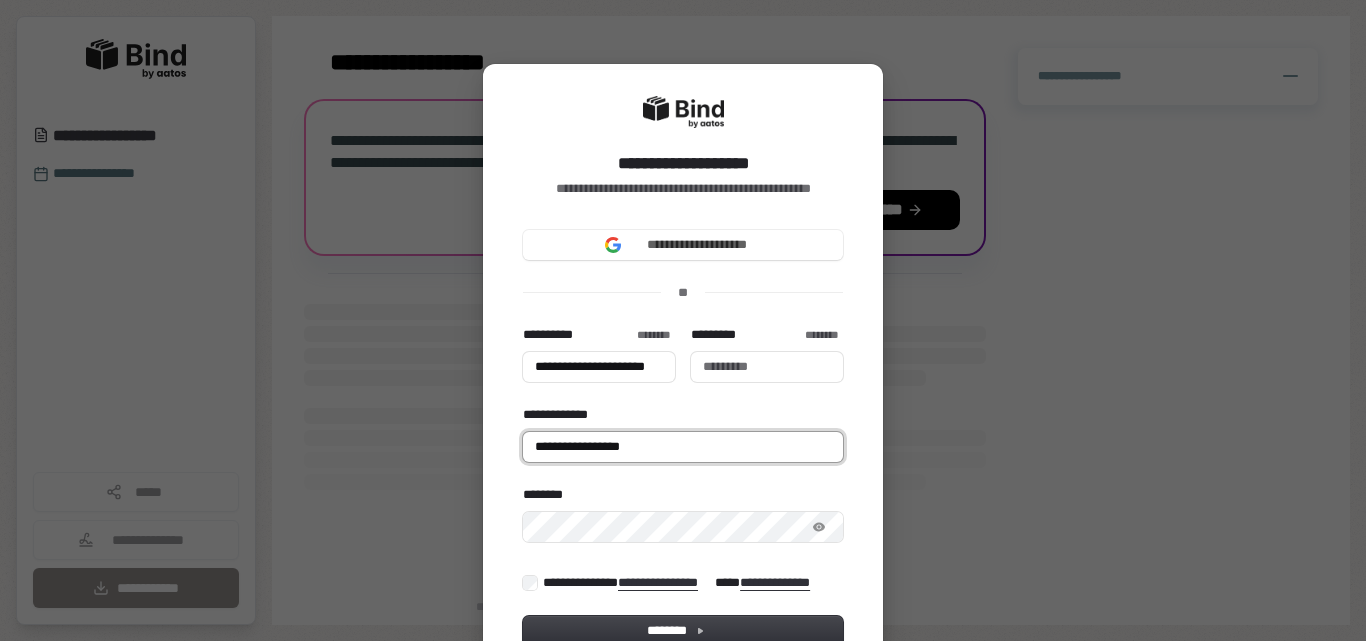 type on "**********" 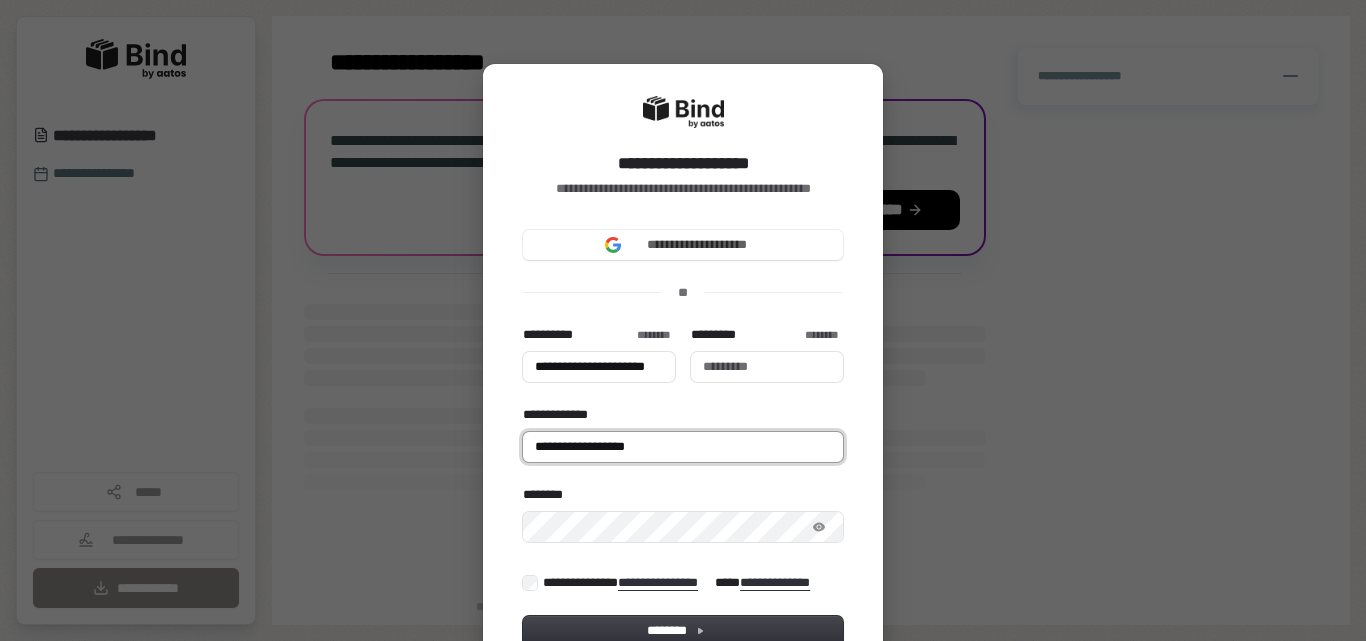 type on "**********" 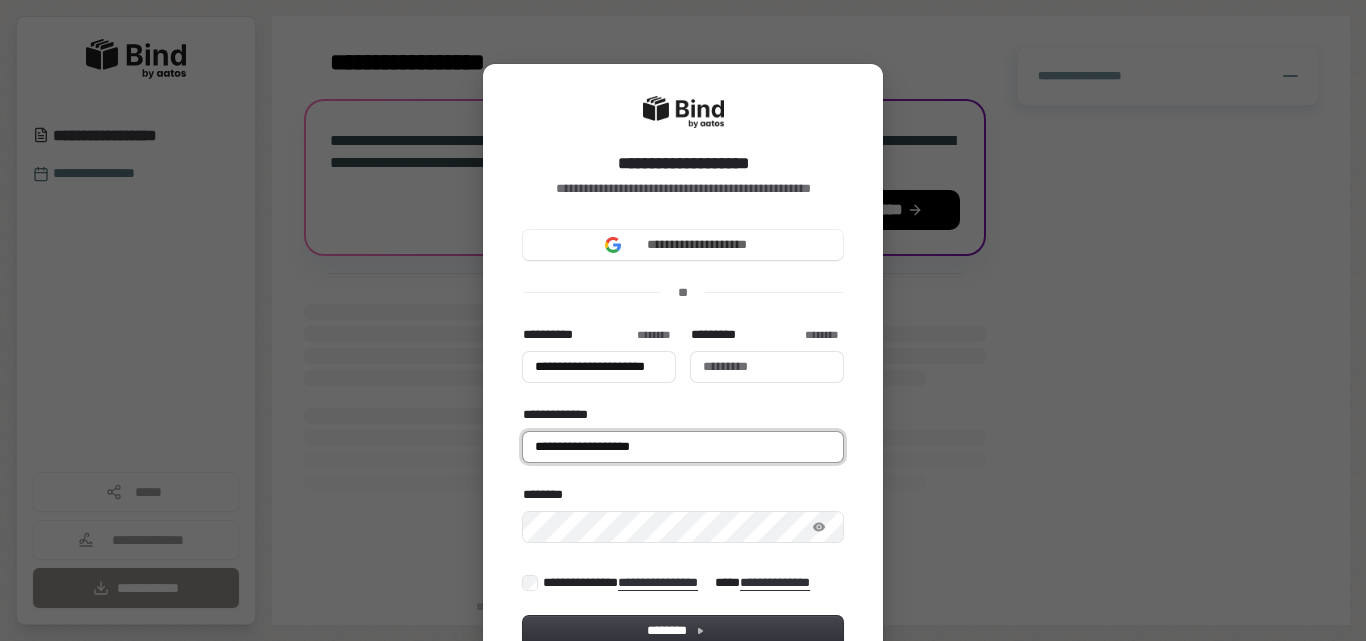 type on "**********" 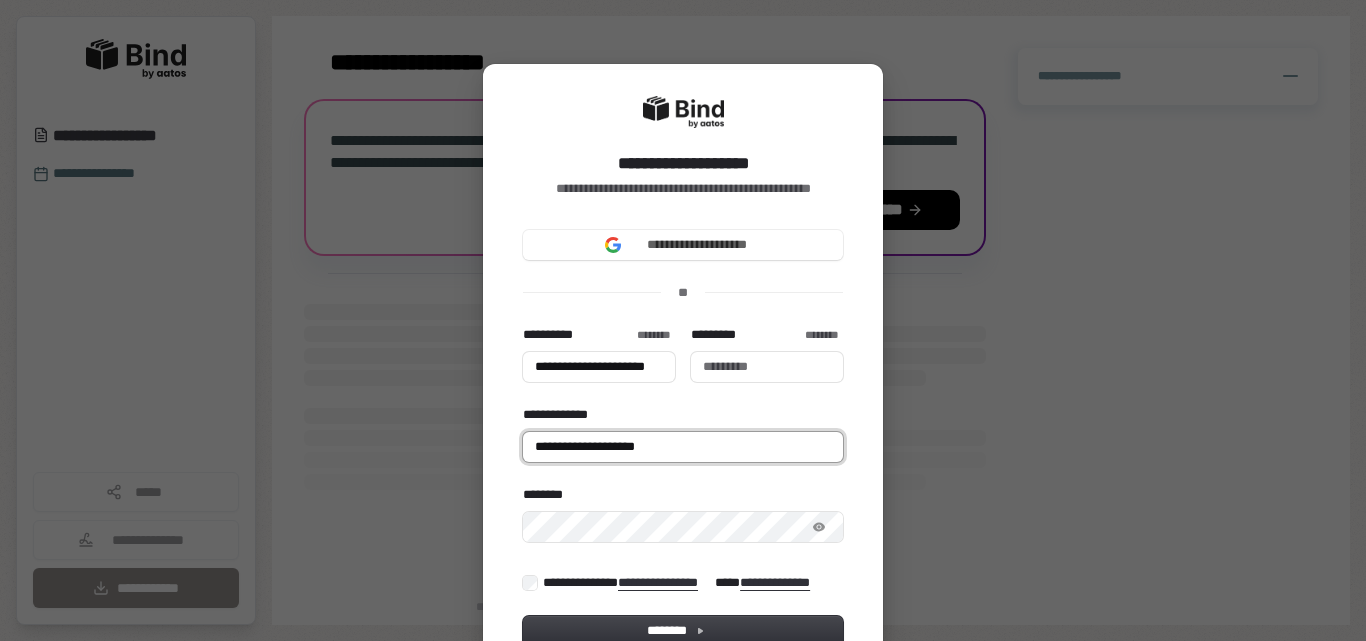 type on "**********" 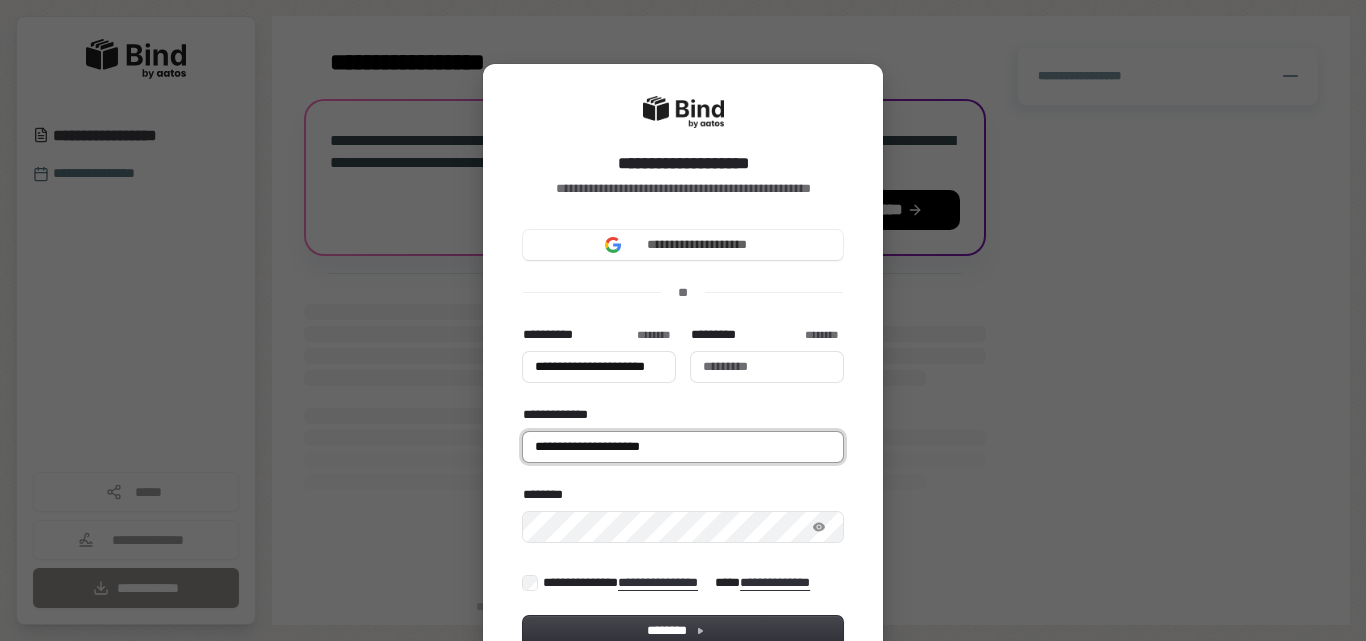 type on "**********" 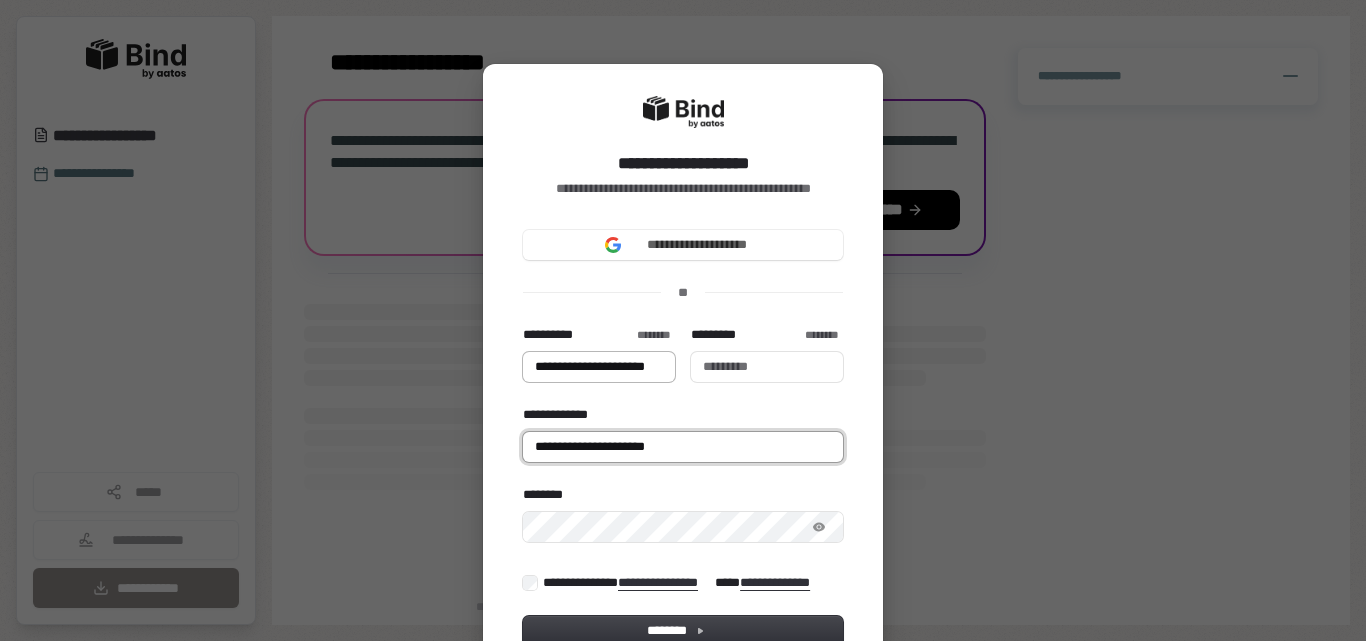 type on "**********" 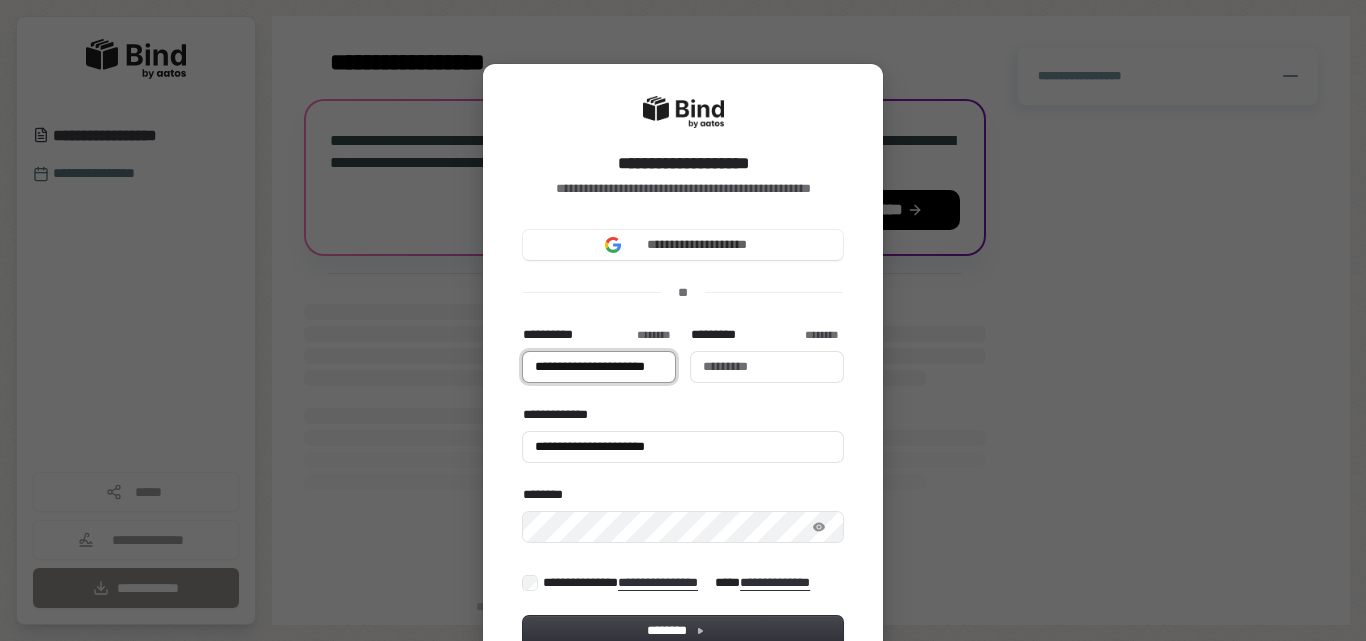 type on "**********" 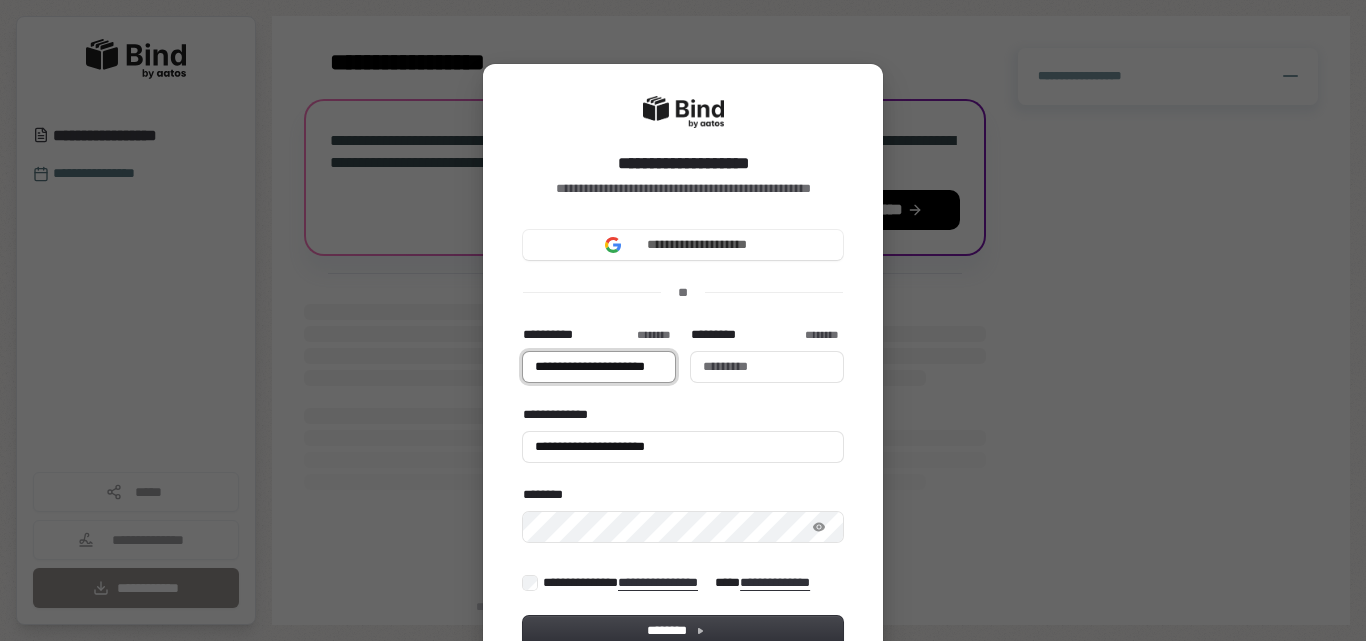 type 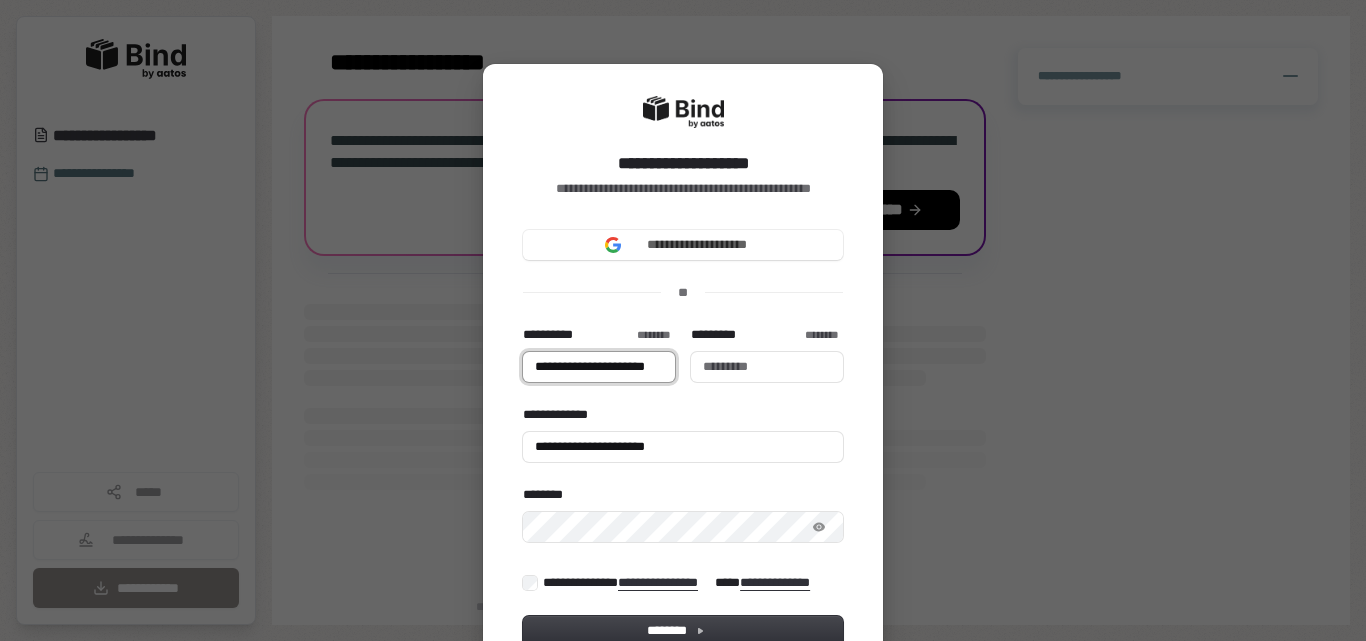 type on "**********" 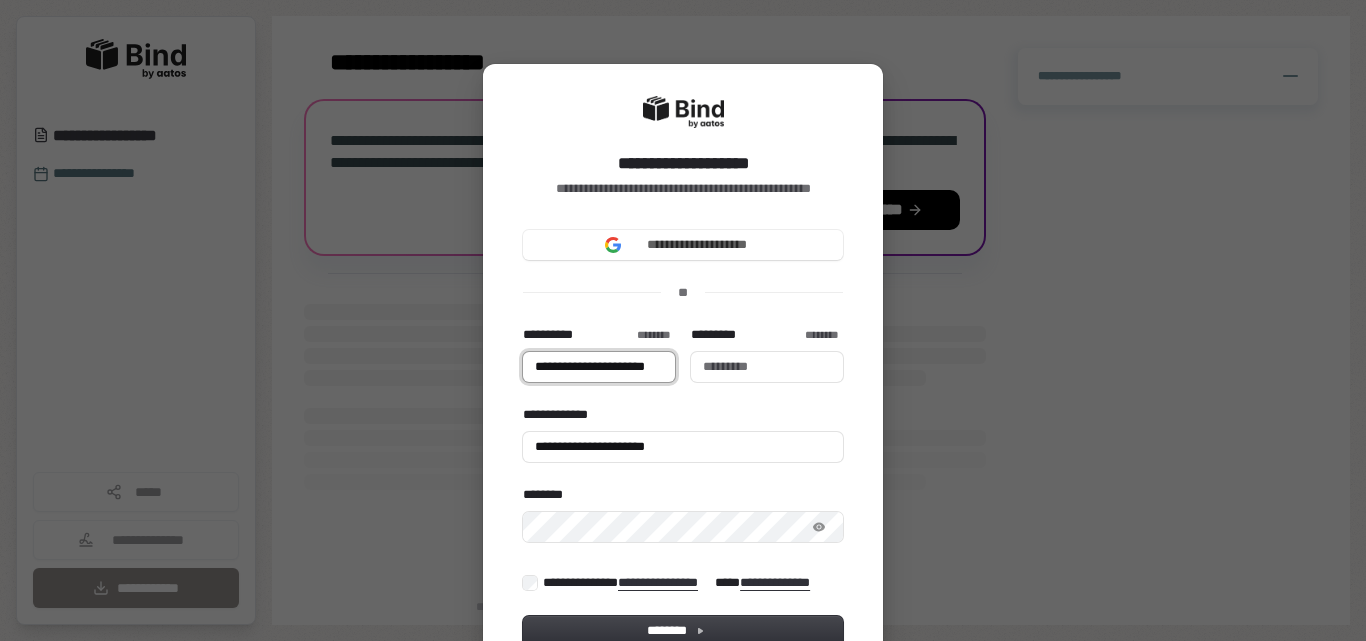 type 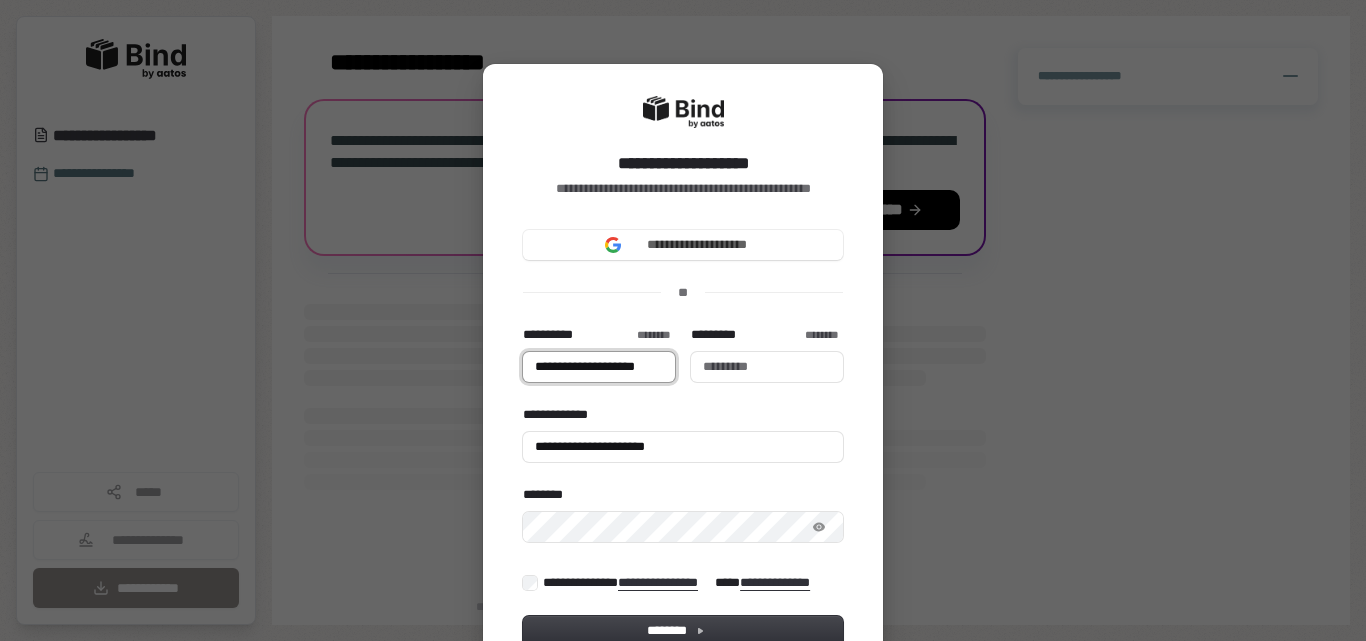 type on "**********" 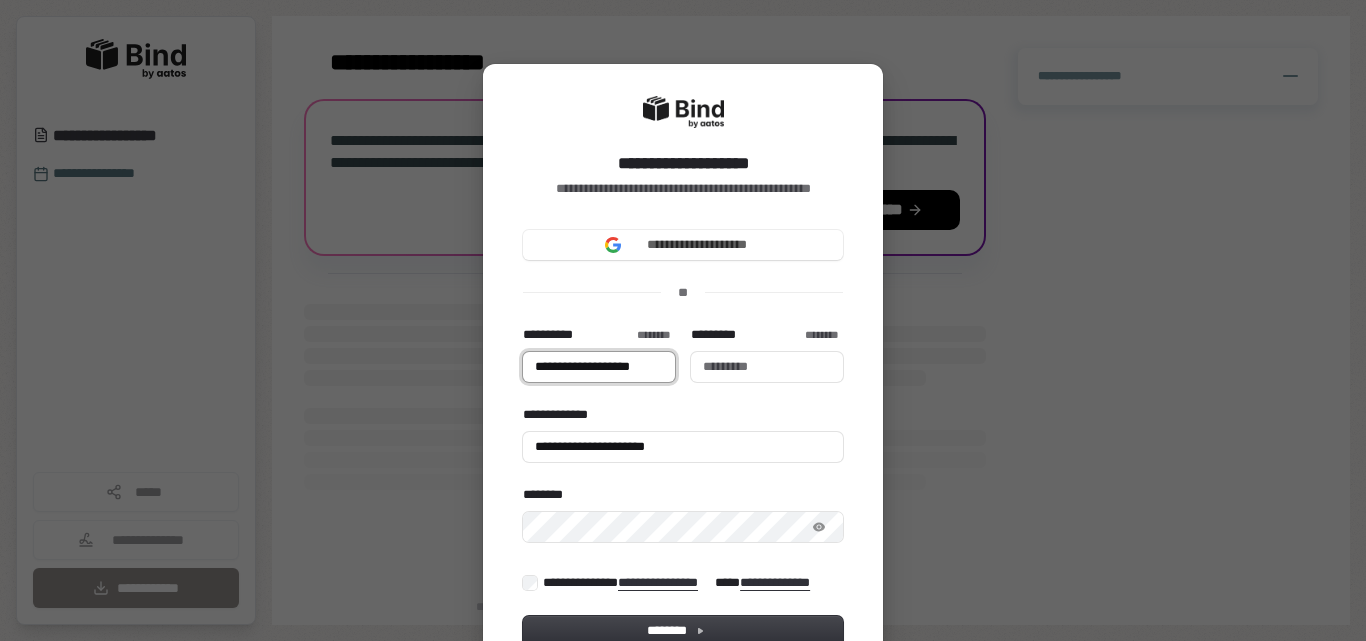 type on "**********" 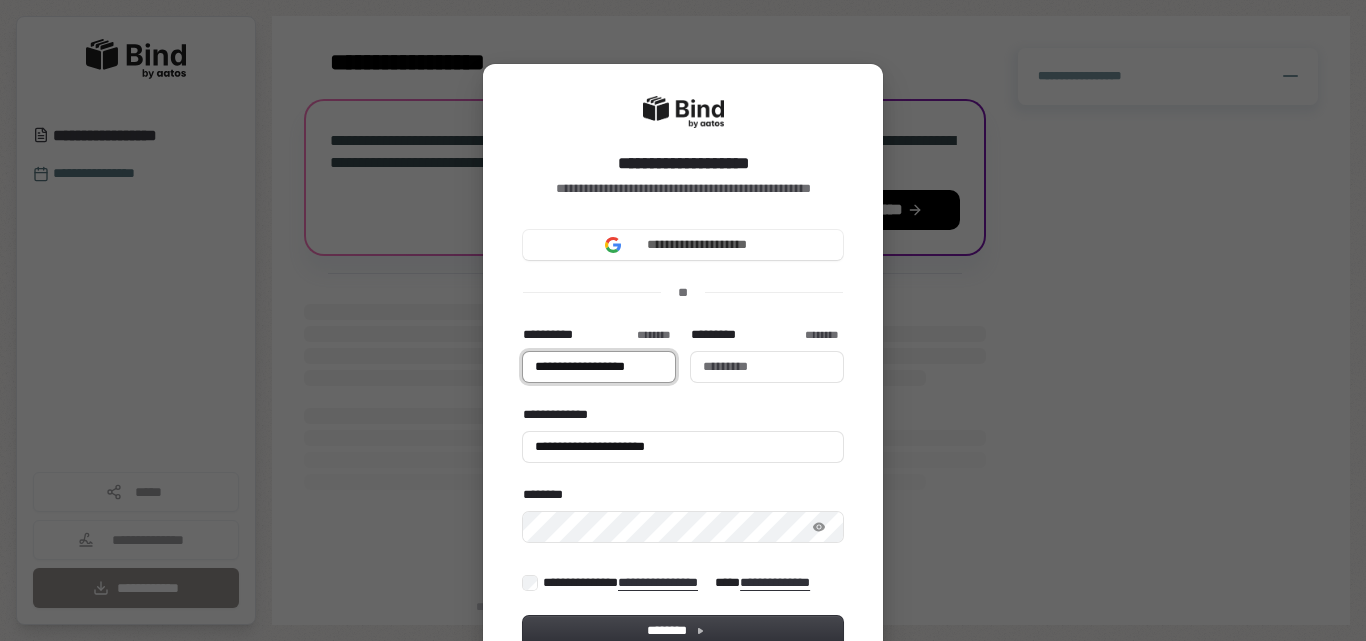 type on "**********" 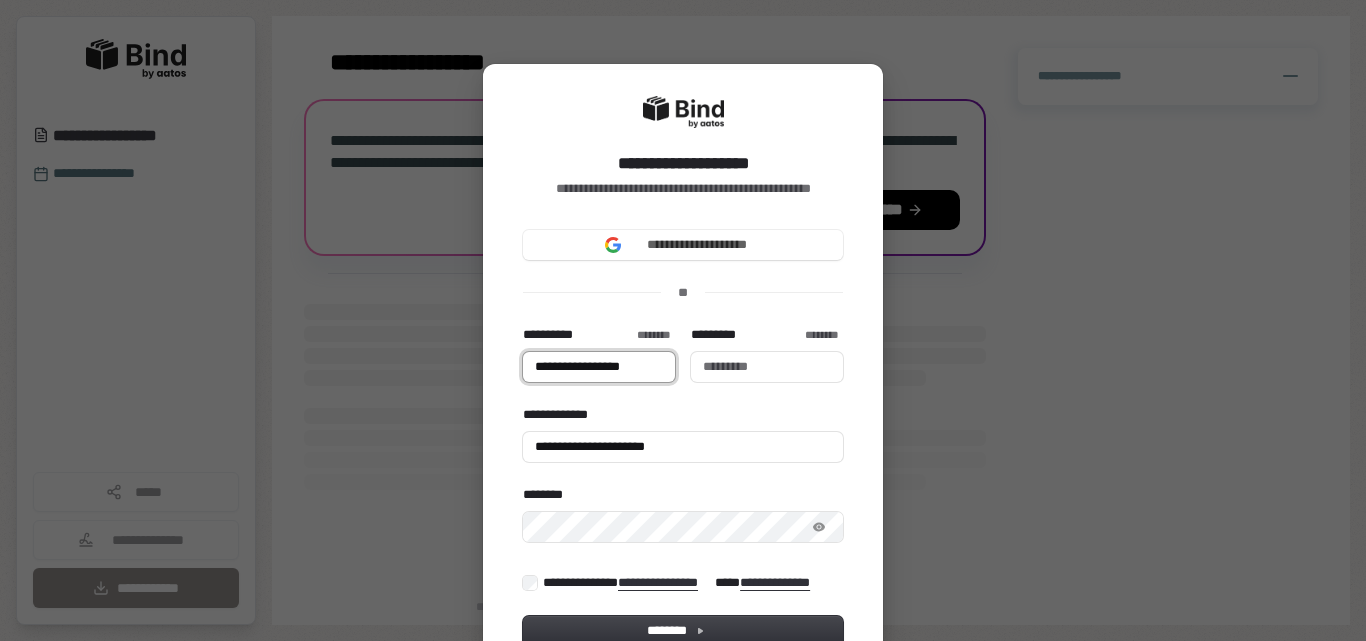 type on "**********" 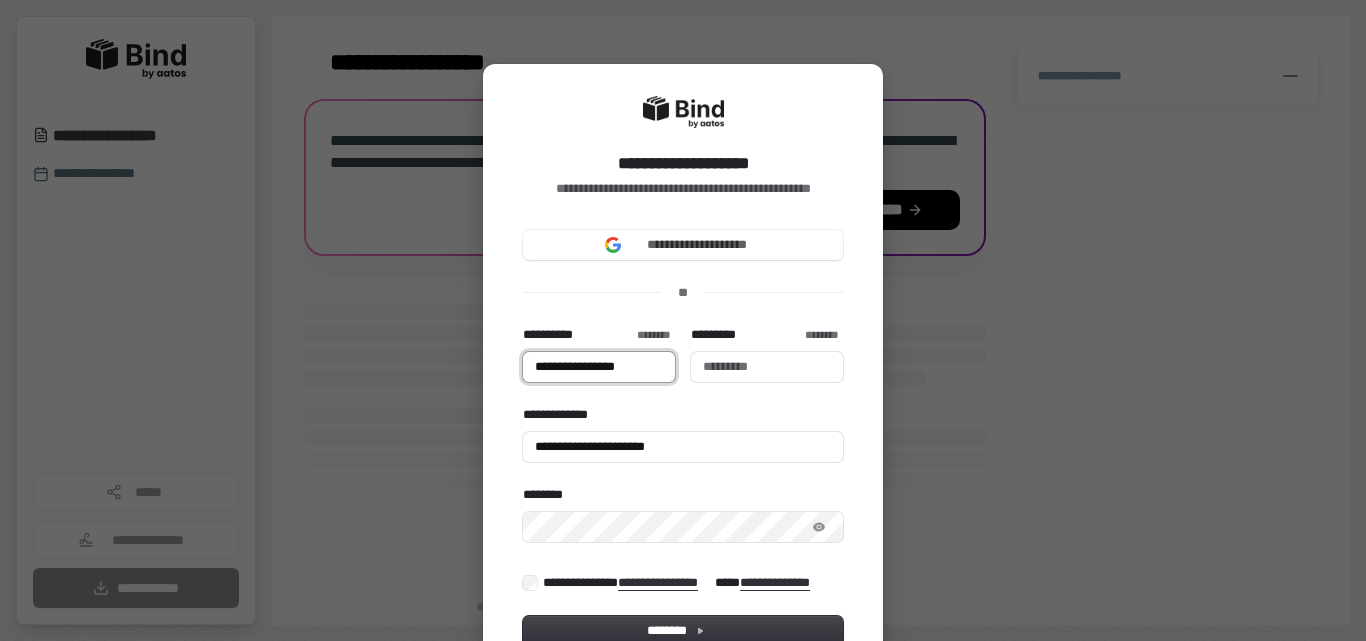type on "**********" 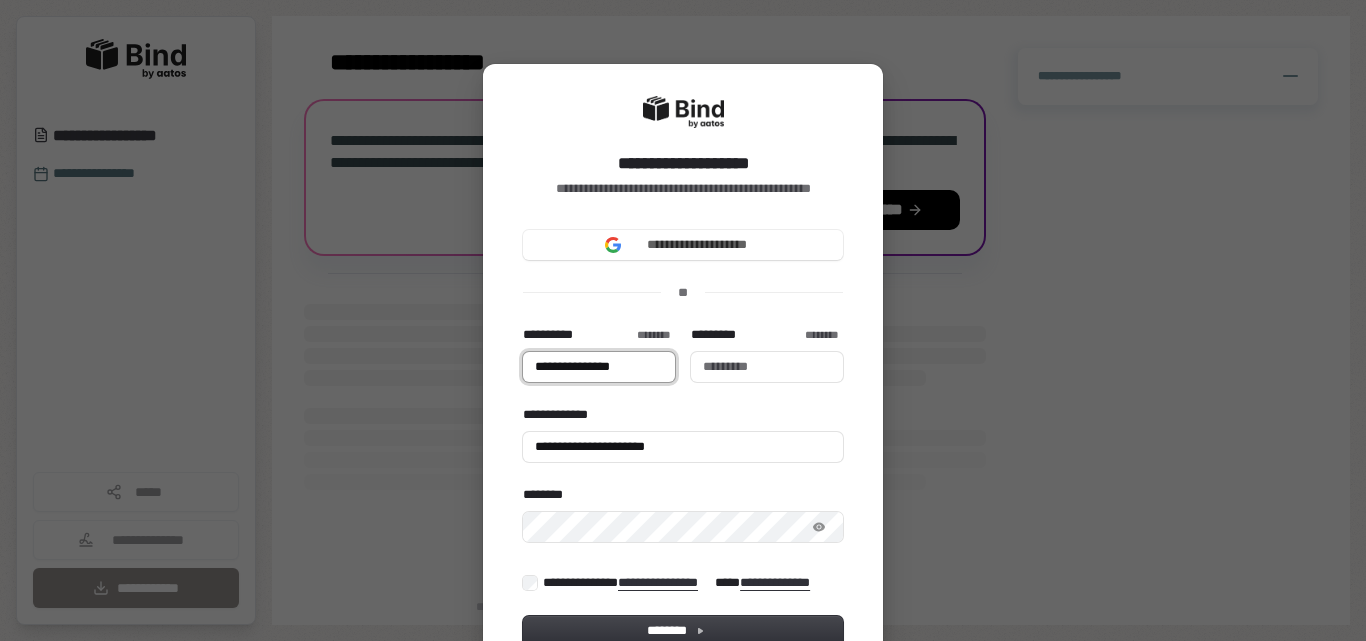 type 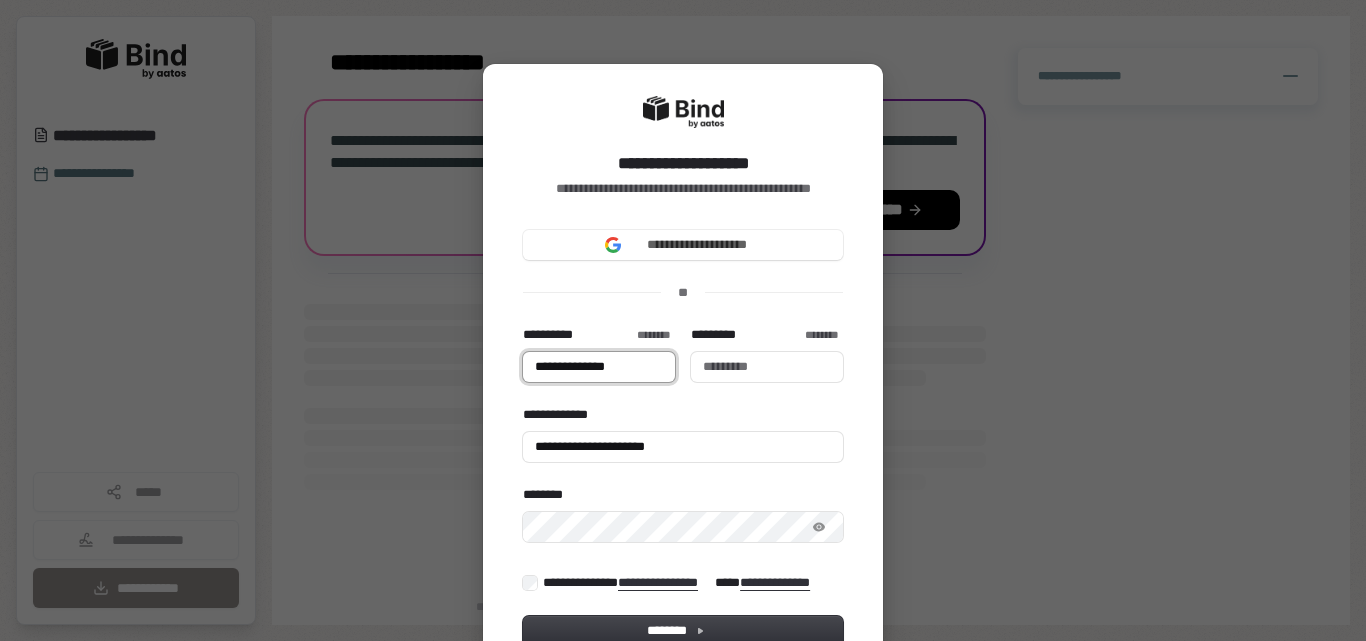 type on "**********" 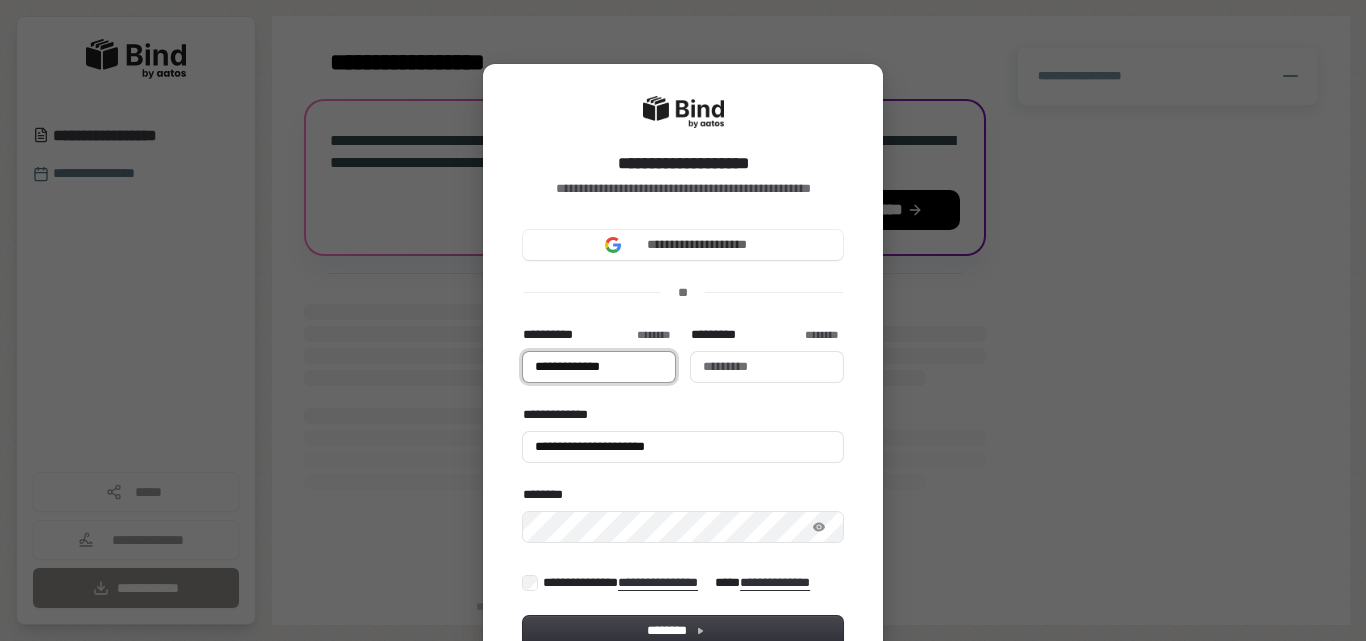 type on "**********" 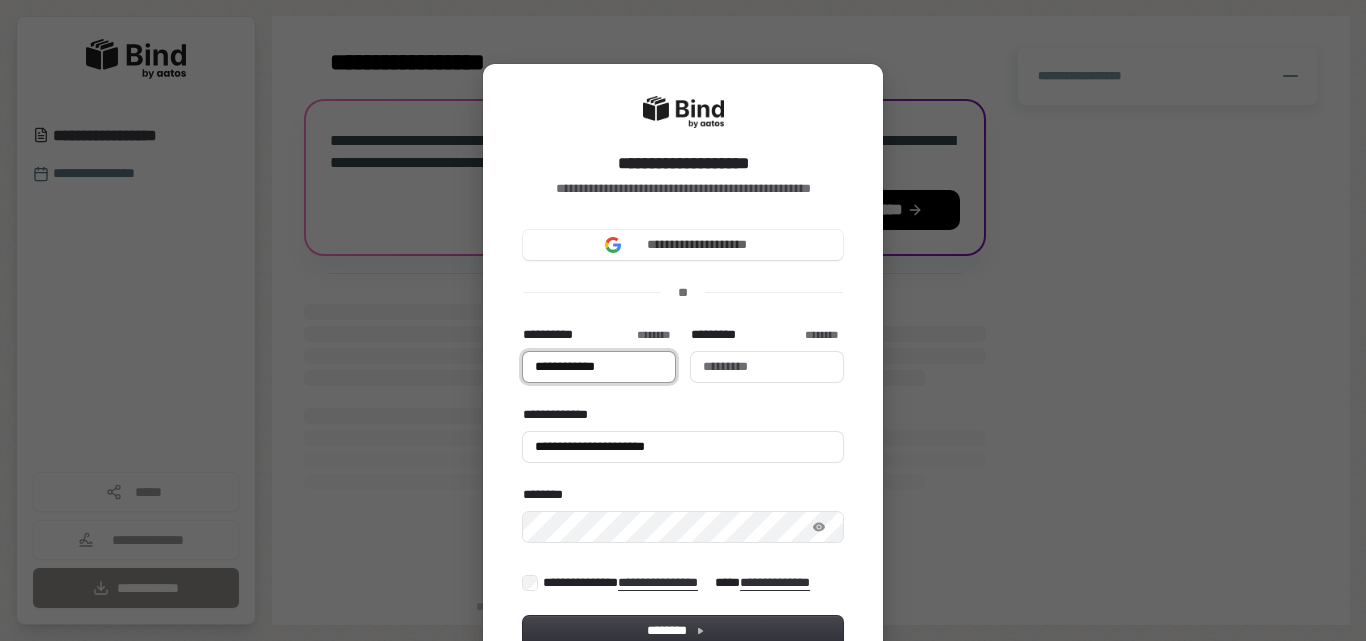 type on "**********" 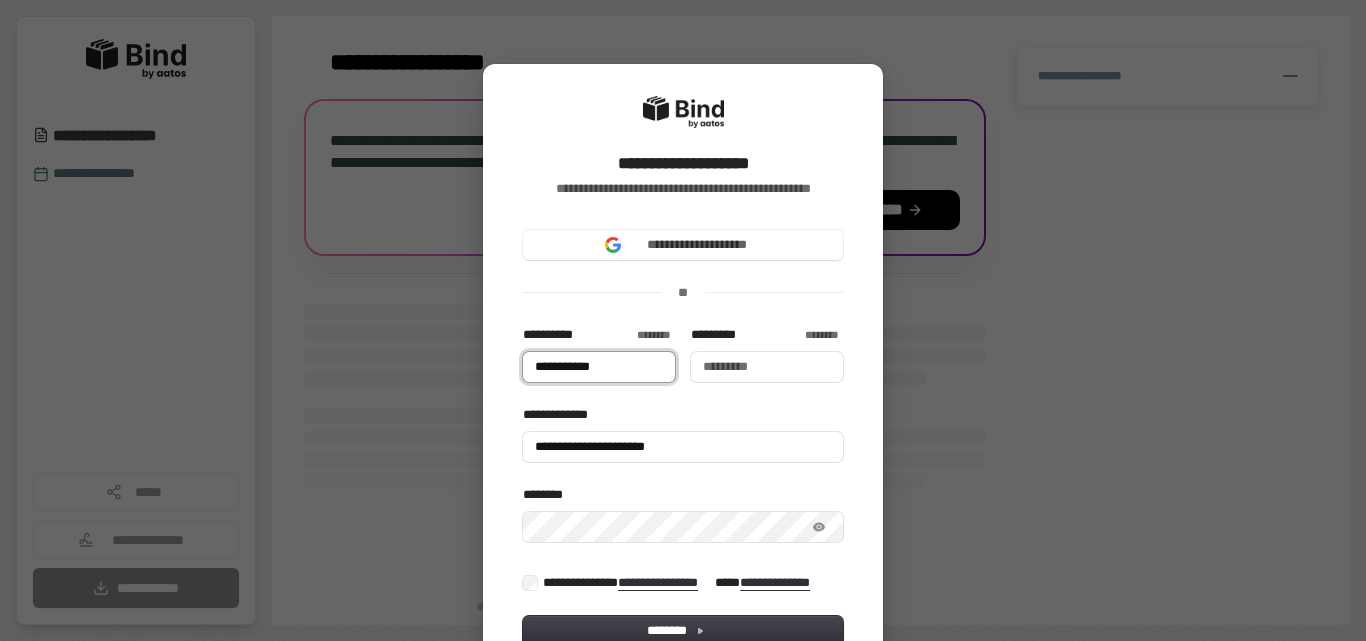 type on "**********" 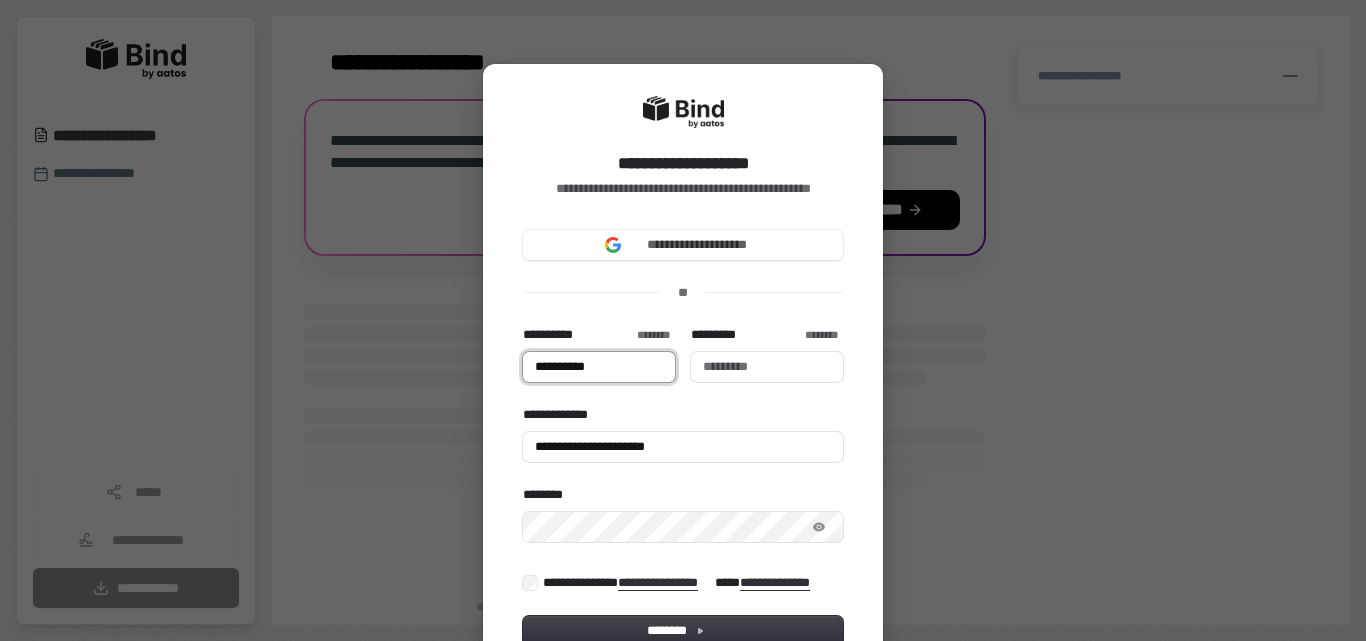 type on "*********" 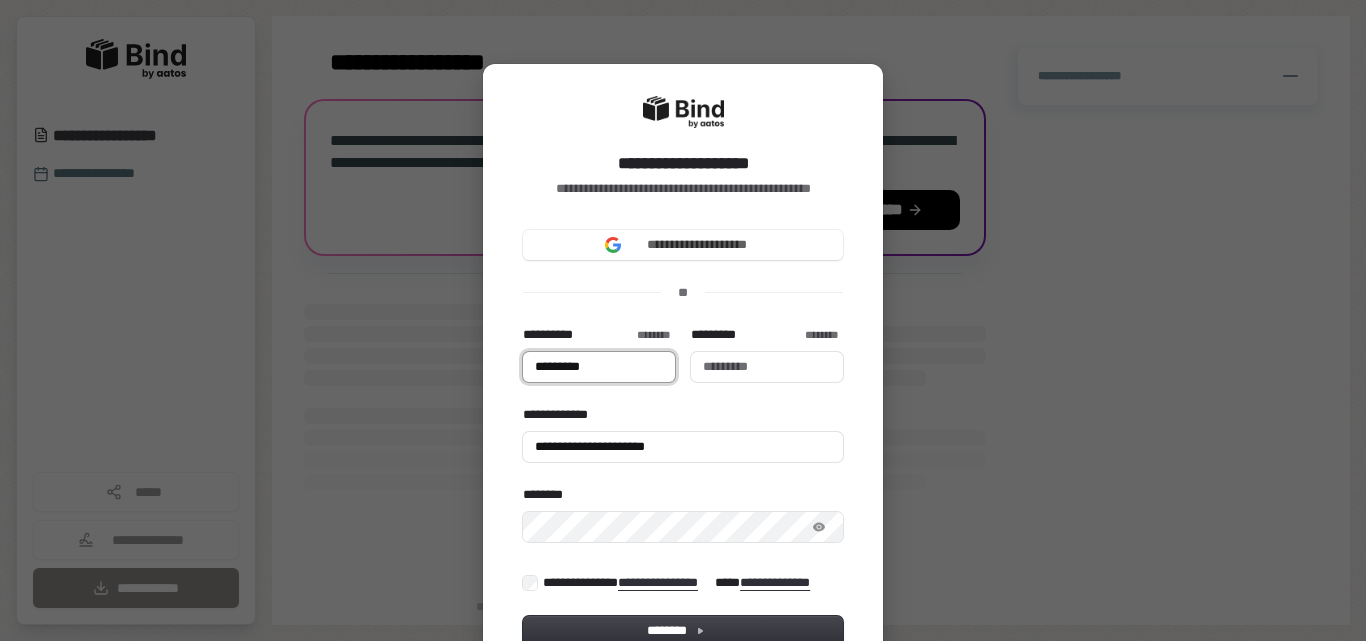 type on "********" 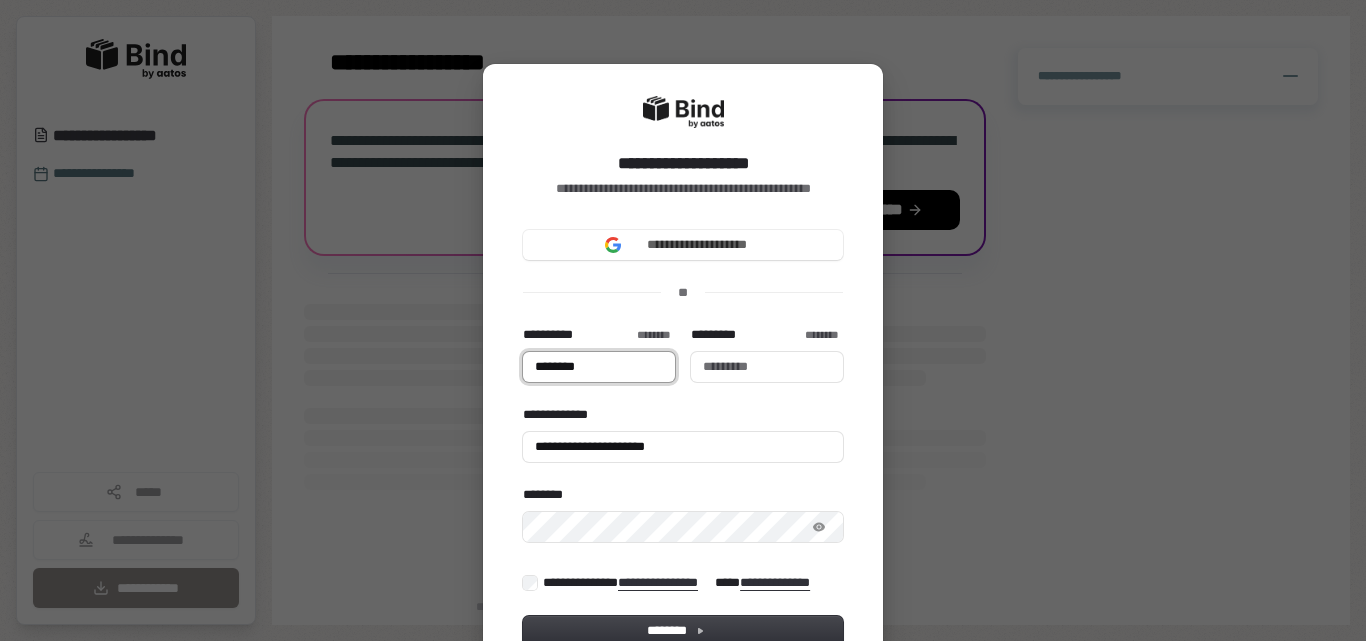 type on "*******" 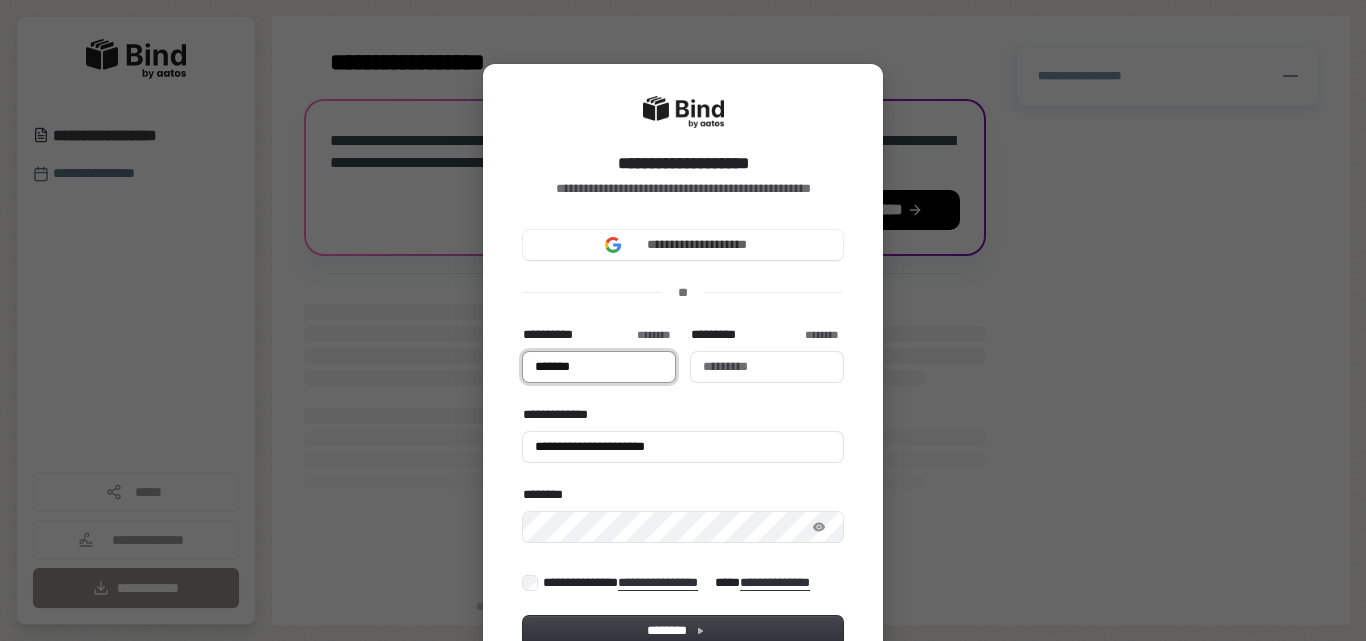 type on "******" 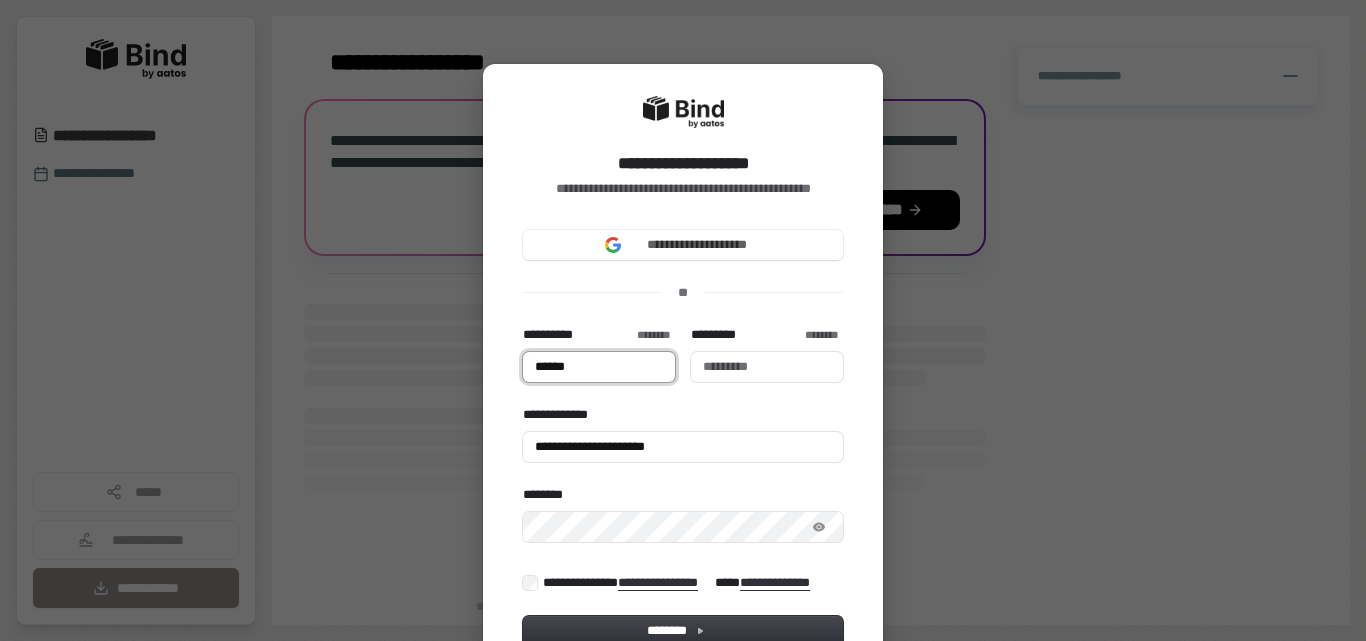 type on "*****" 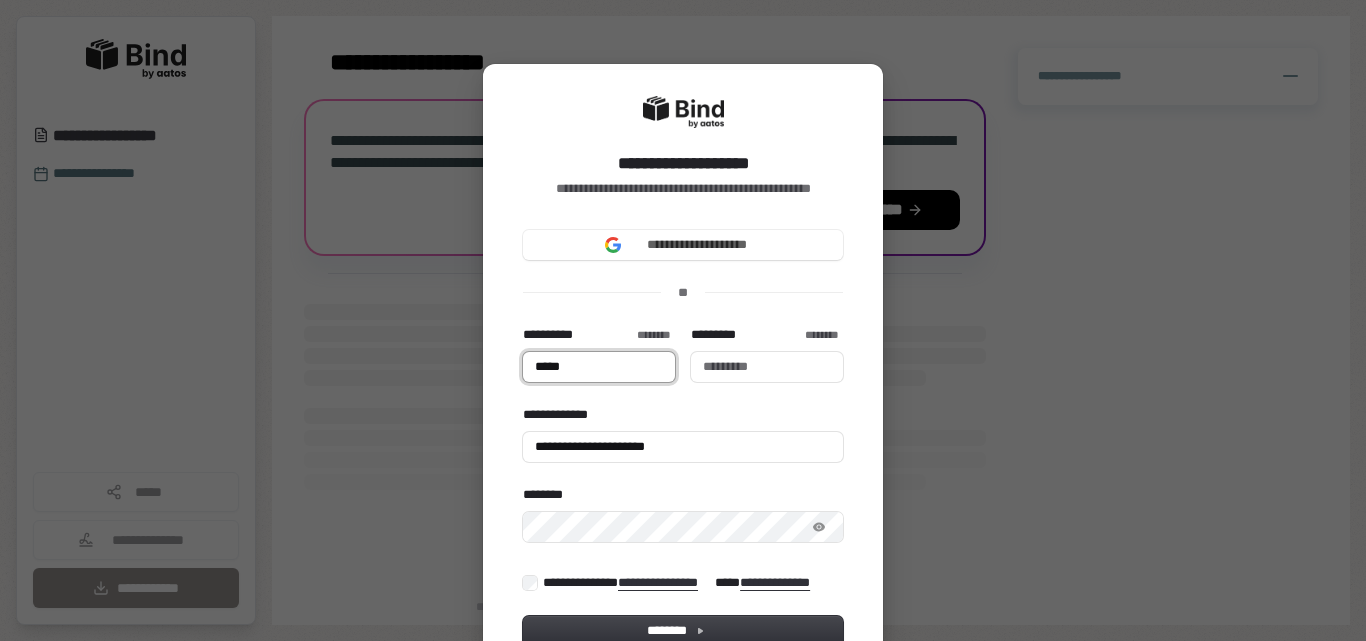type on "****" 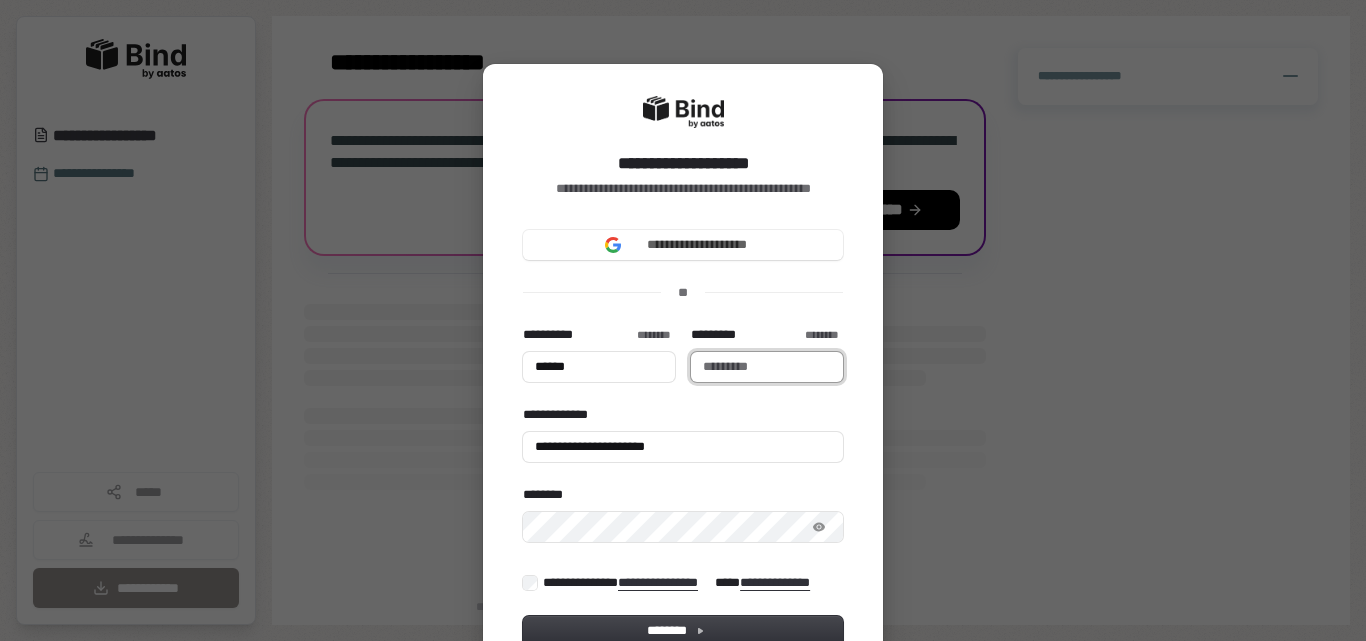 click on "*********" at bounding box center (767, 367) 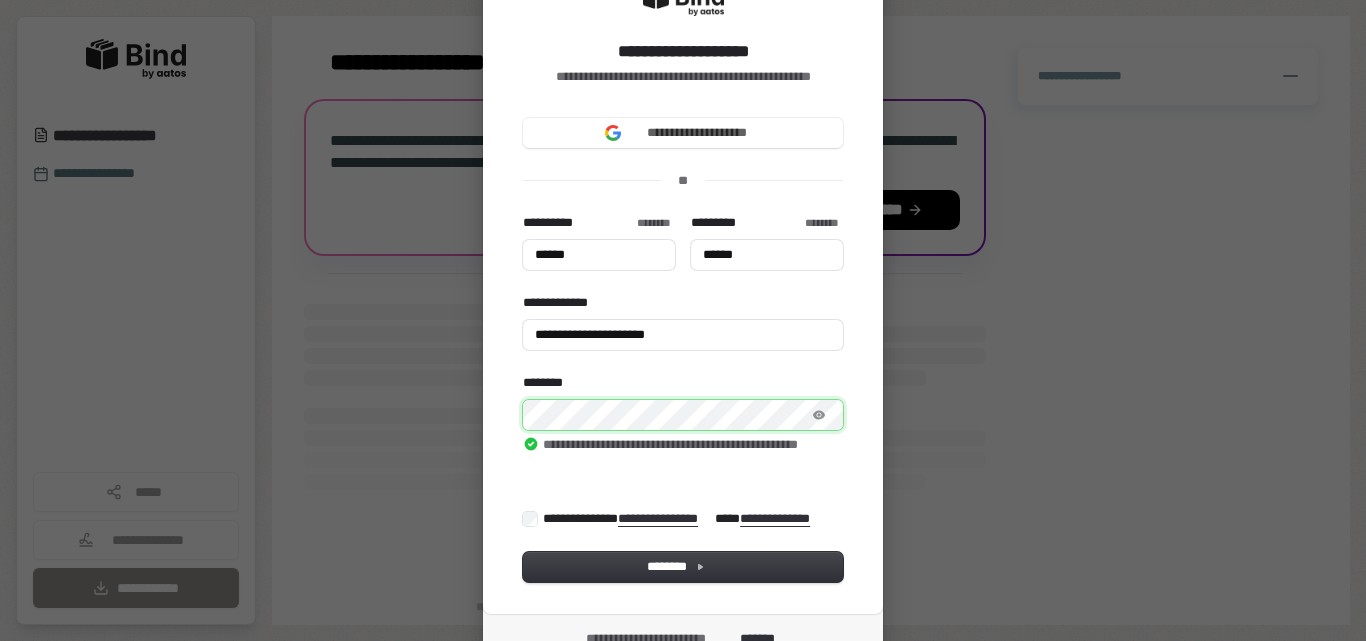 scroll, scrollTop: 199, scrollLeft: 0, axis: vertical 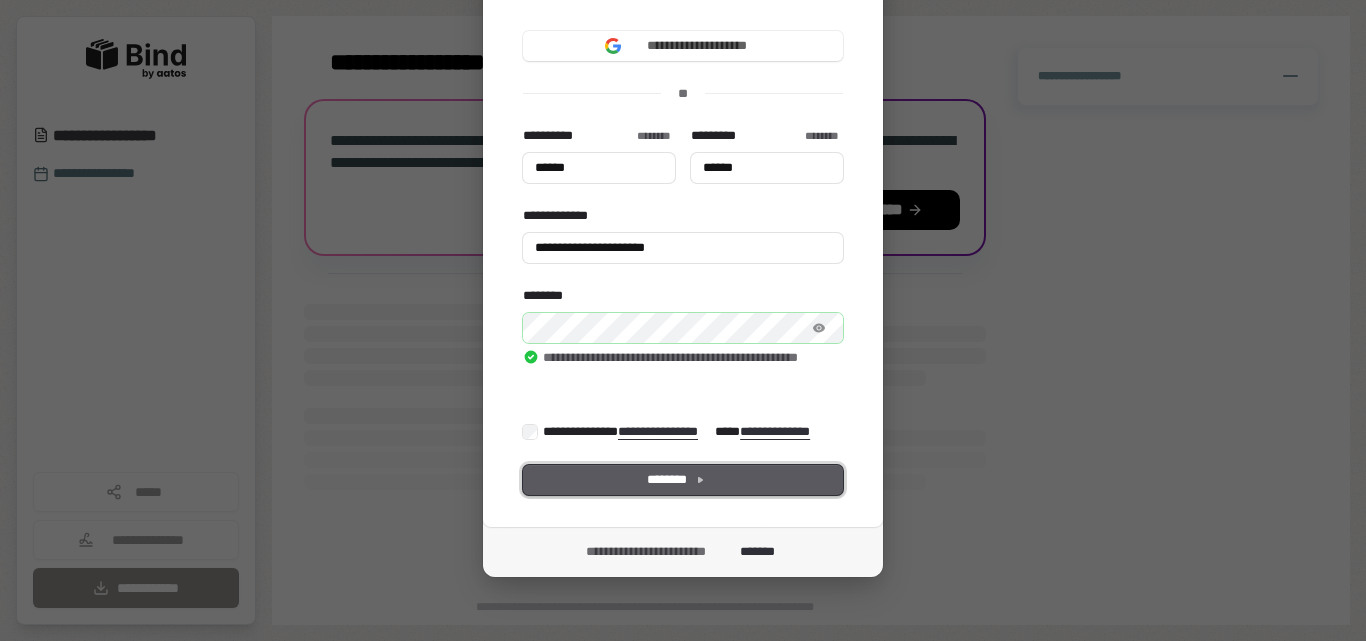 click on "********" at bounding box center [683, 480] 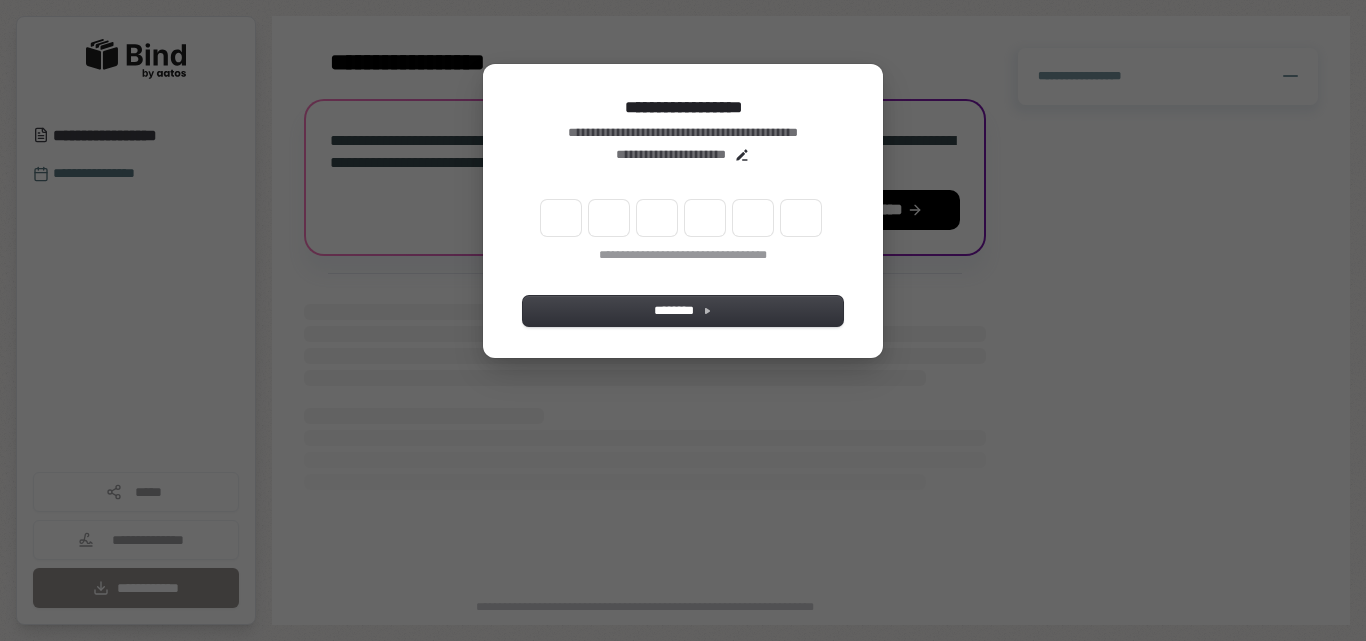 scroll, scrollTop: 0, scrollLeft: 0, axis: both 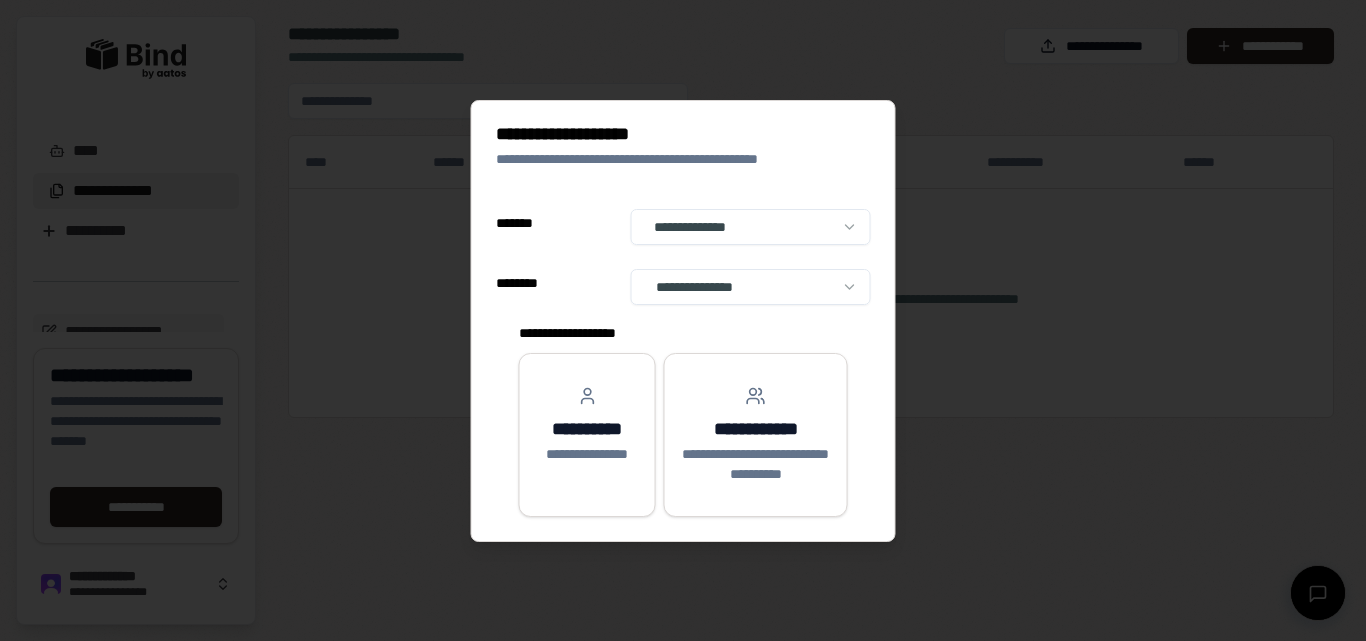 select on "**" 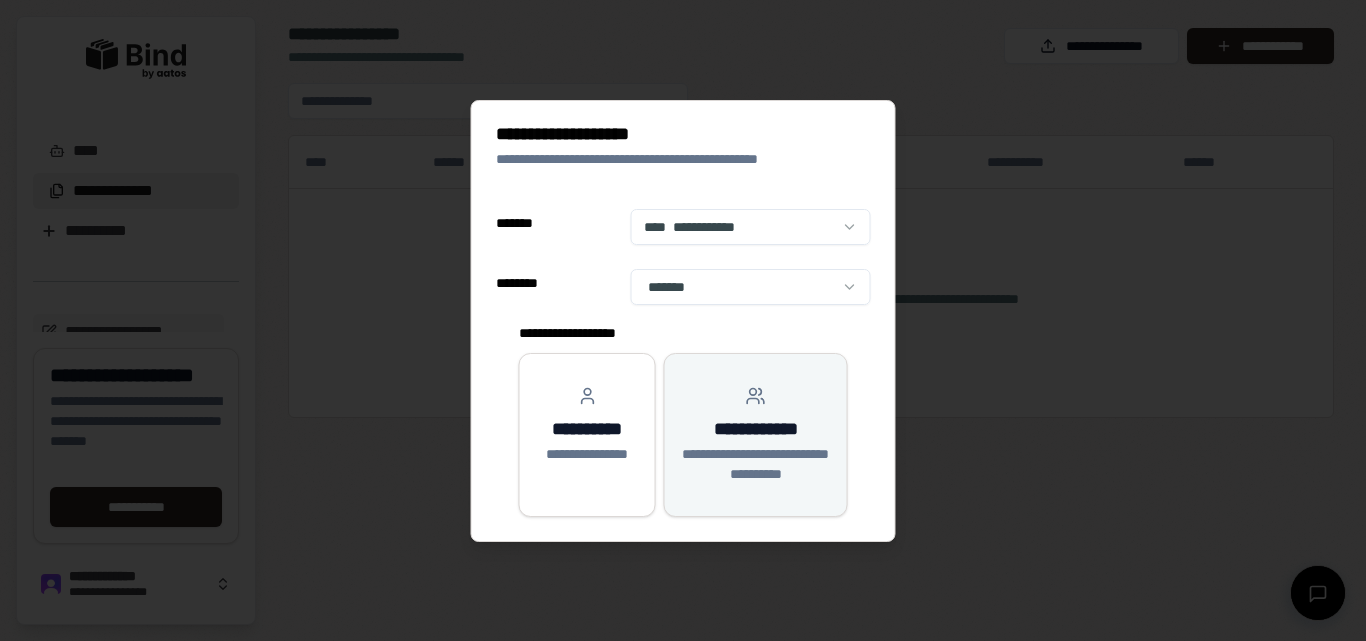 click on "**********" at bounding box center (756, 464) 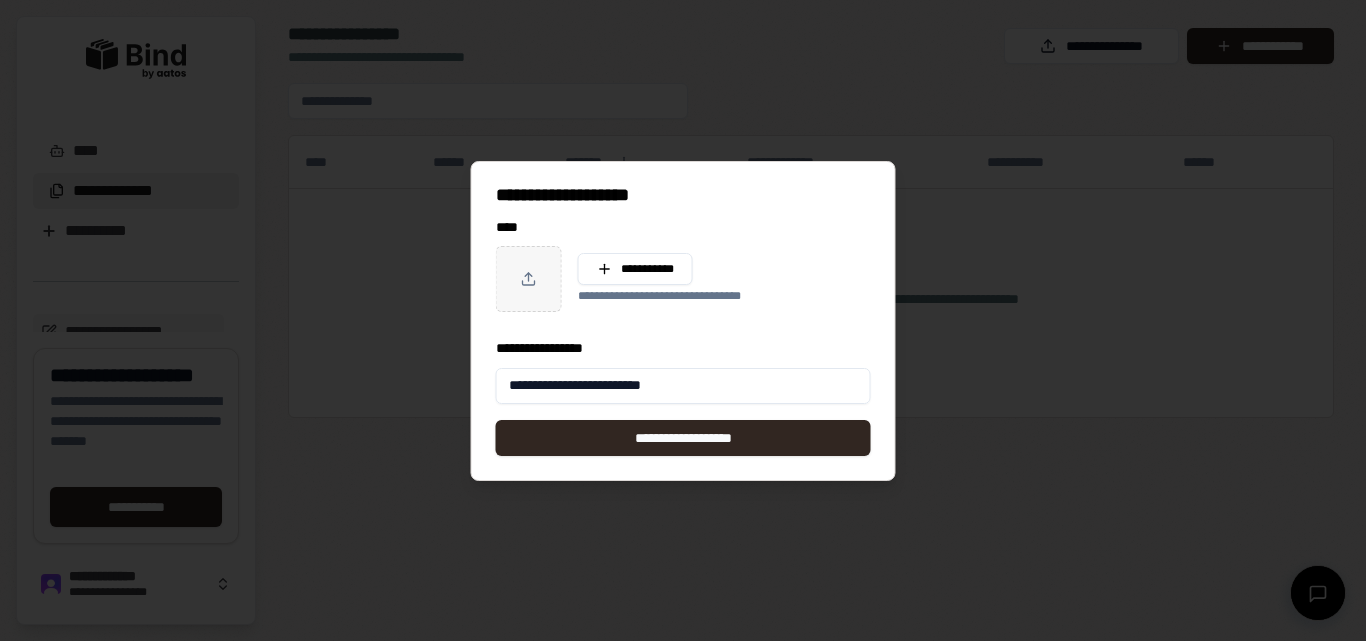 type on "**********" 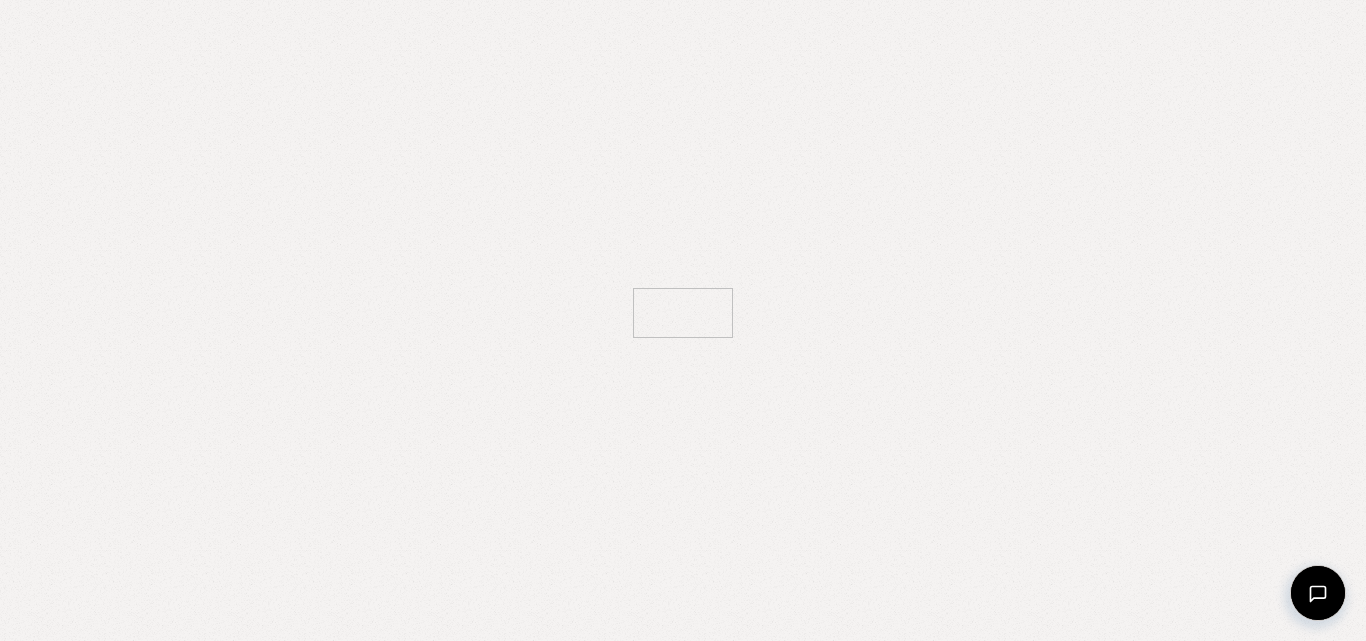 scroll, scrollTop: 0, scrollLeft: 0, axis: both 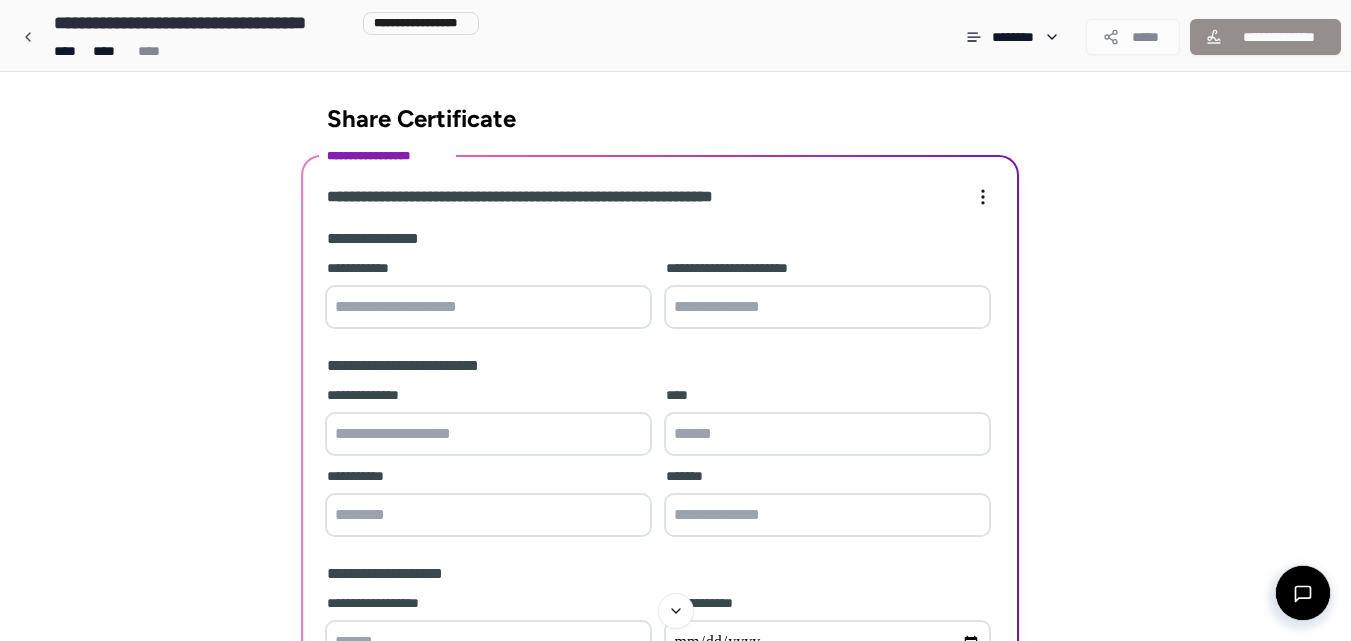 click at bounding box center [488, 307] 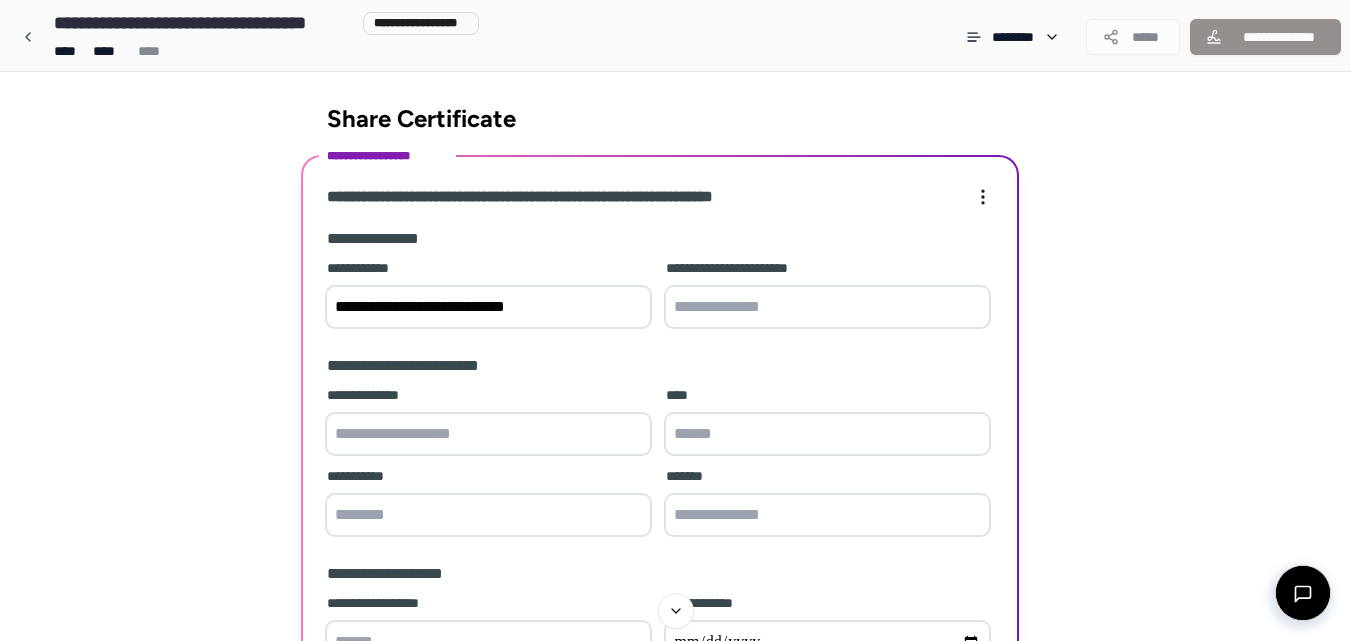 type on "**********" 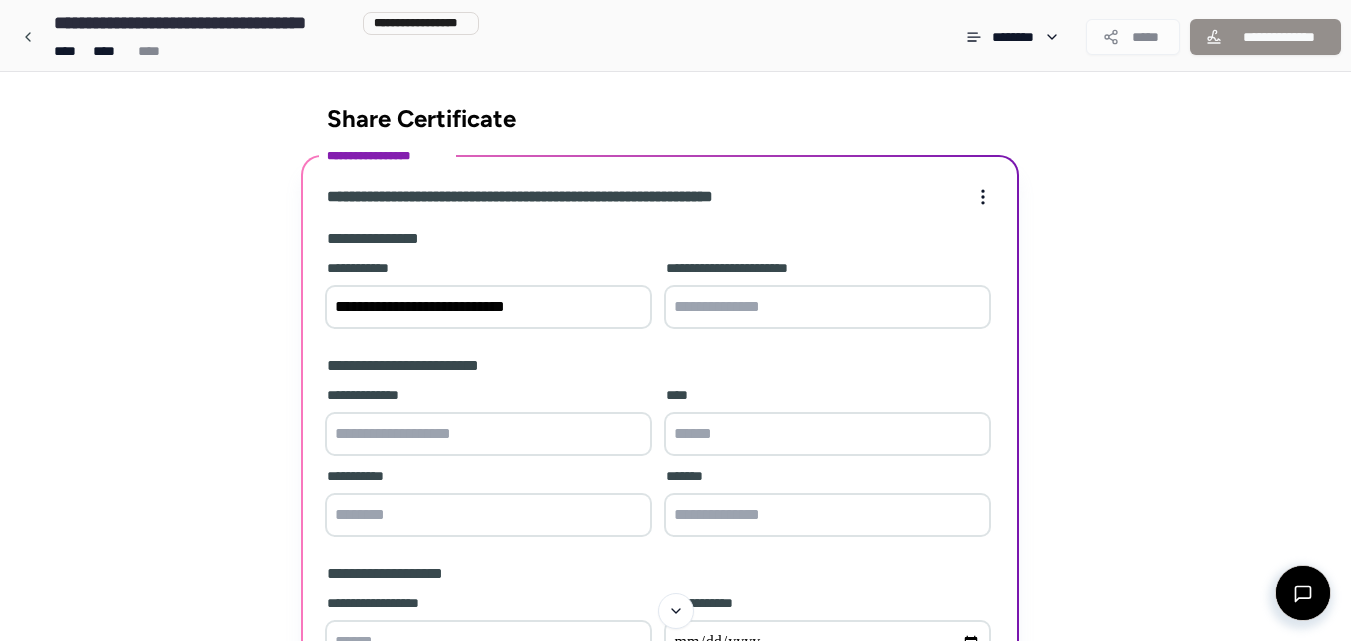 click at bounding box center [827, 307] 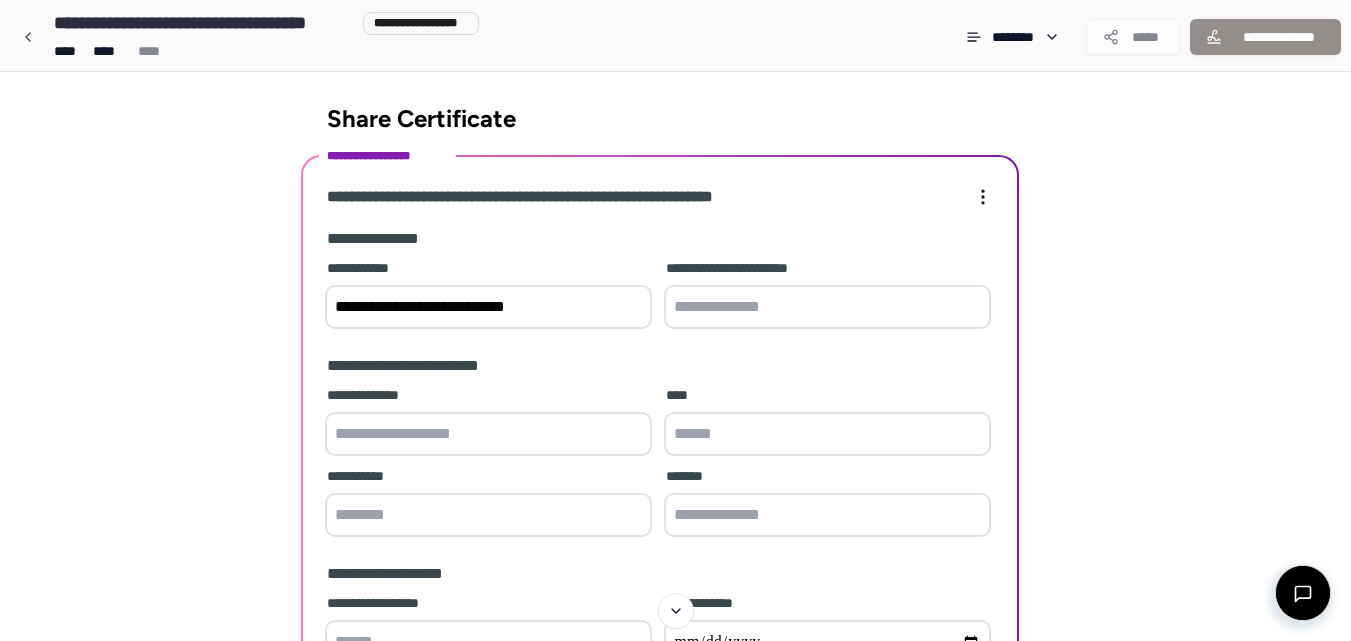 type on "**********" 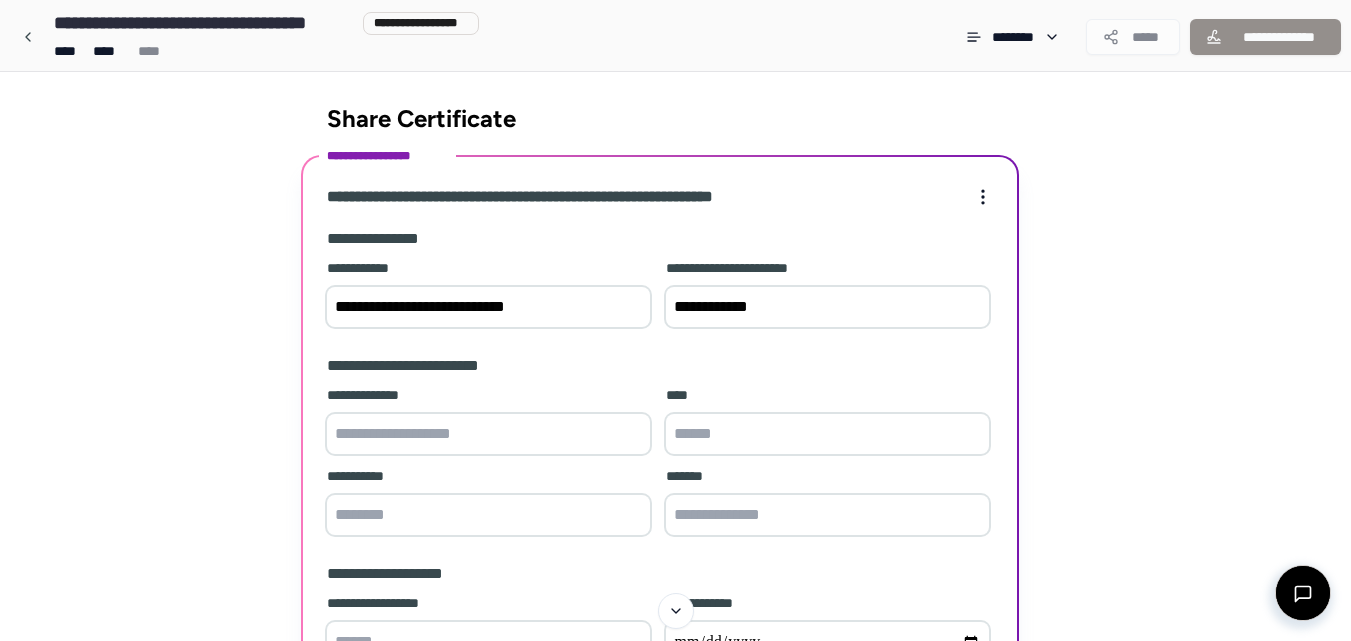 type on "**********" 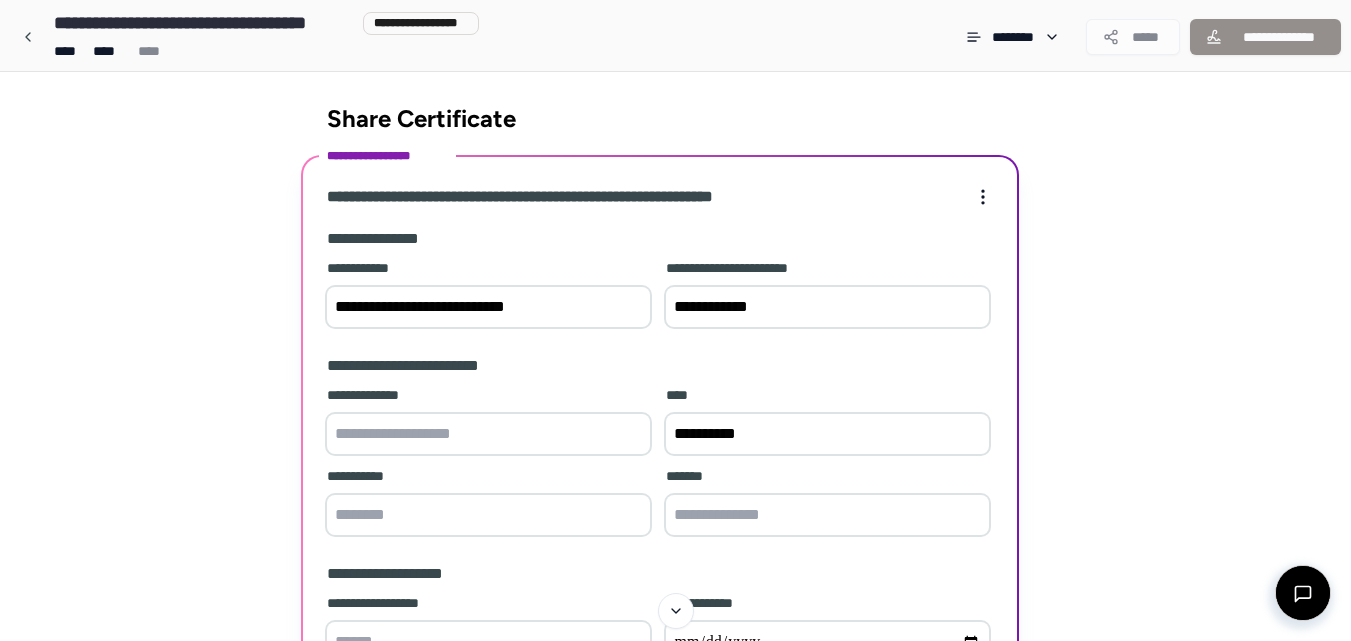 type on "****" 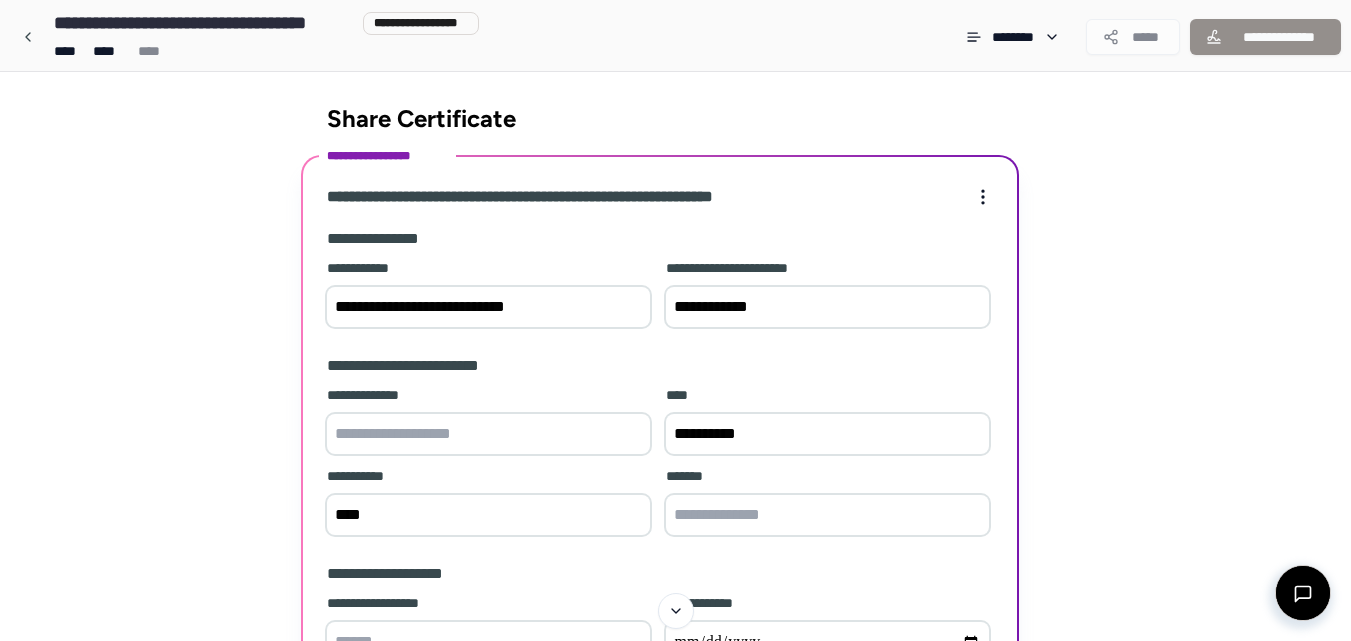 type on "**********" 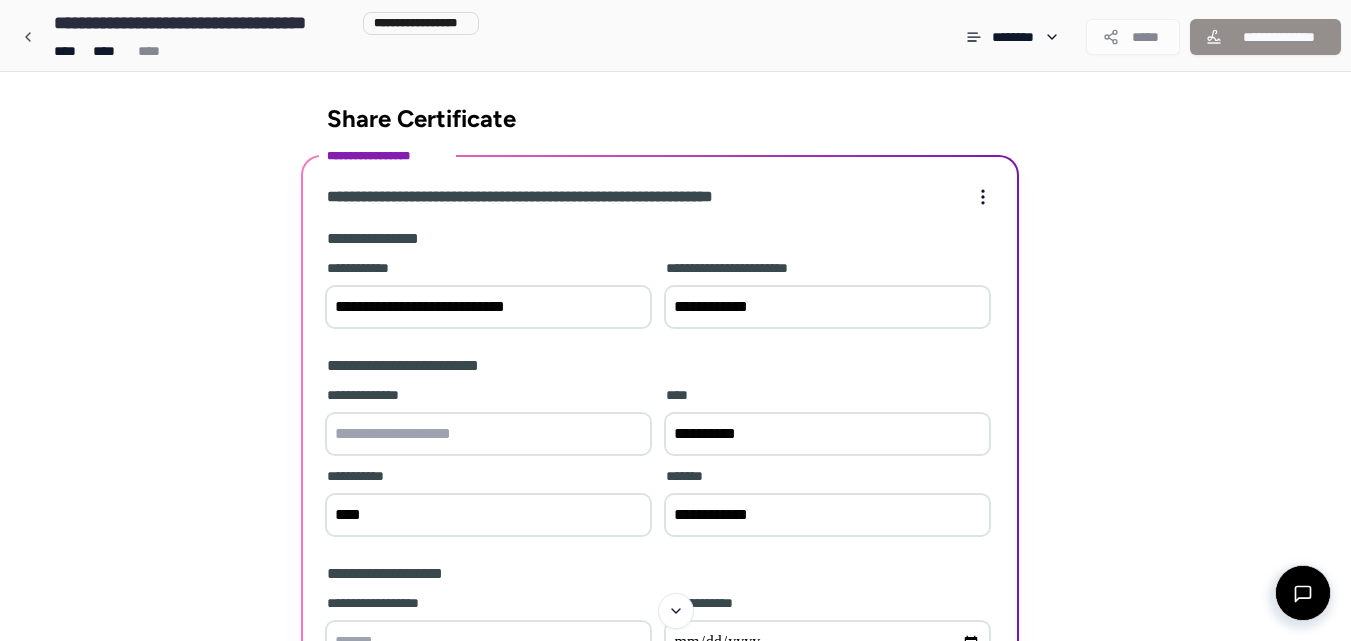 click at bounding box center [488, 434] 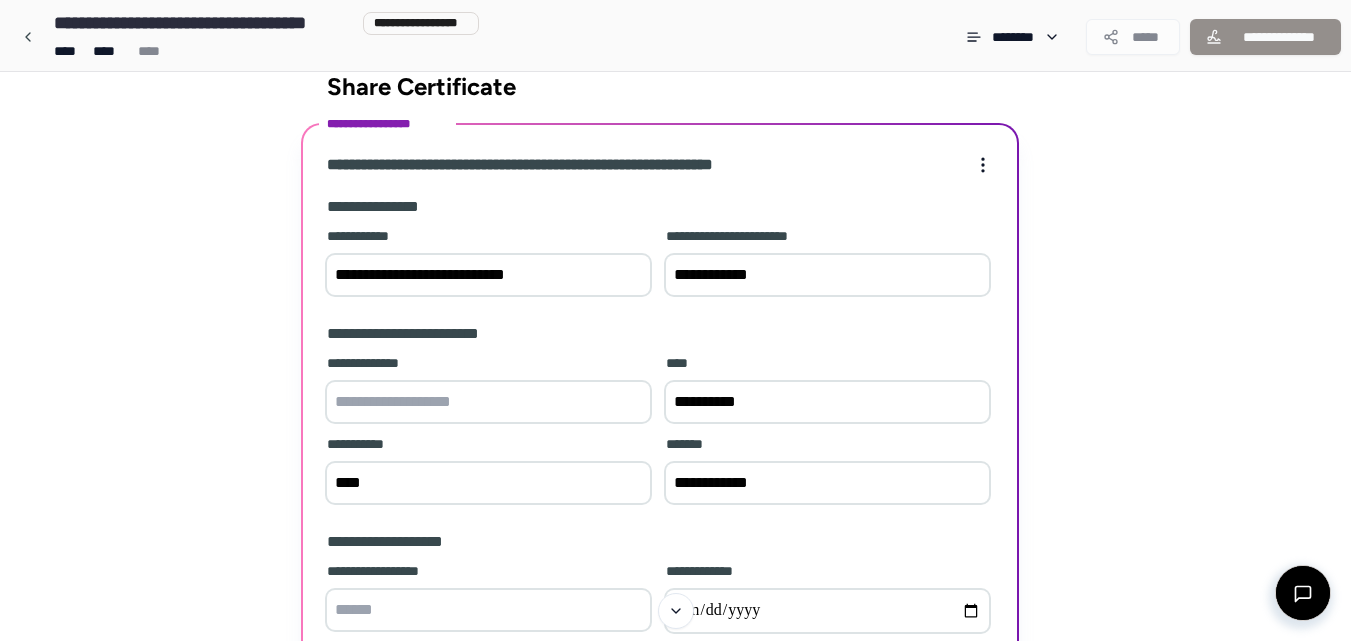 scroll, scrollTop: 0, scrollLeft: 0, axis: both 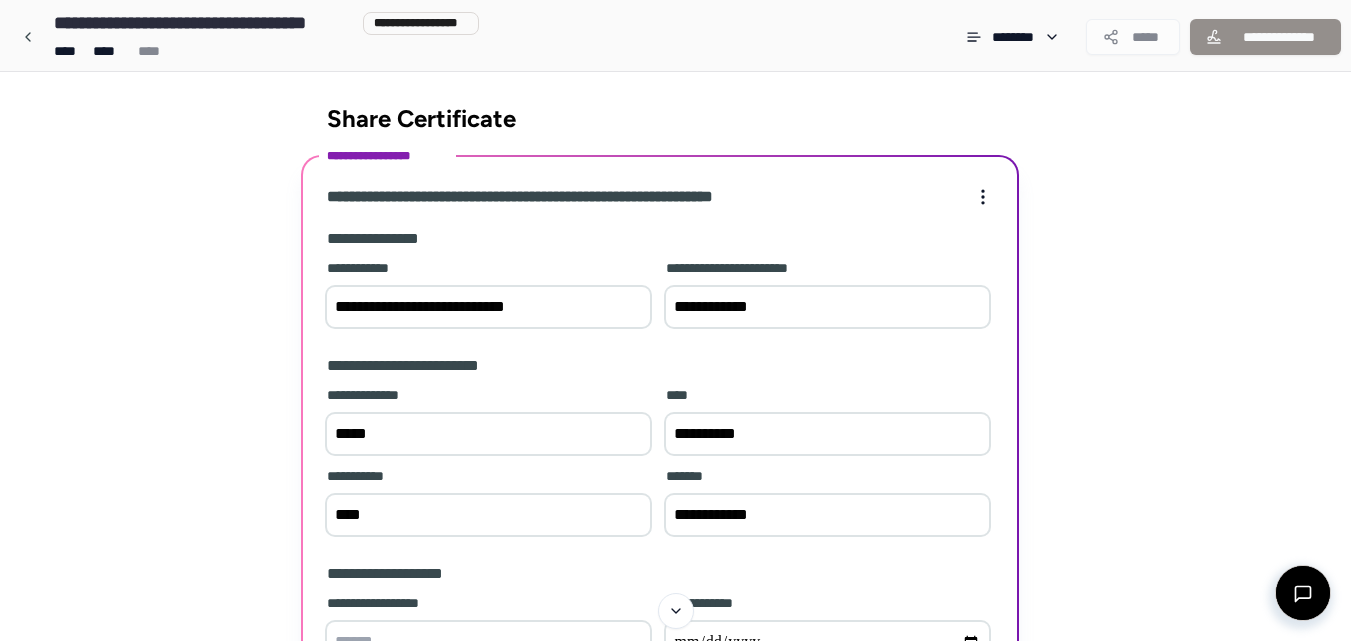 drag, startPoint x: 164, startPoint y: 680, endPoint x: 150, endPoint y: 680, distance: 14 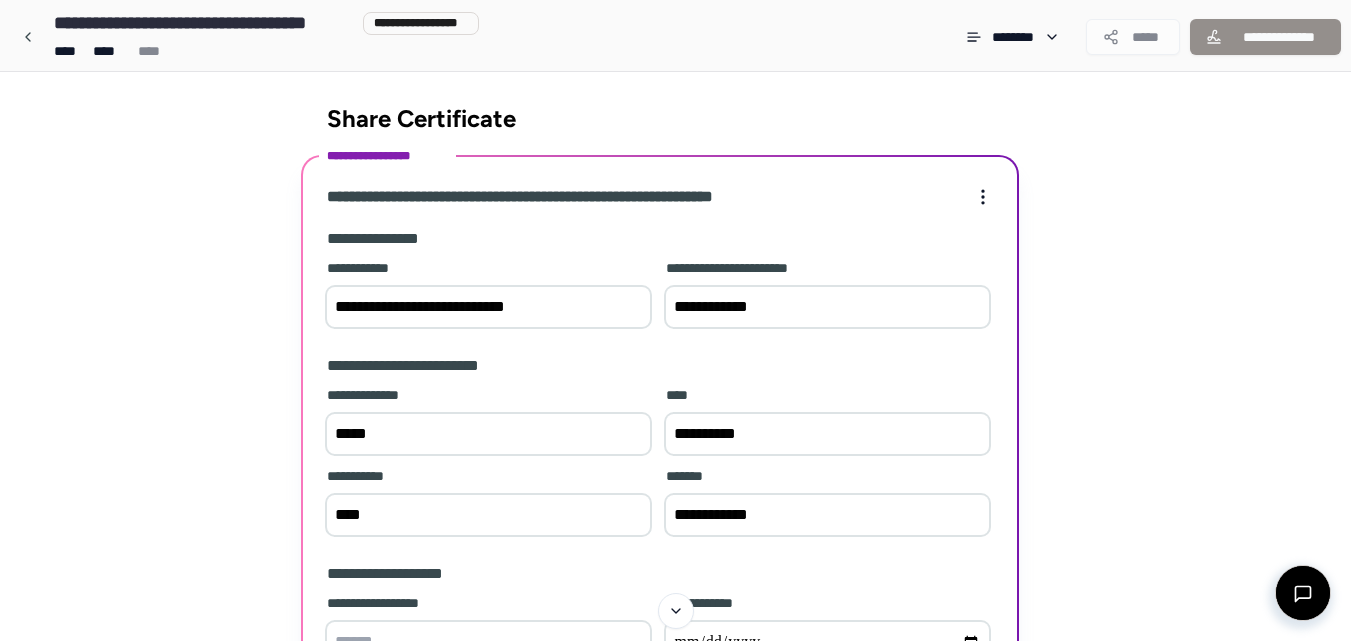 click on "**********" at bounding box center [675, 416] 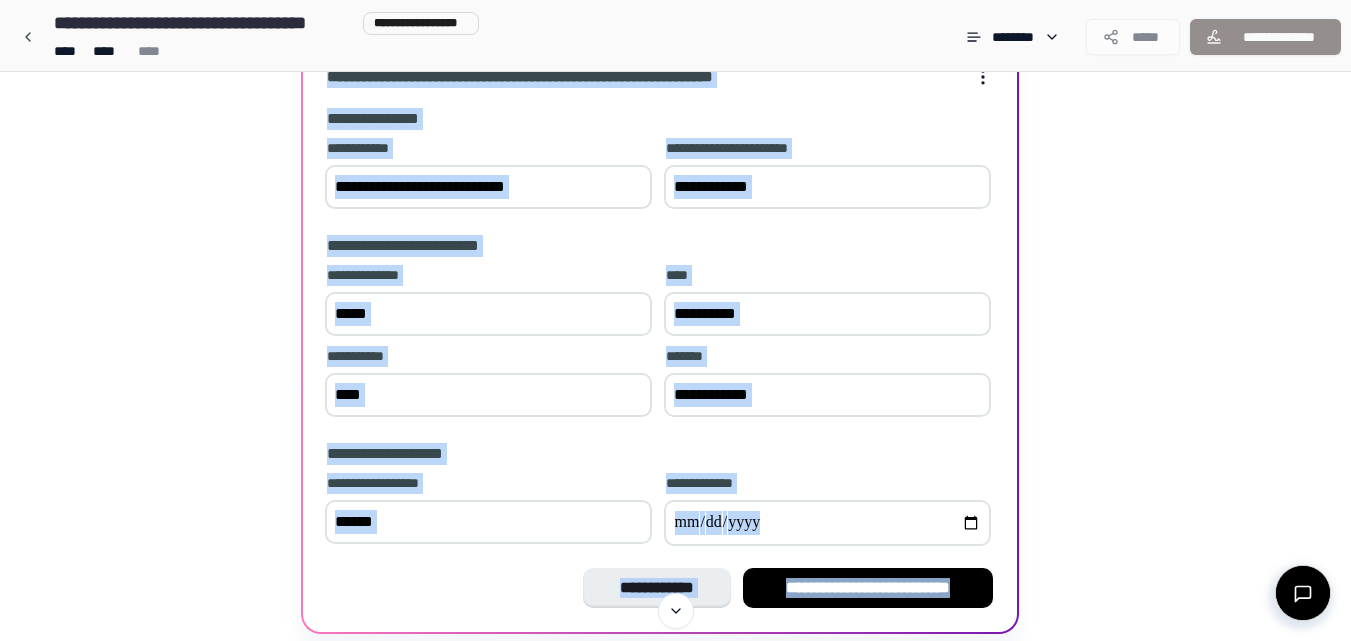 click on "*****" at bounding box center [488, 314] 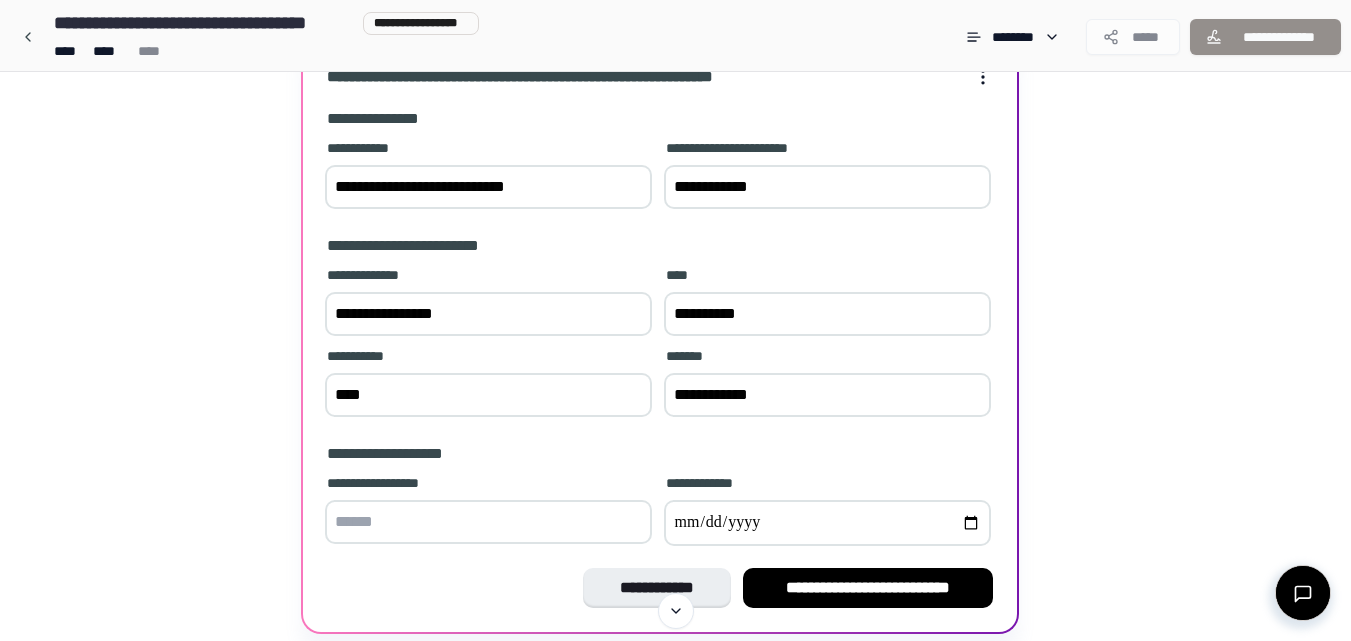 type on "**********" 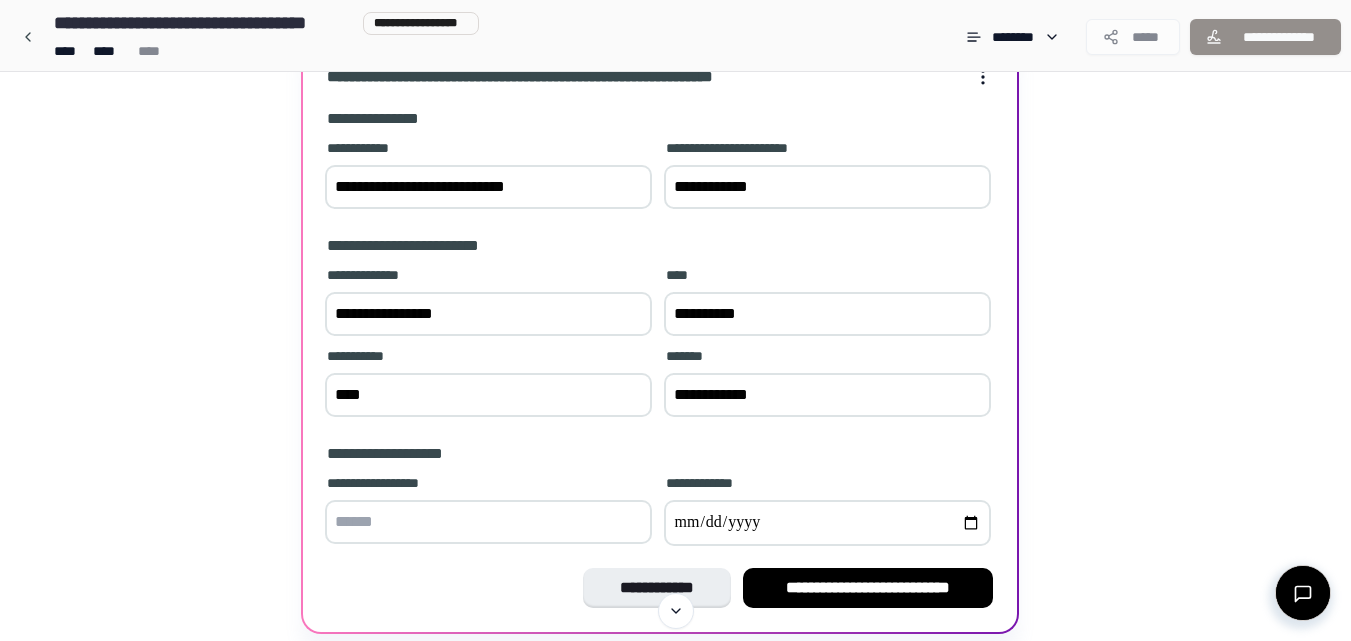 click at bounding box center [488, 522] 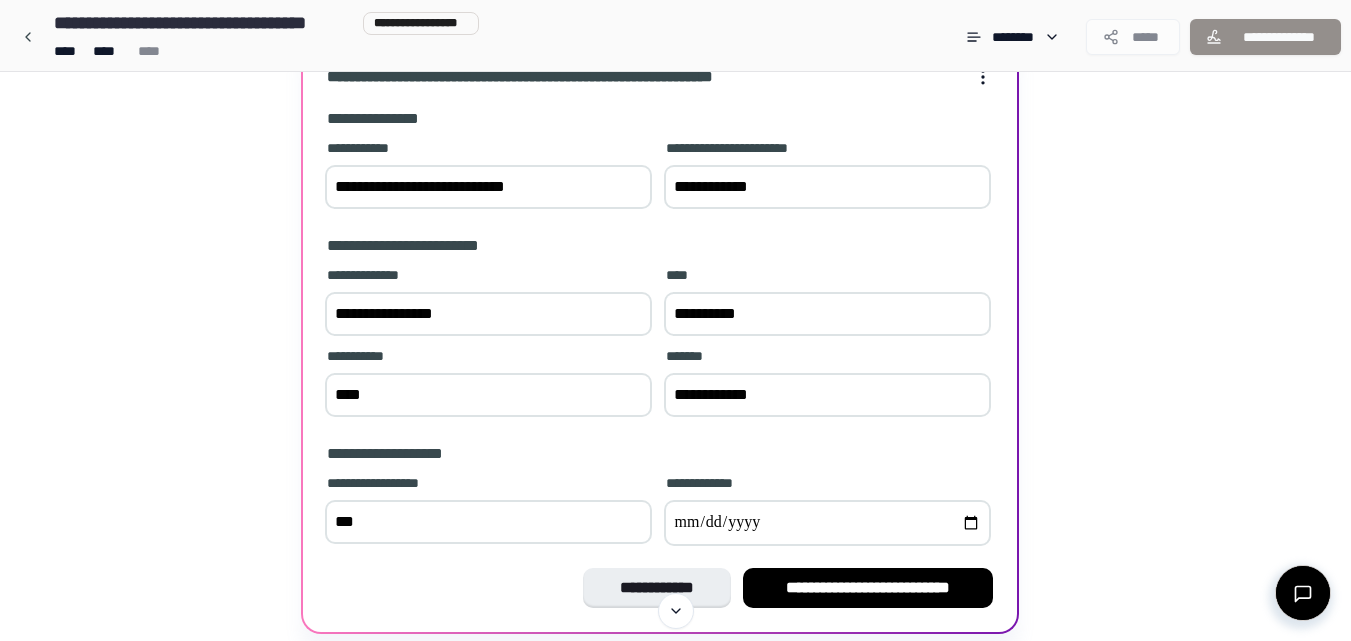 type on "***" 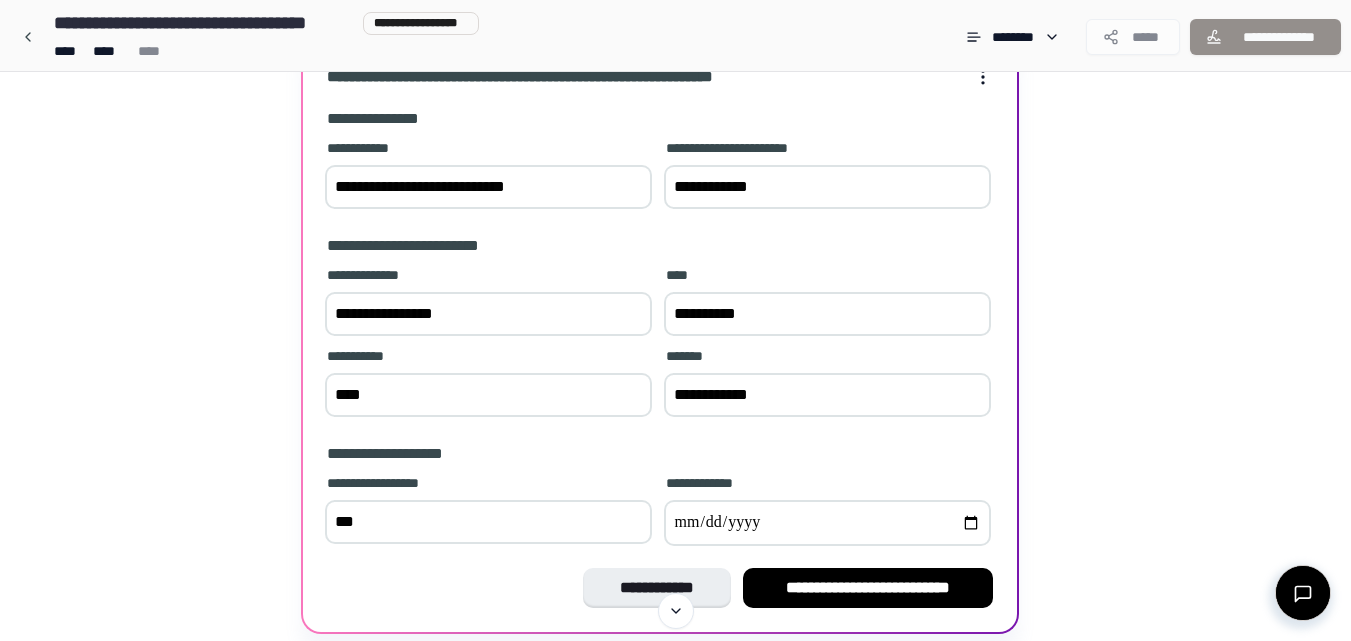 click at bounding box center [827, 523] 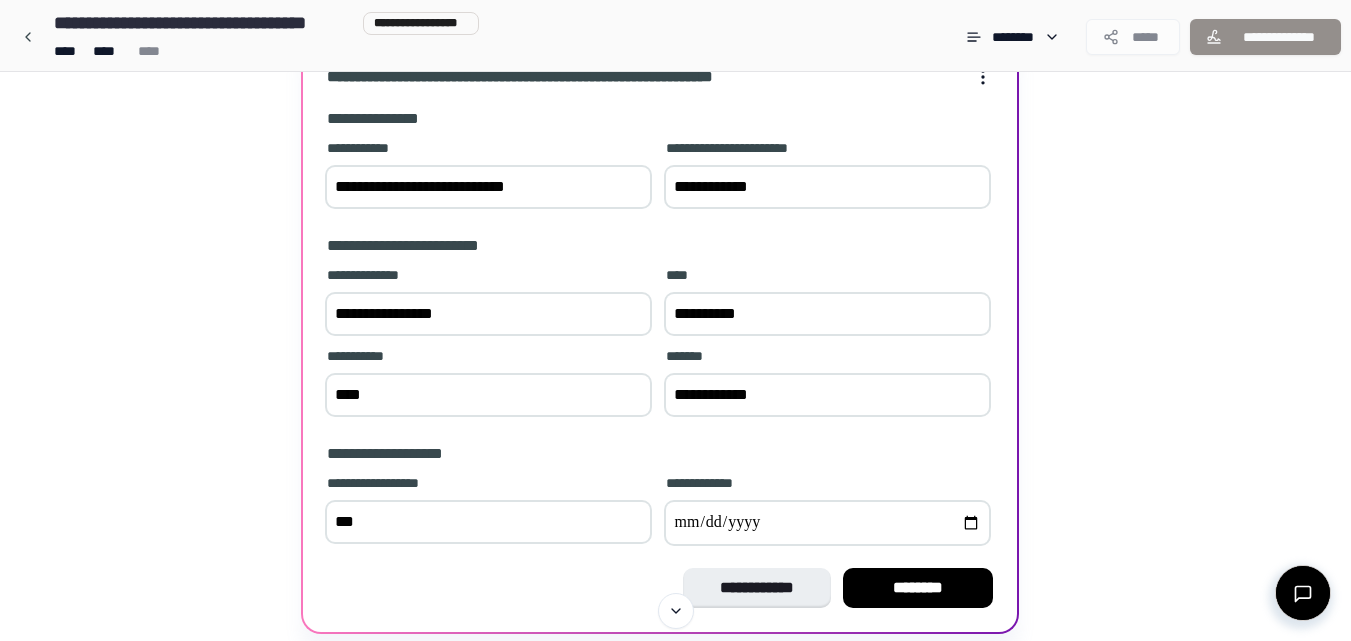 type on "**********" 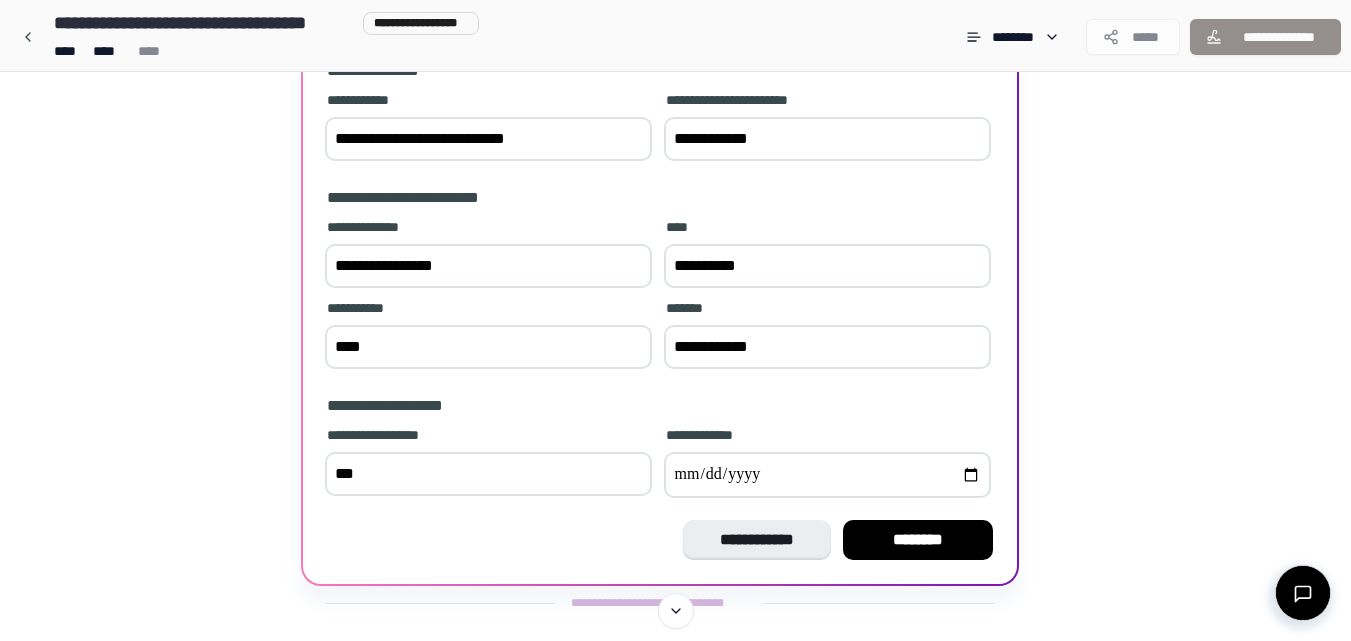 scroll, scrollTop: 191, scrollLeft: 0, axis: vertical 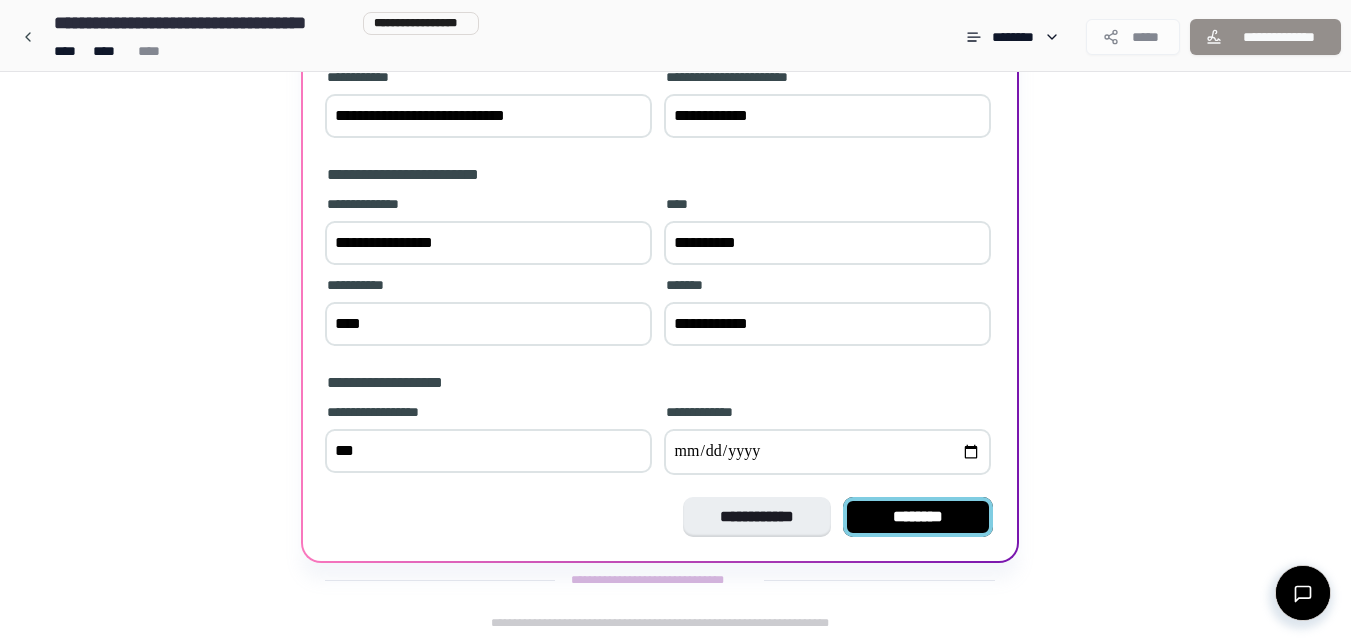 click on "********" at bounding box center (918, 517) 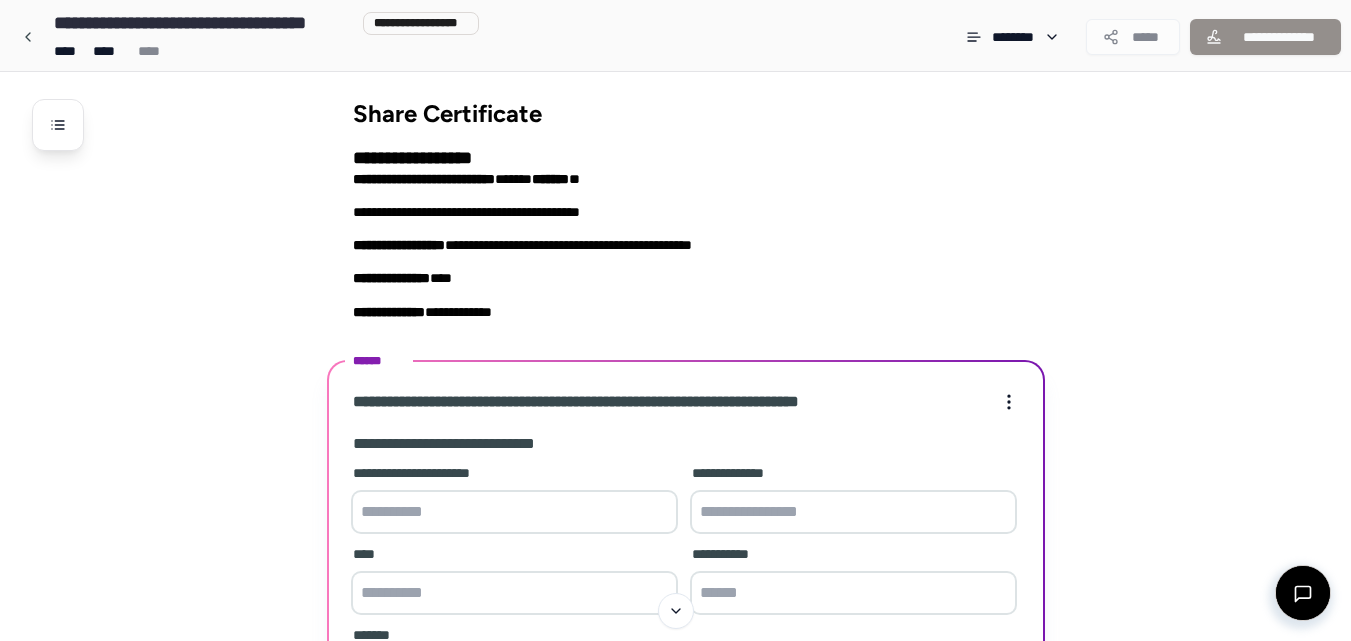 scroll, scrollTop: 0, scrollLeft: 0, axis: both 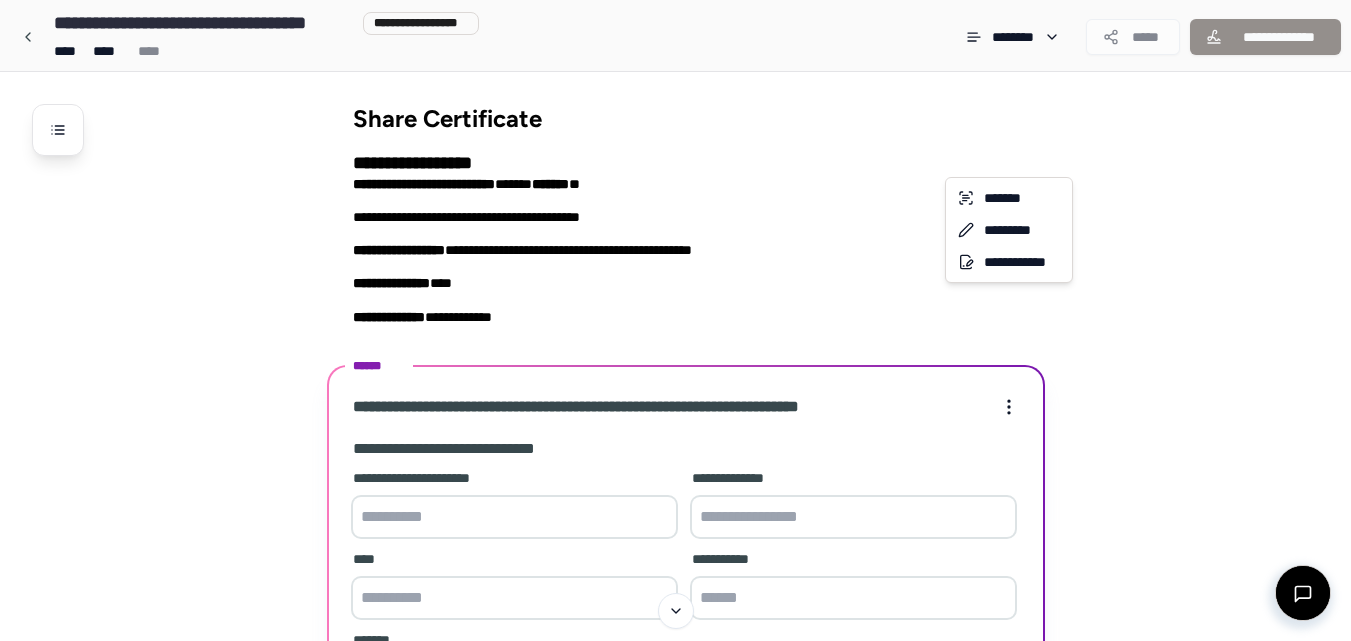 click on "**********" at bounding box center (675, 497) 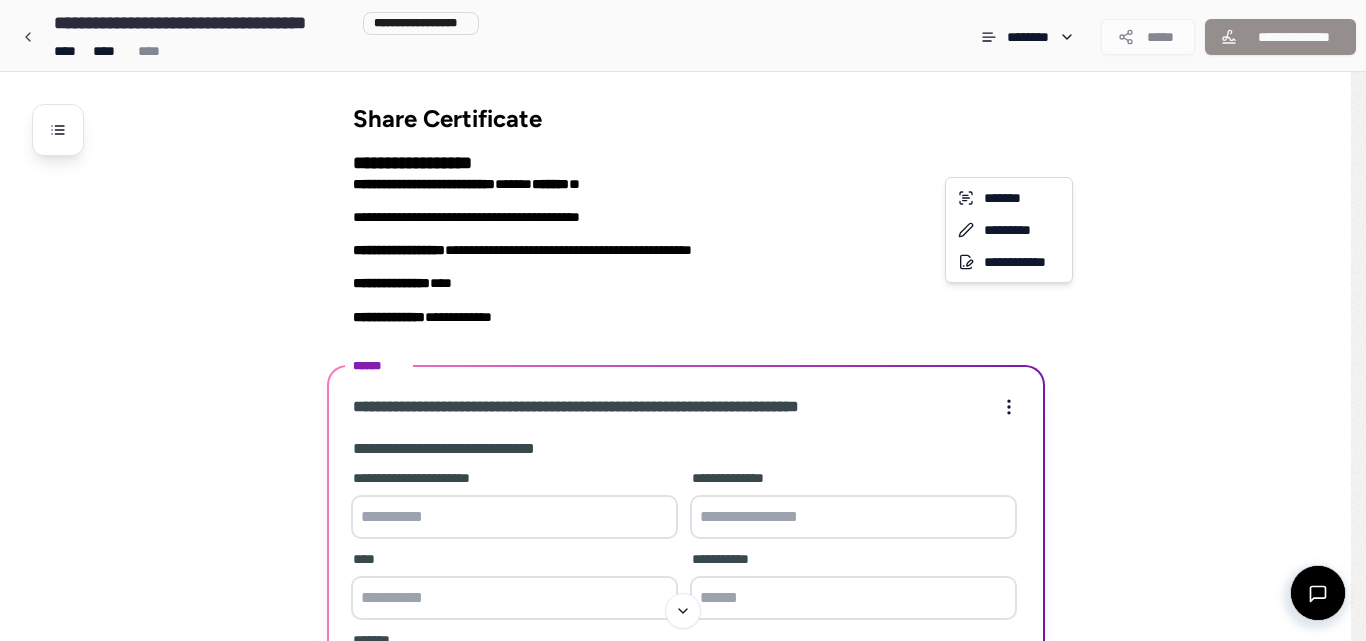 click on "**********" at bounding box center (683, 497) 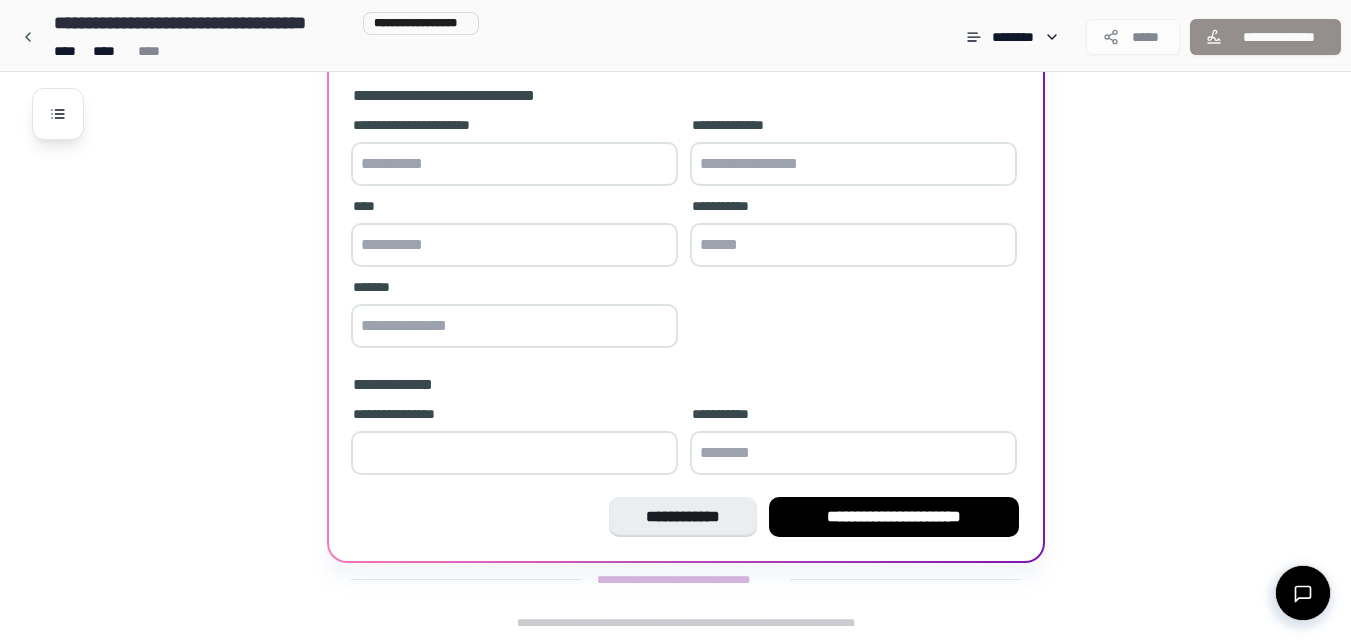 scroll, scrollTop: 253, scrollLeft: 0, axis: vertical 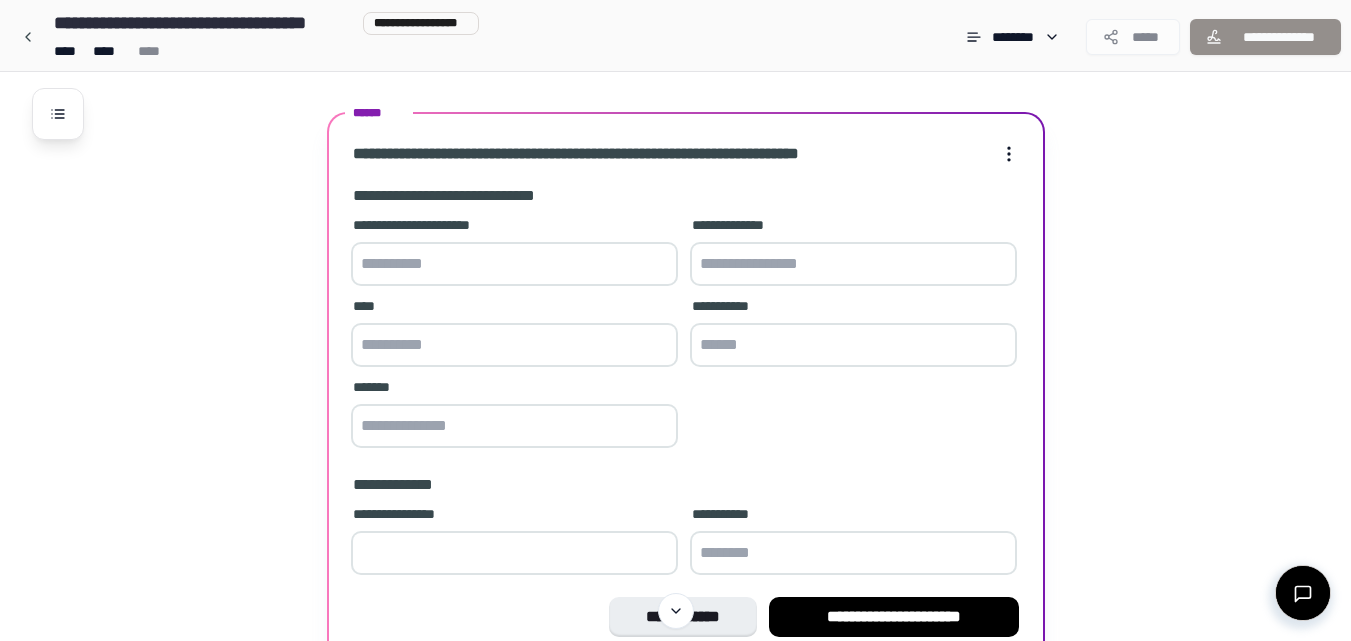 click at bounding box center [514, 264] 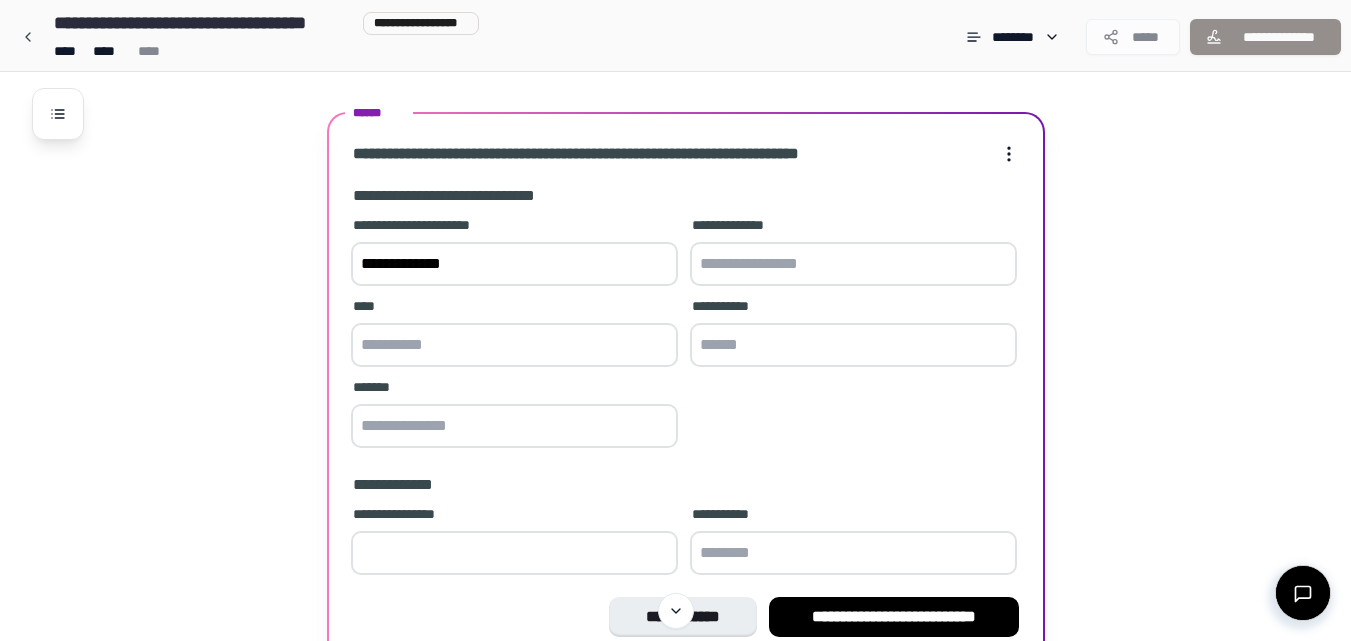 type on "**********" 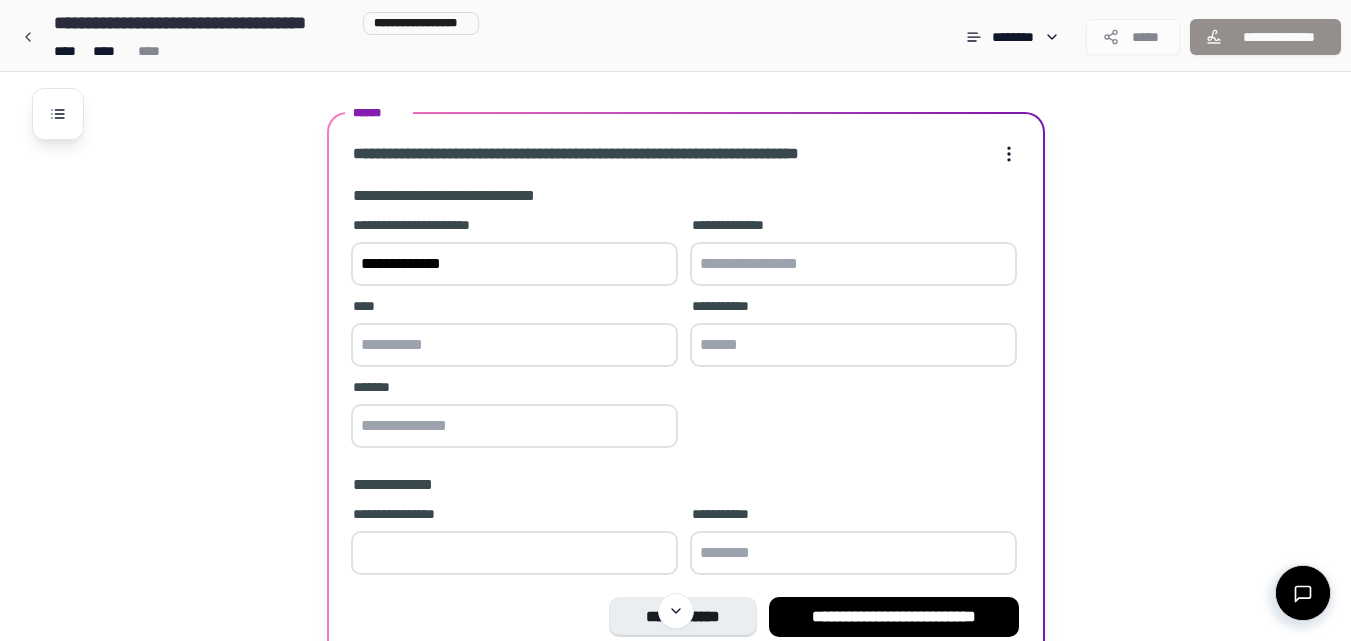 click at bounding box center [514, 345] 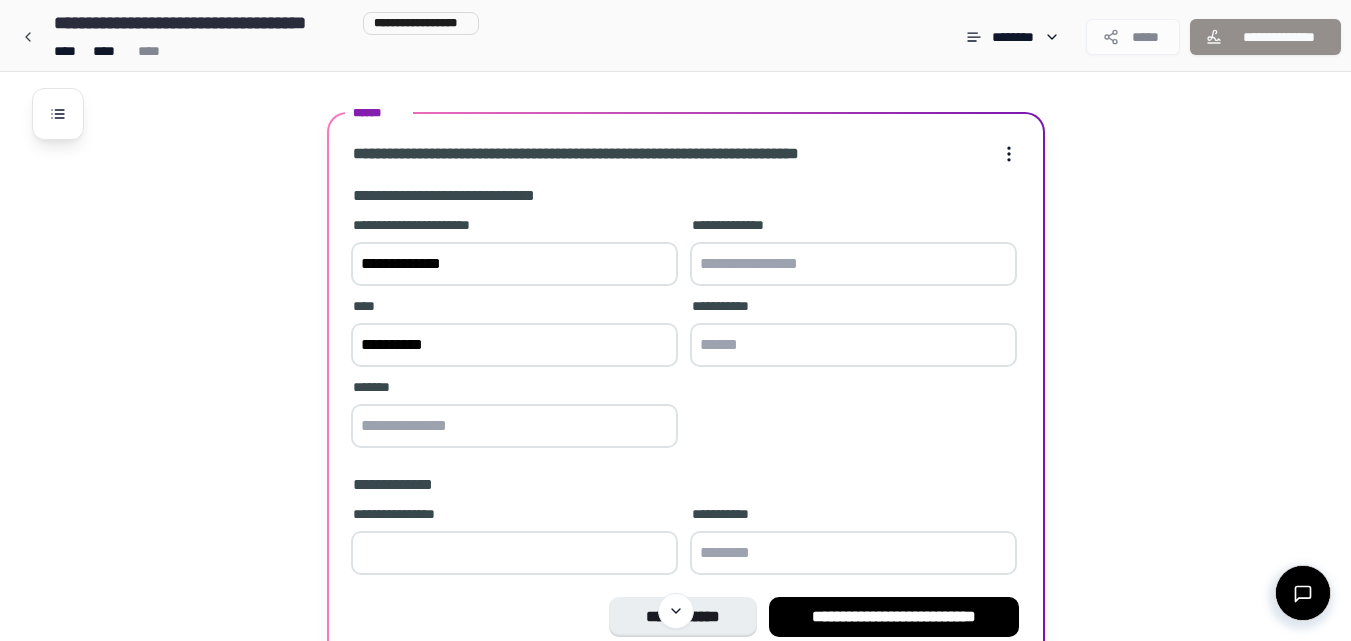 type on "**********" 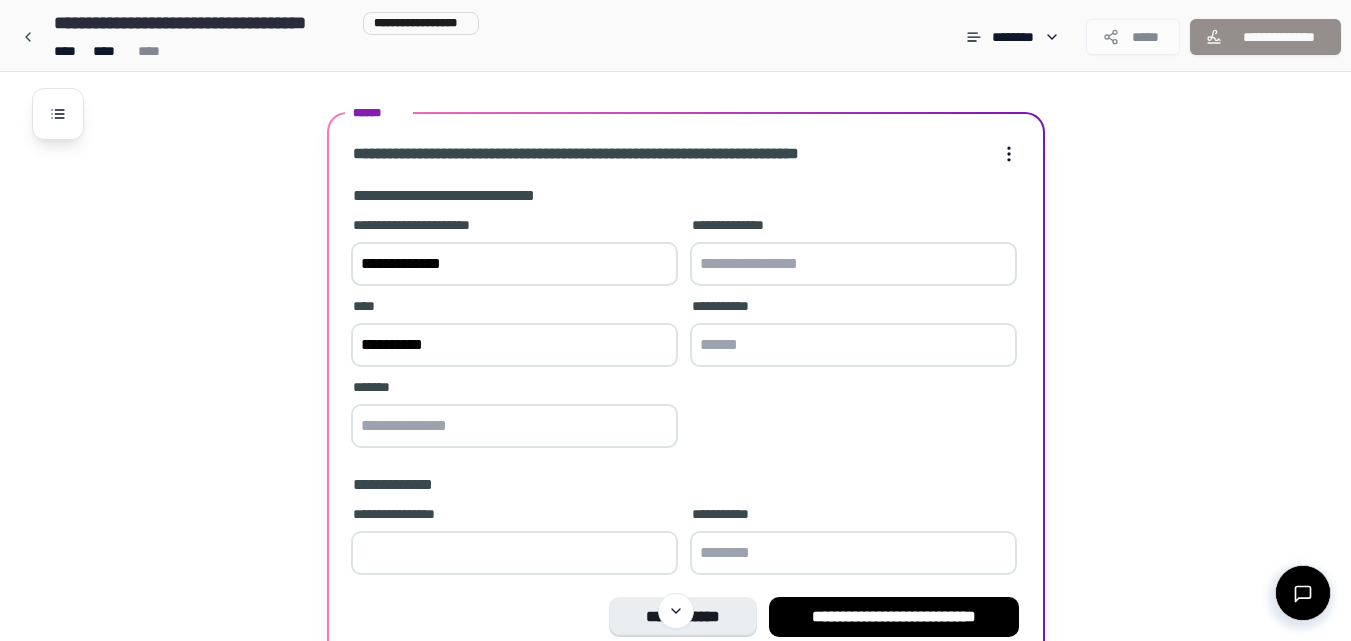 click at bounding box center [853, 264] 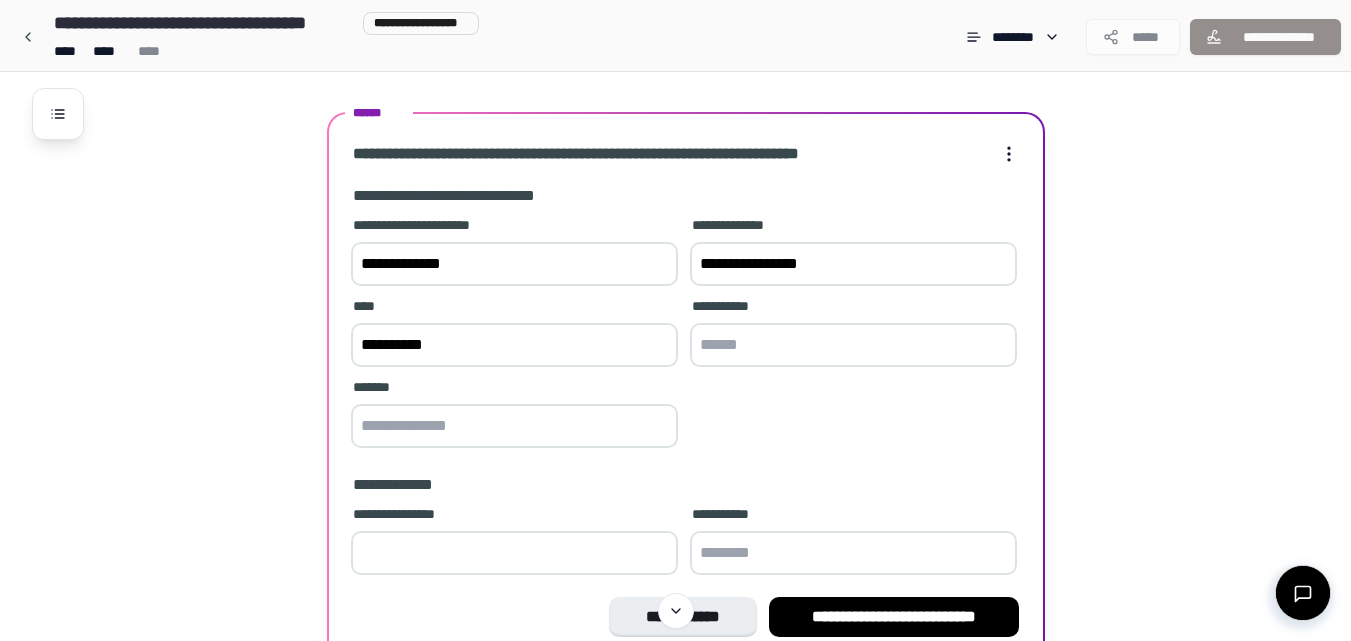 type on "**********" 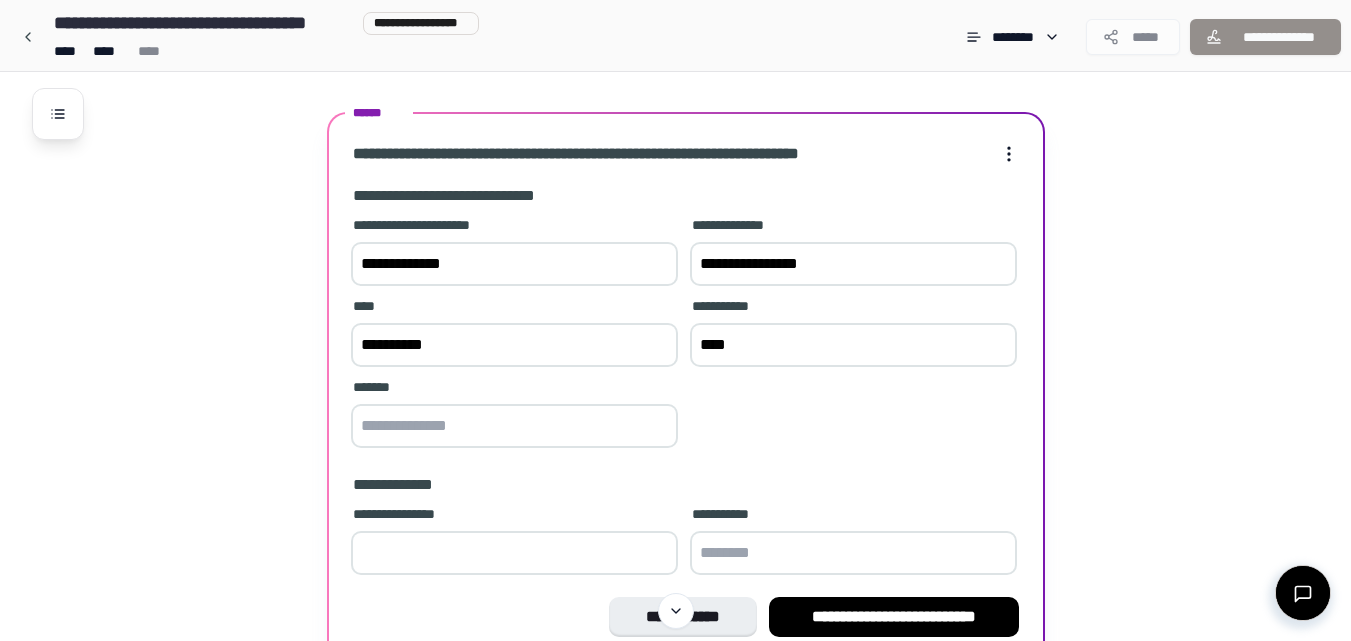 type on "****" 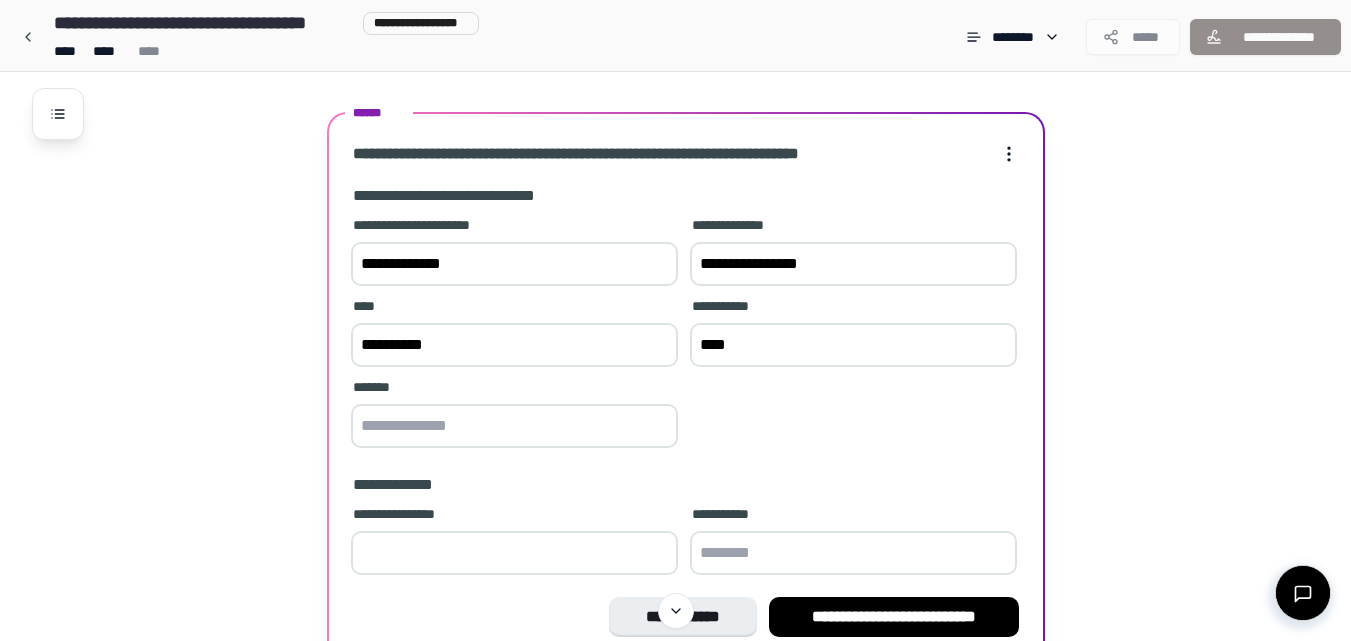 click at bounding box center [514, 426] 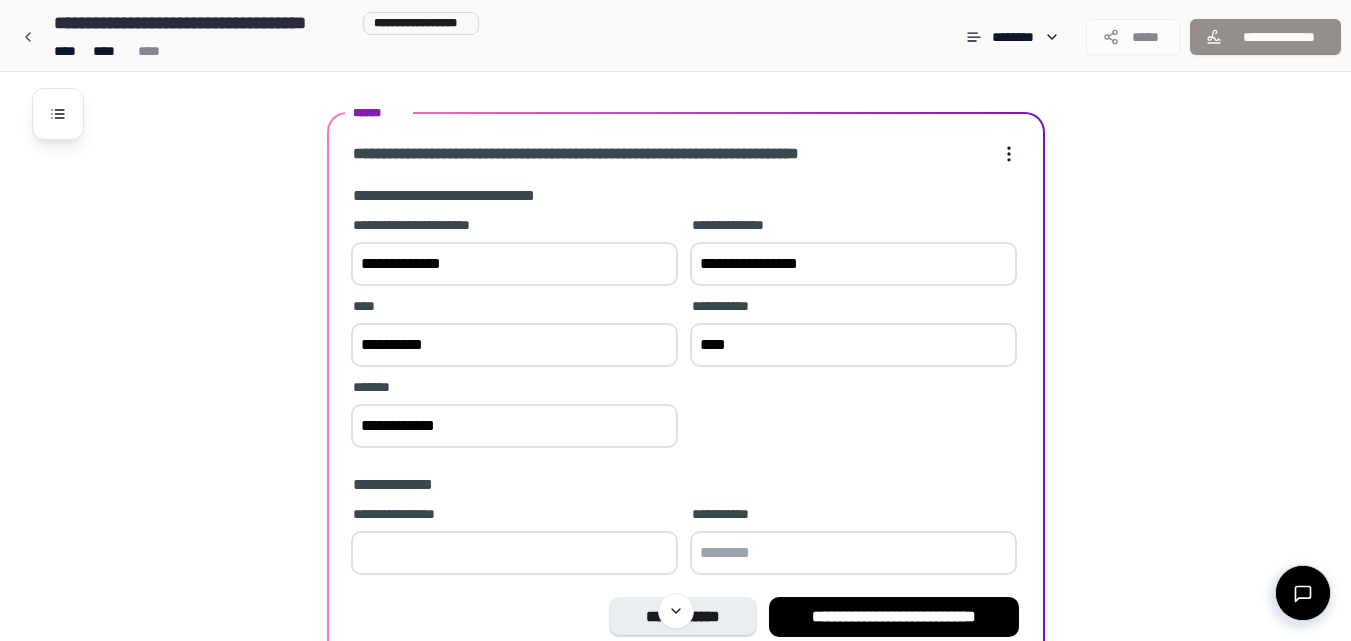 type on "**********" 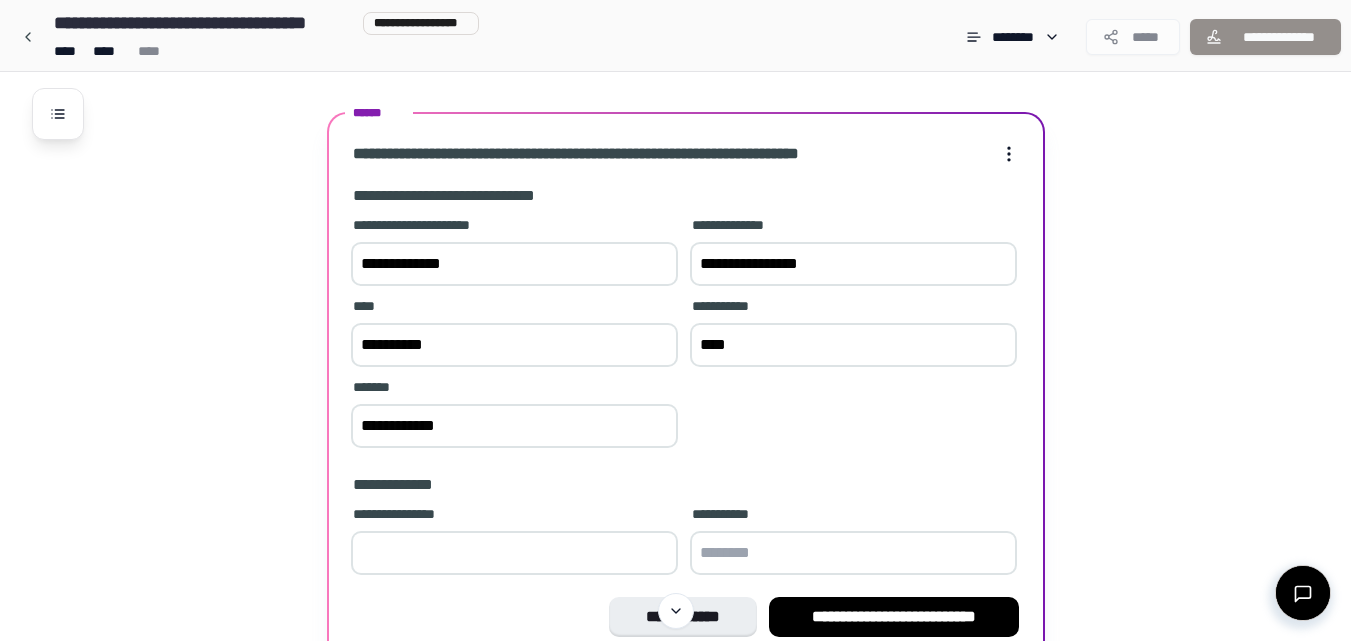 click at bounding box center [514, 553] 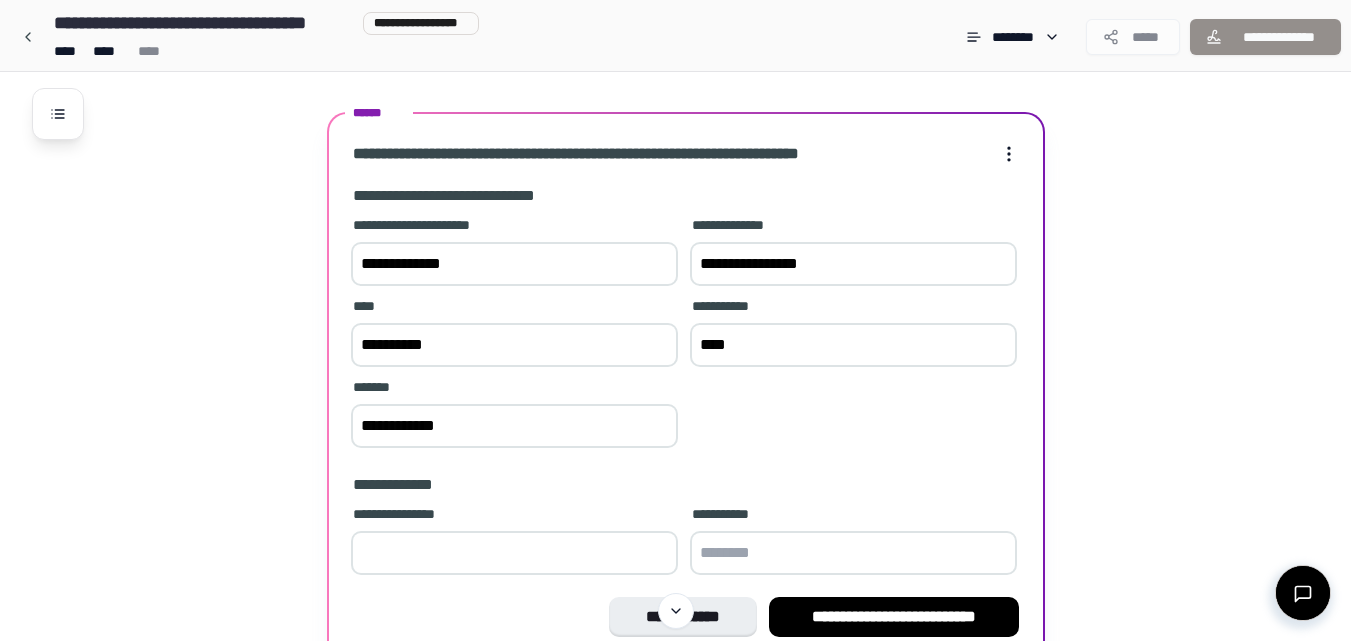 type on "***" 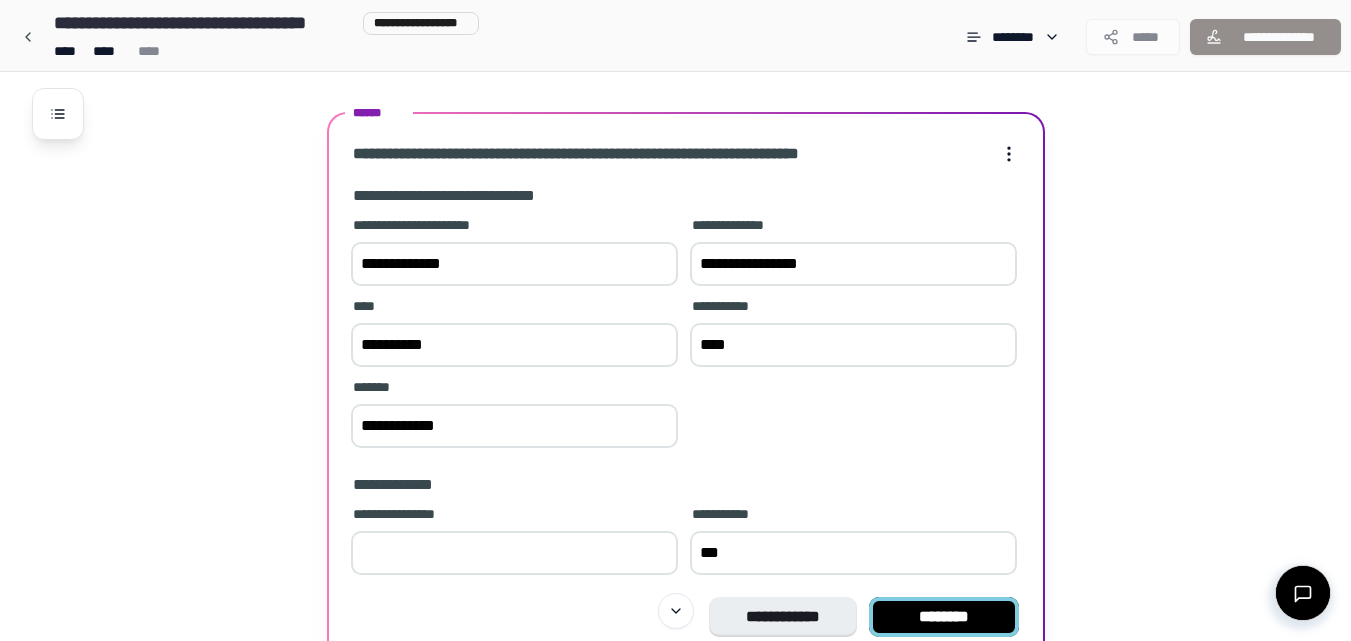 type on "***" 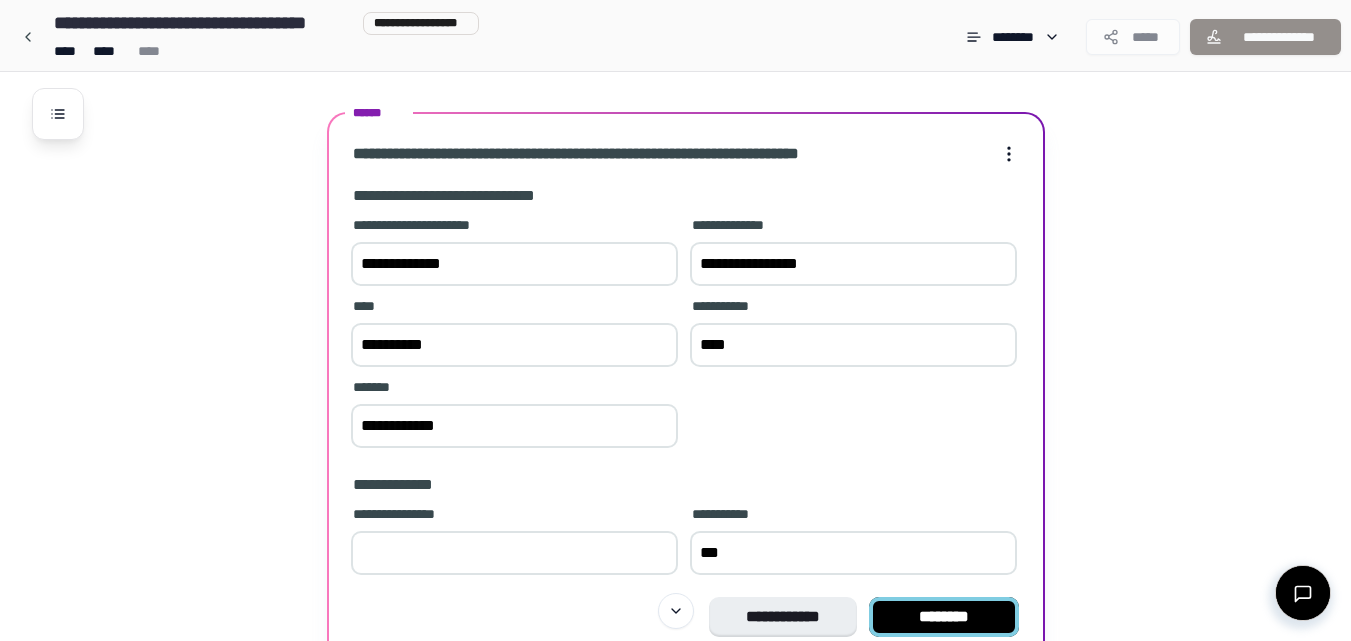click on "********" at bounding box center [944, 617] 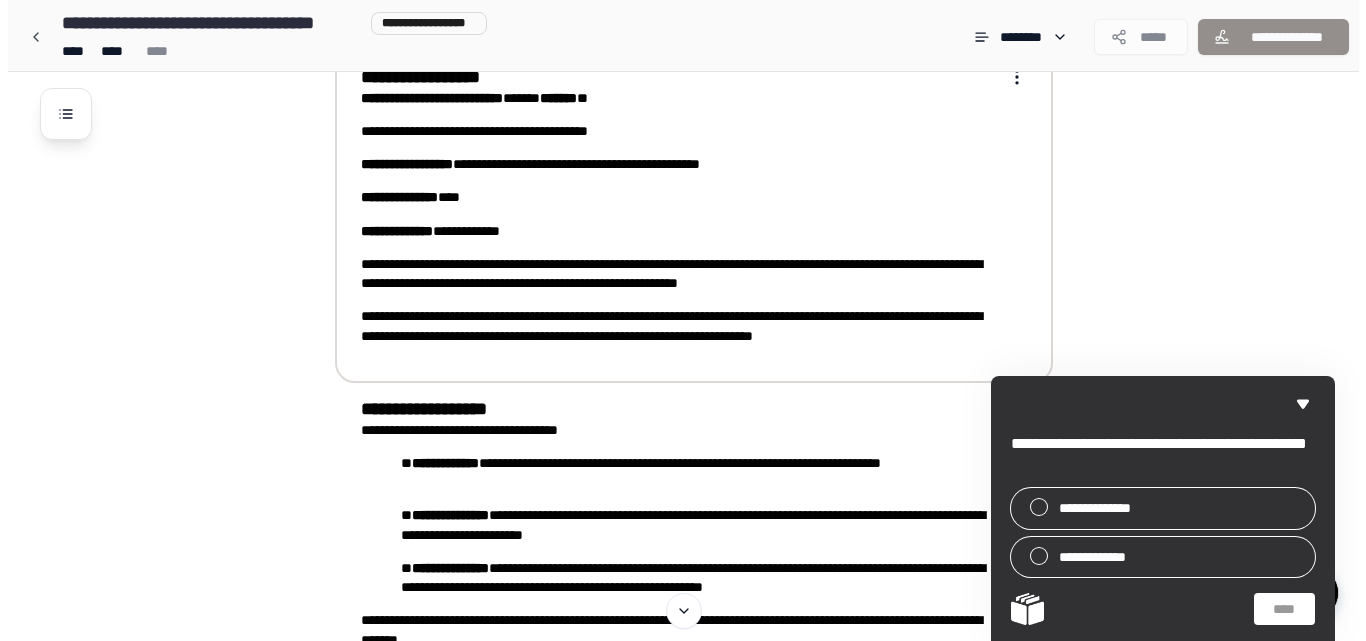 scroll, scrollTop: 41, scrollLeft: 0, axis: vertical 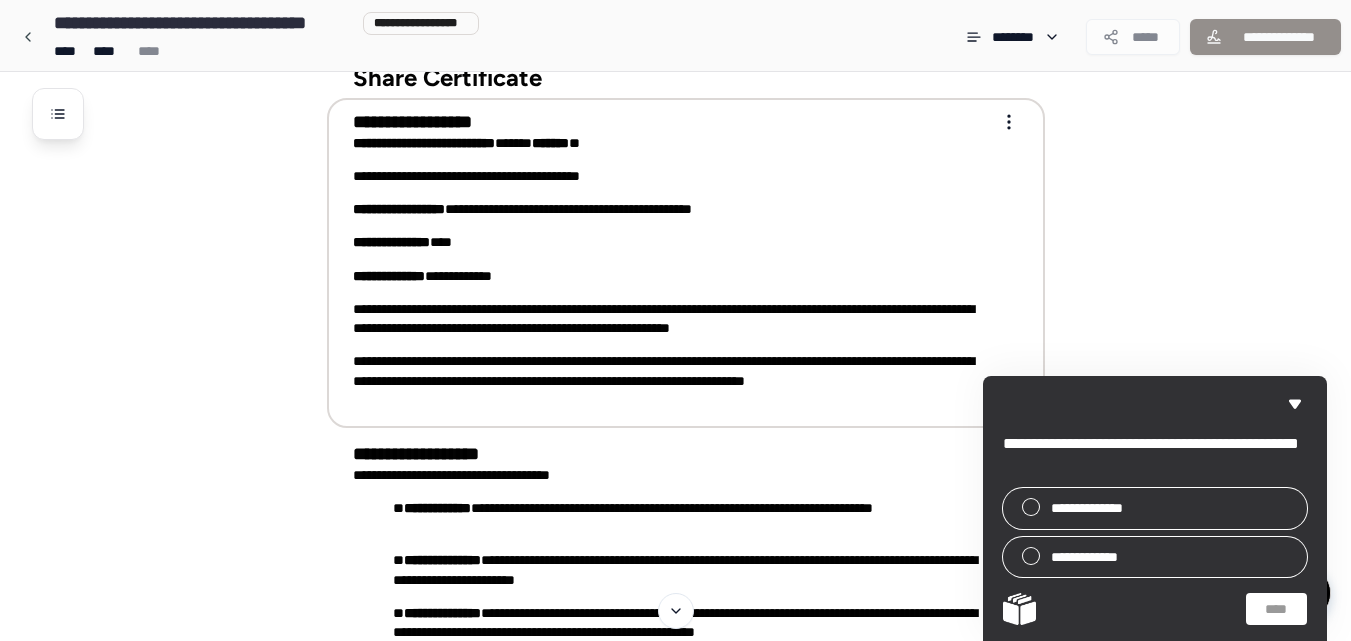 click on "**********" at bounding box center [675, 550] 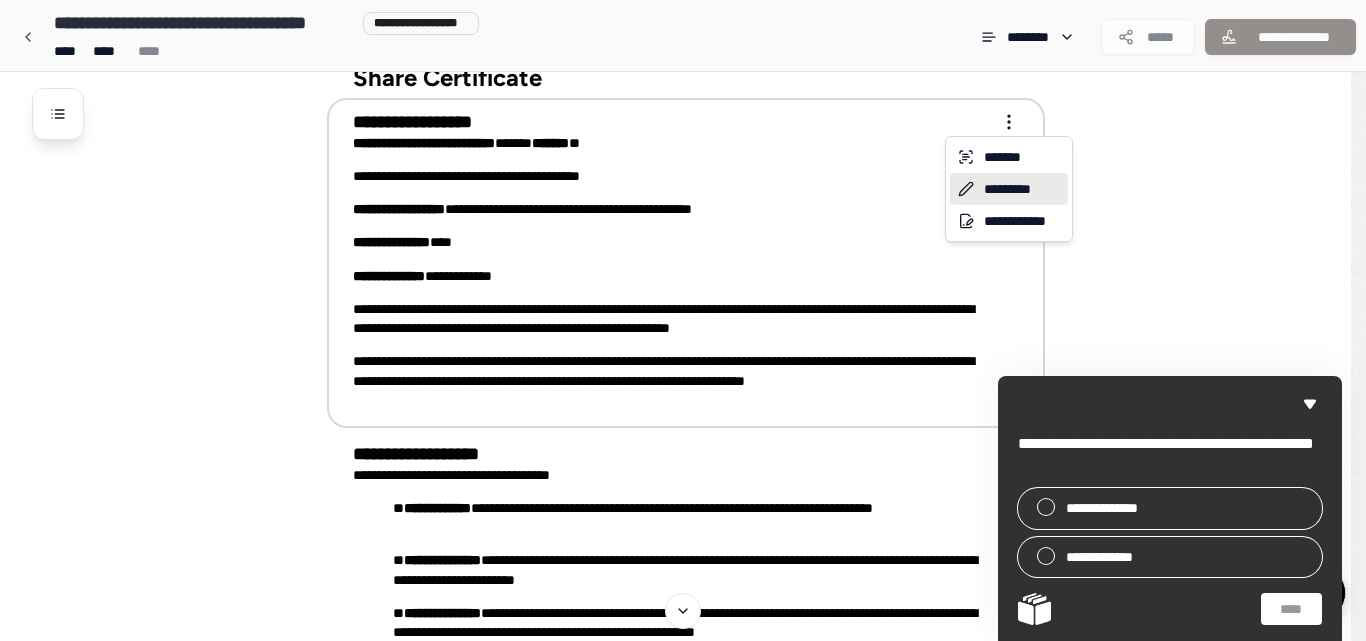 click on "*********" at bounding box center [1009, 189] 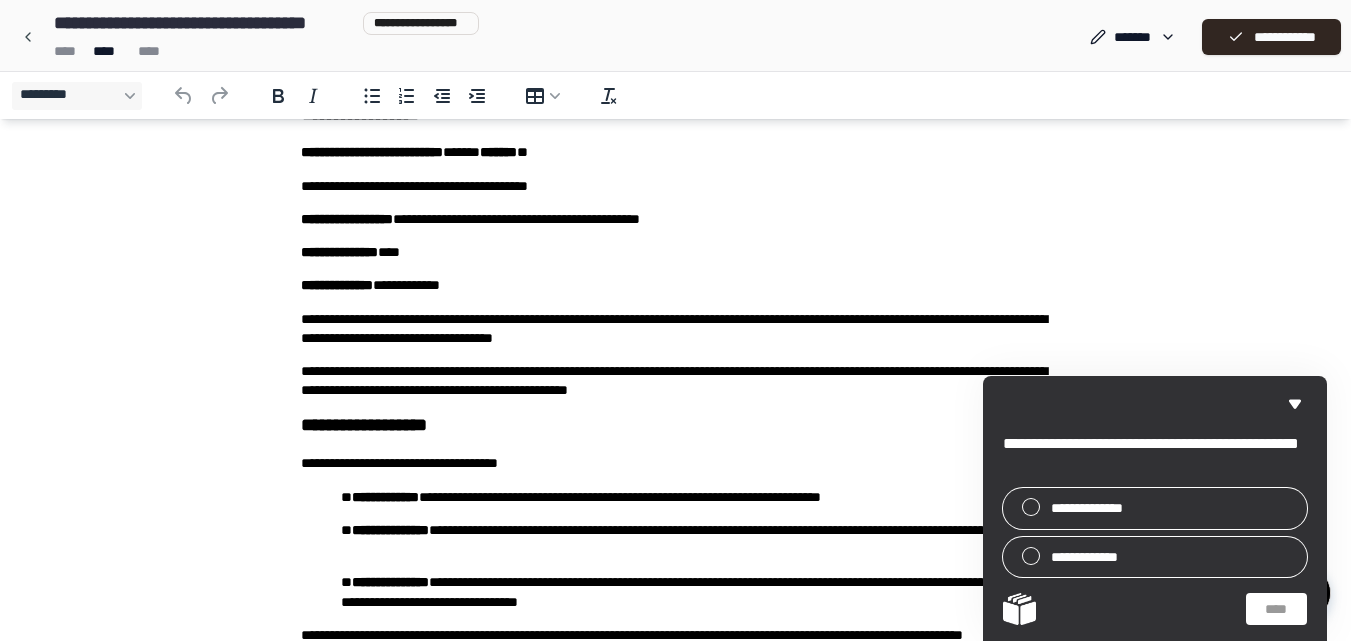 scroll, scrollTop: 211, scrollLeft: 0, axis: vertical 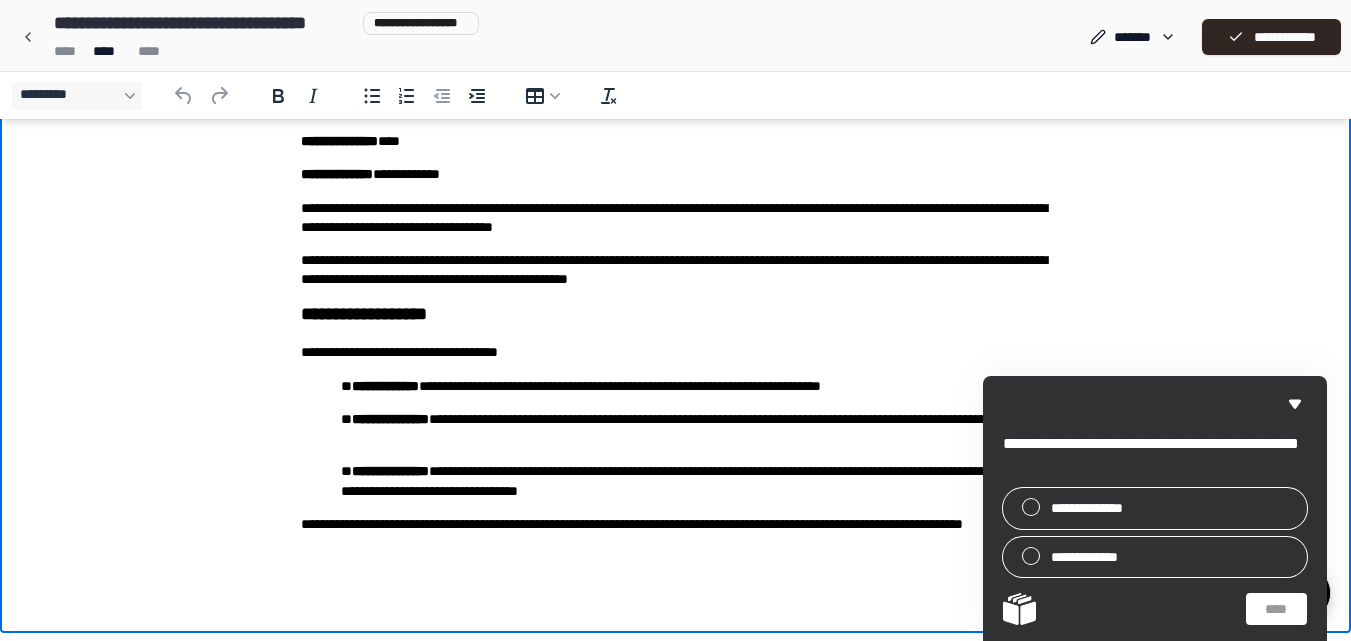 click on "**********" at bounding box center [676, 218] 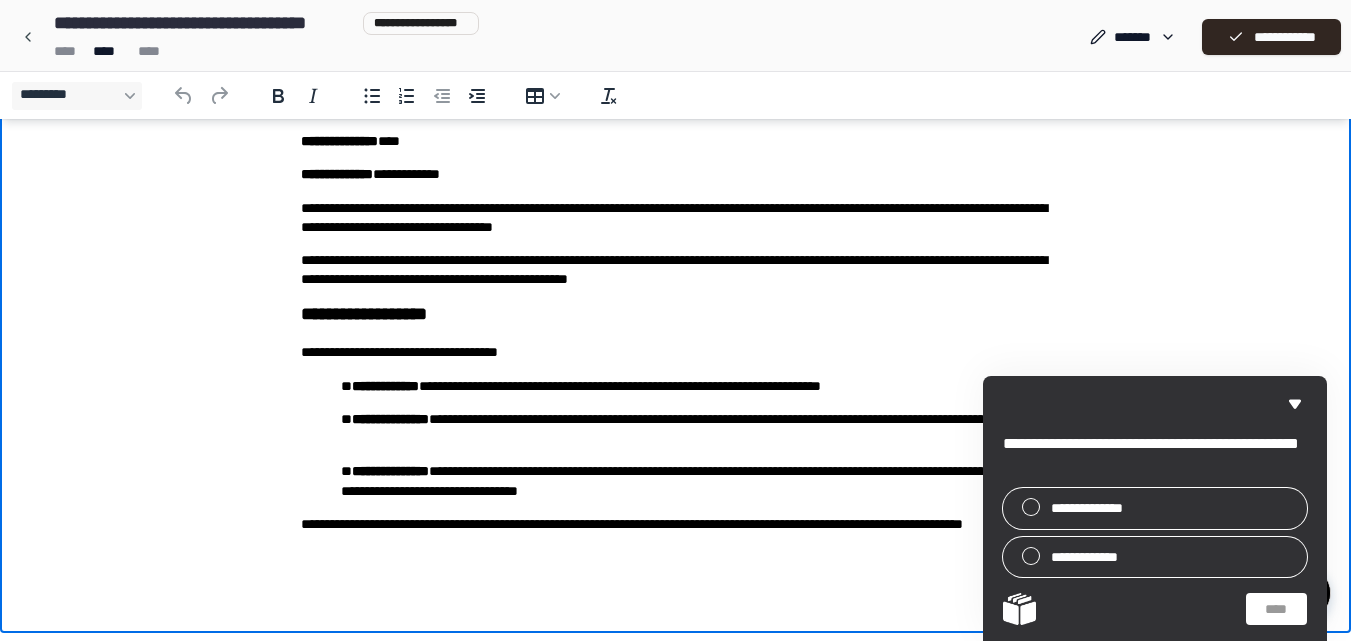 click on "**********" at bounding box center [676, 218] 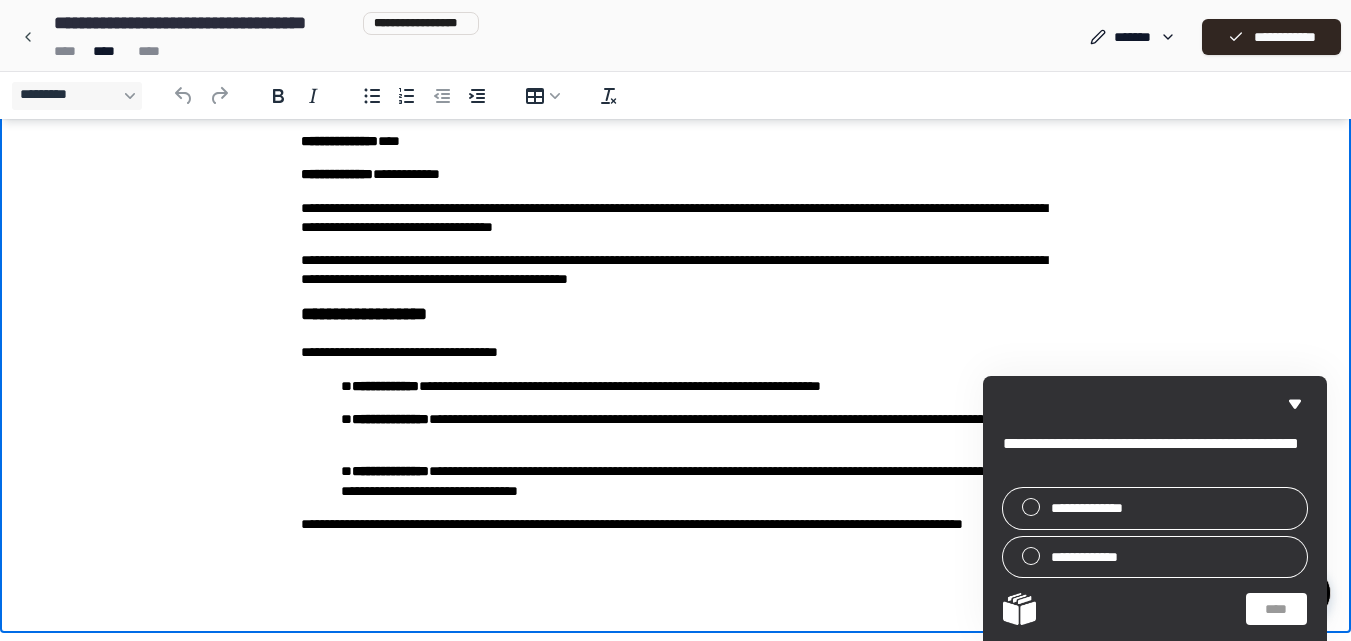 type 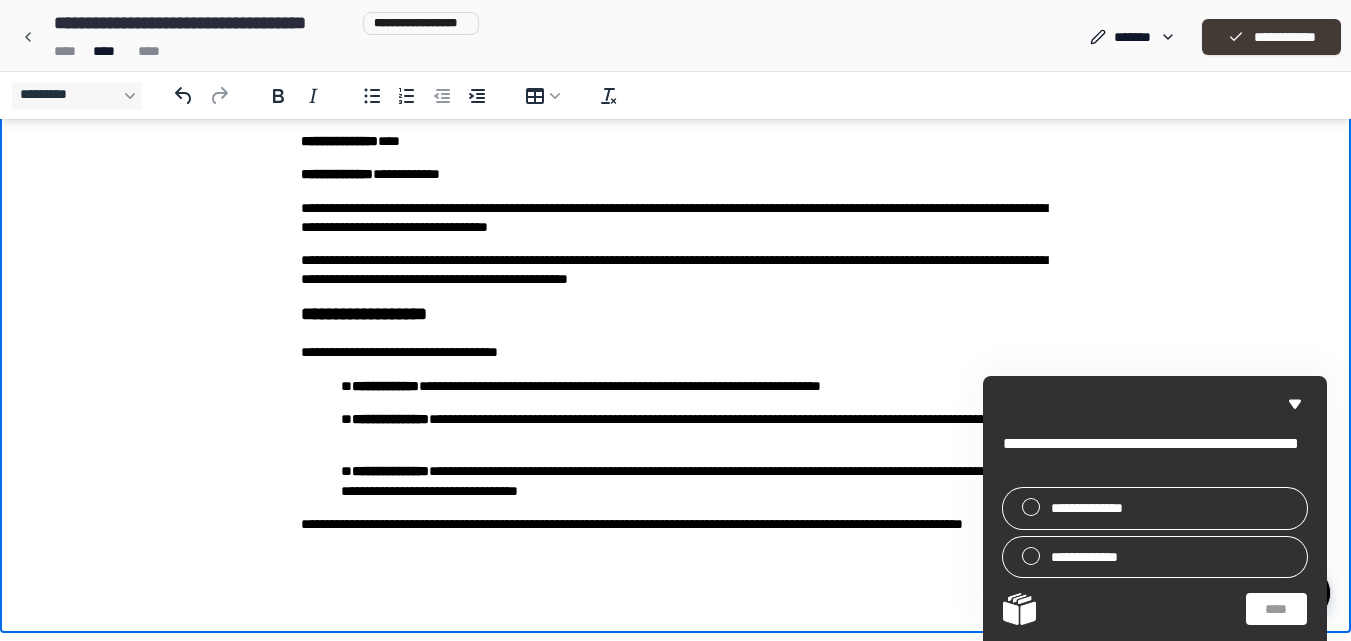 click on "**********" at bounding box center (1271, 37) 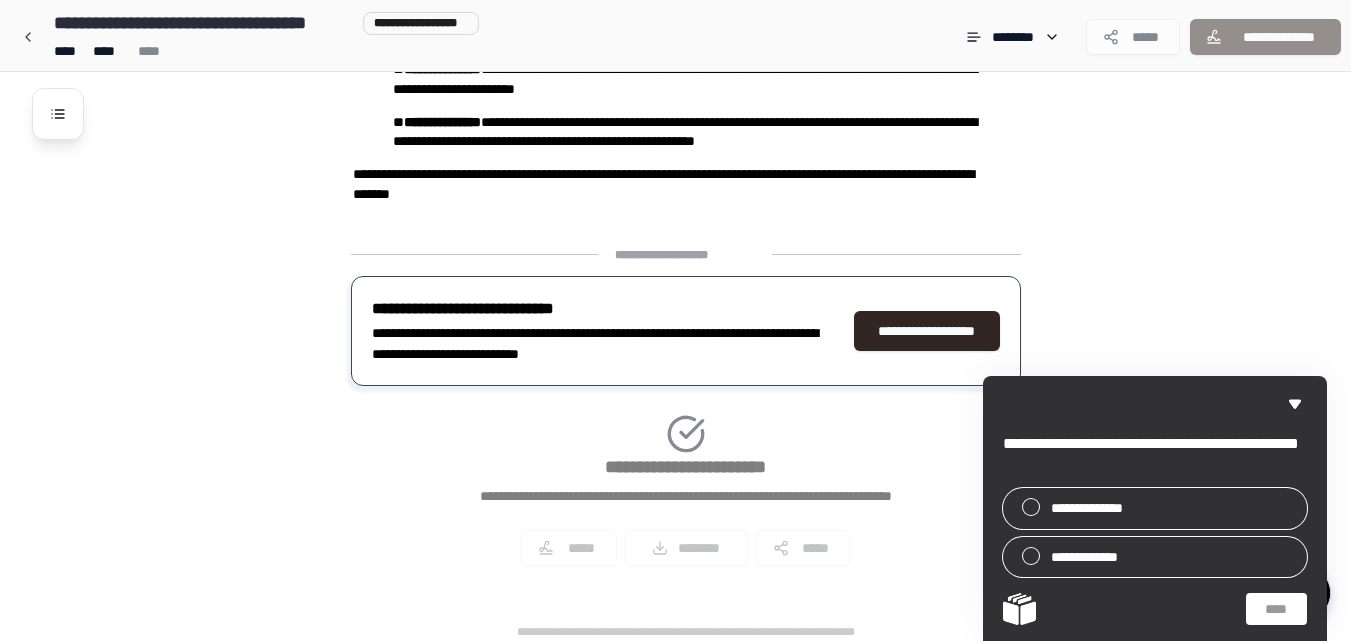 scroll, scrollTop: 541, scrollLeft: 0, axis: vertical 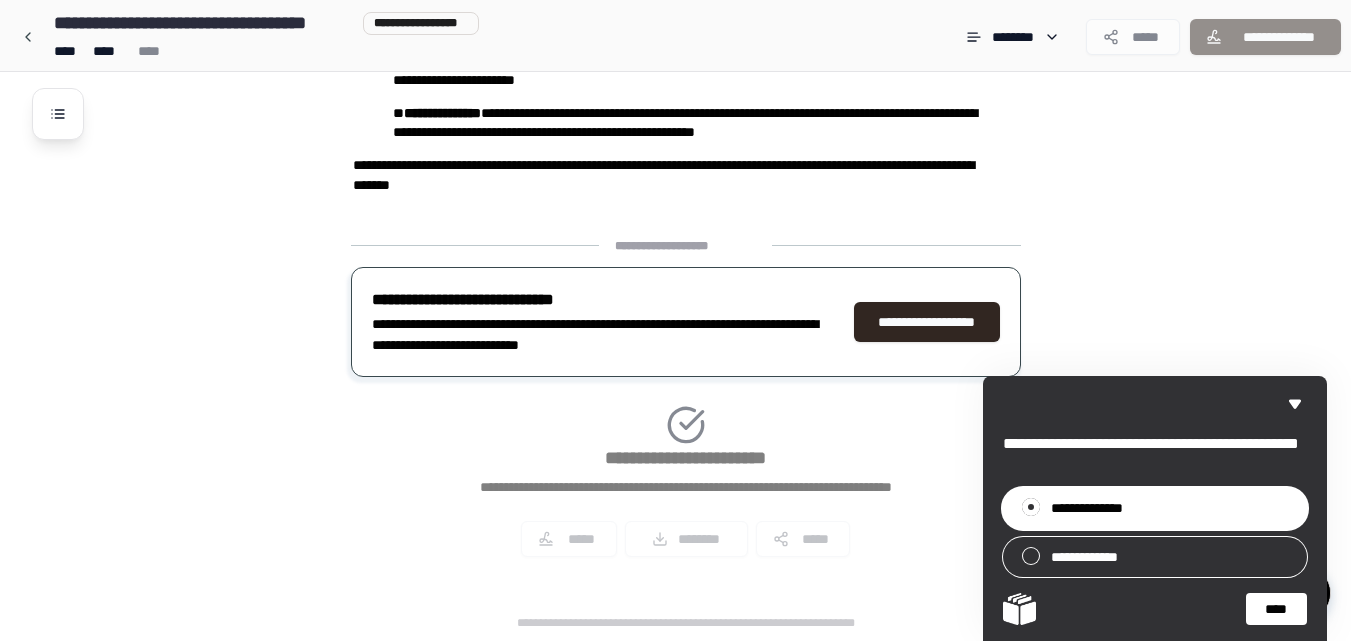 click on "****" at bounding box center [1276, 609] 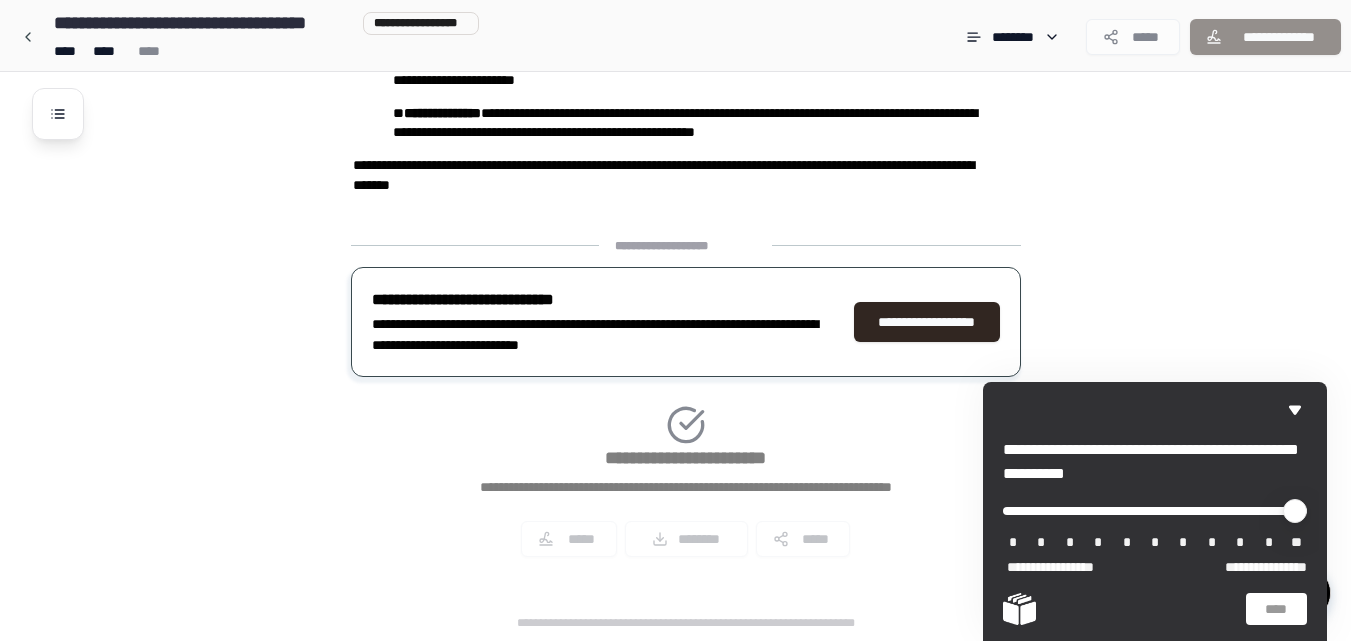 click on "*" at bounding box center [1240, 543] 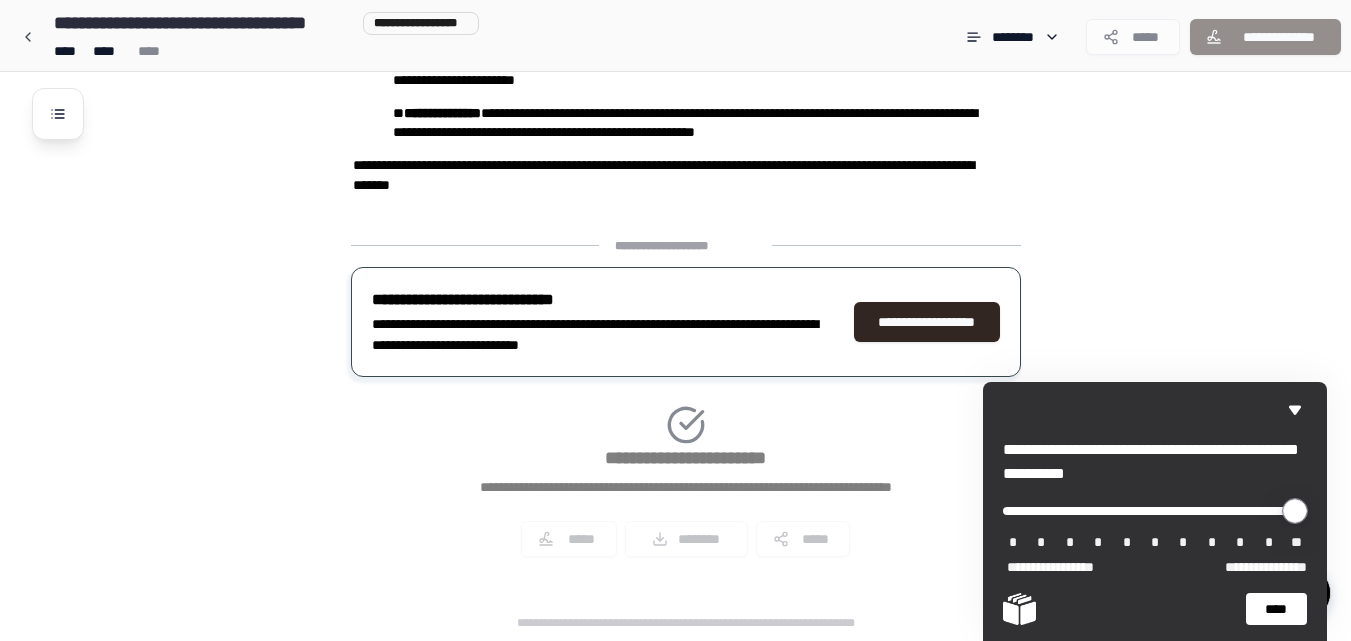 drag, startPoint x: 1014, startPoint y: 504, endPoint x: 1231, endPoint y: 513, distance: 217.18655 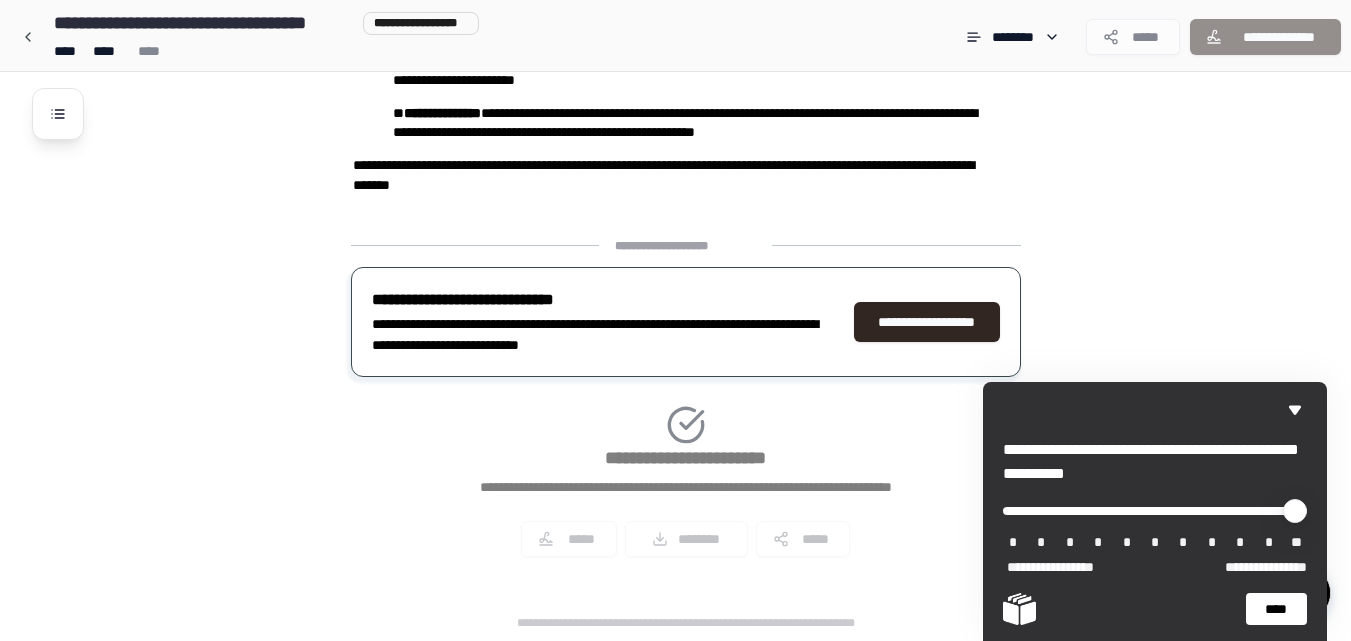 click on "****" at bounding box center (1276, 609) 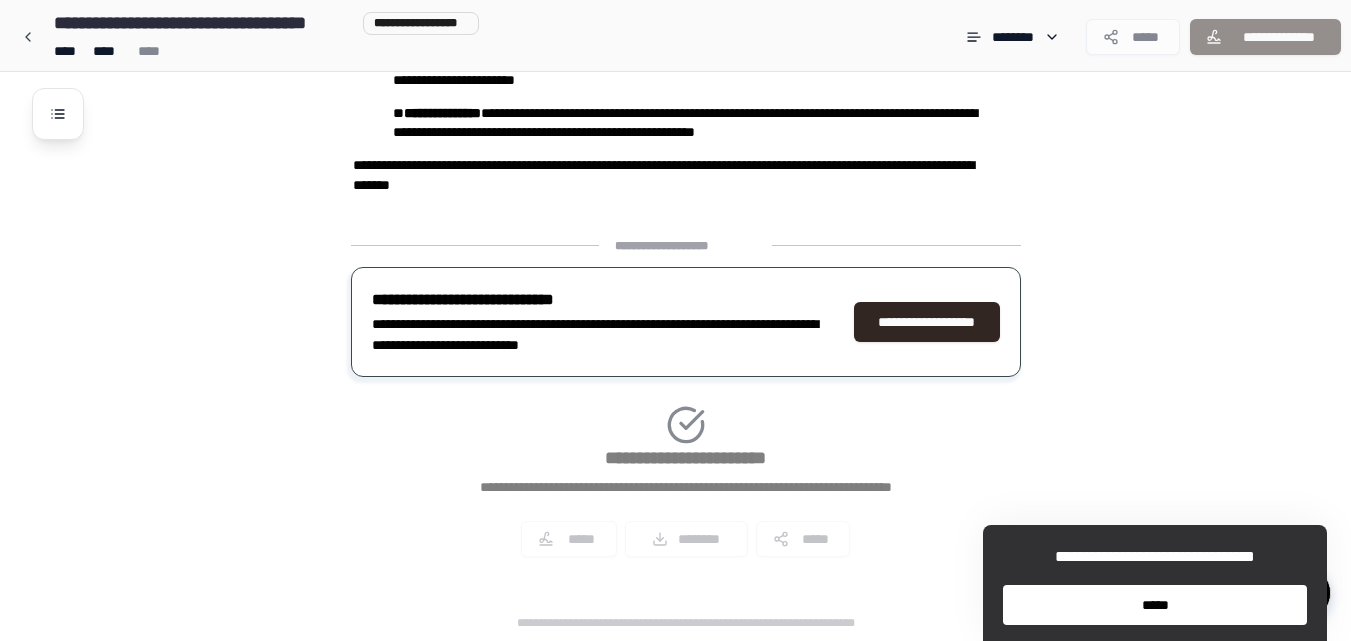 click on "*****" at bounding box center (1155, 605) 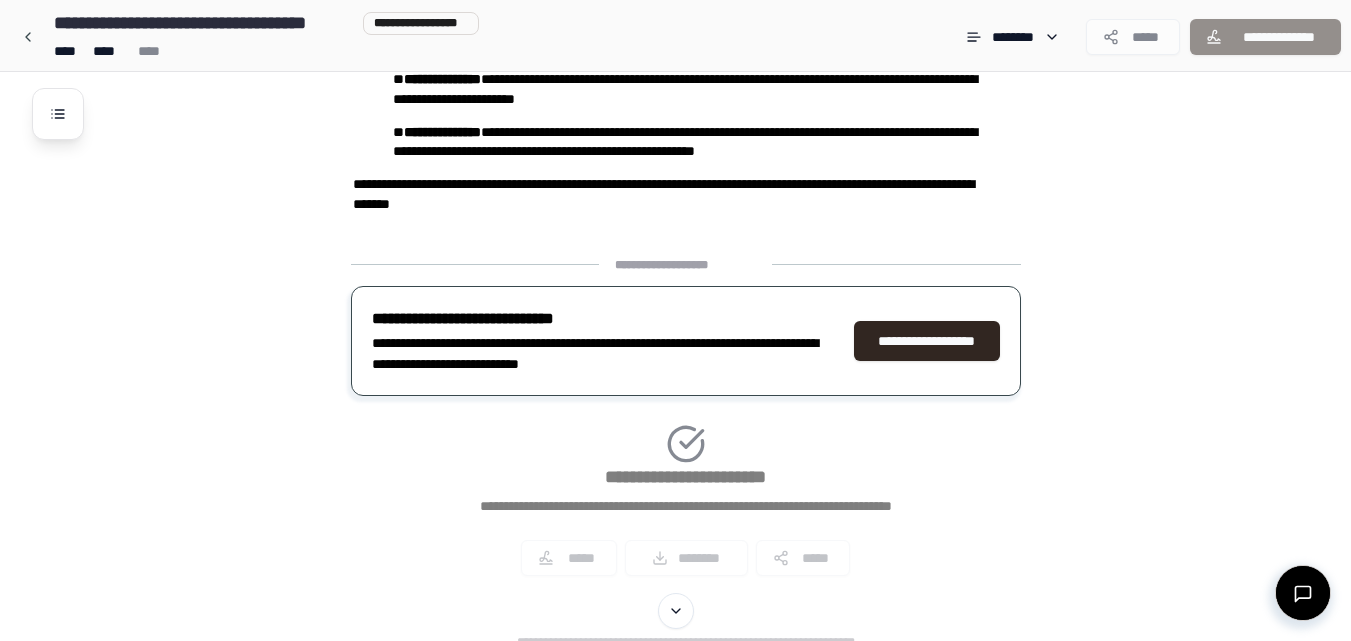 scroll, scrollTop: 541, scrollLeft: 0, axis: vertical 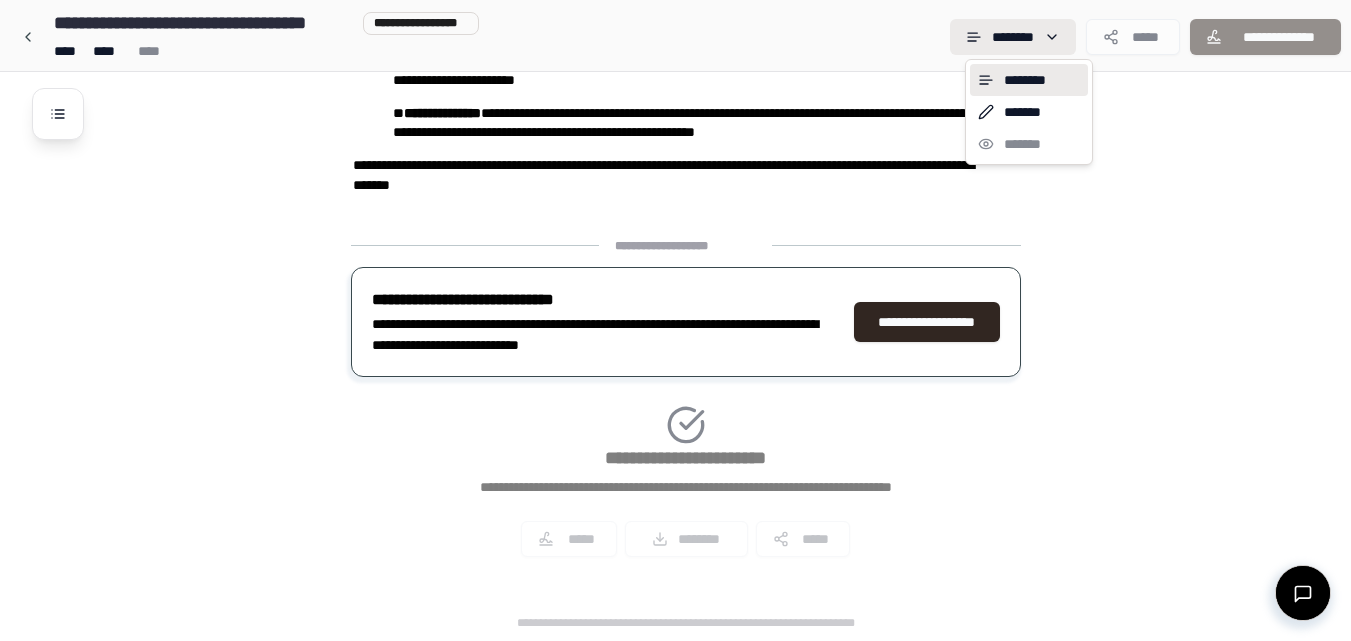 click on "**********" at bounding box center (675, 50) 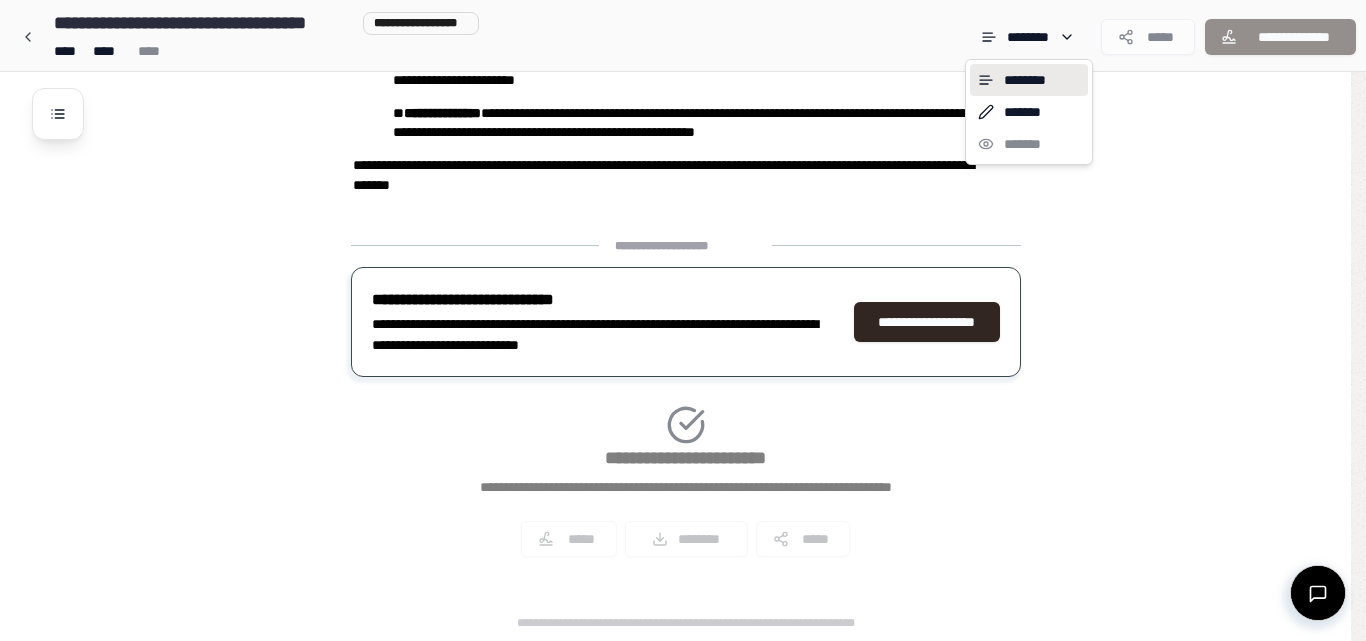 click on "**********" at bounding box center (683, 50) 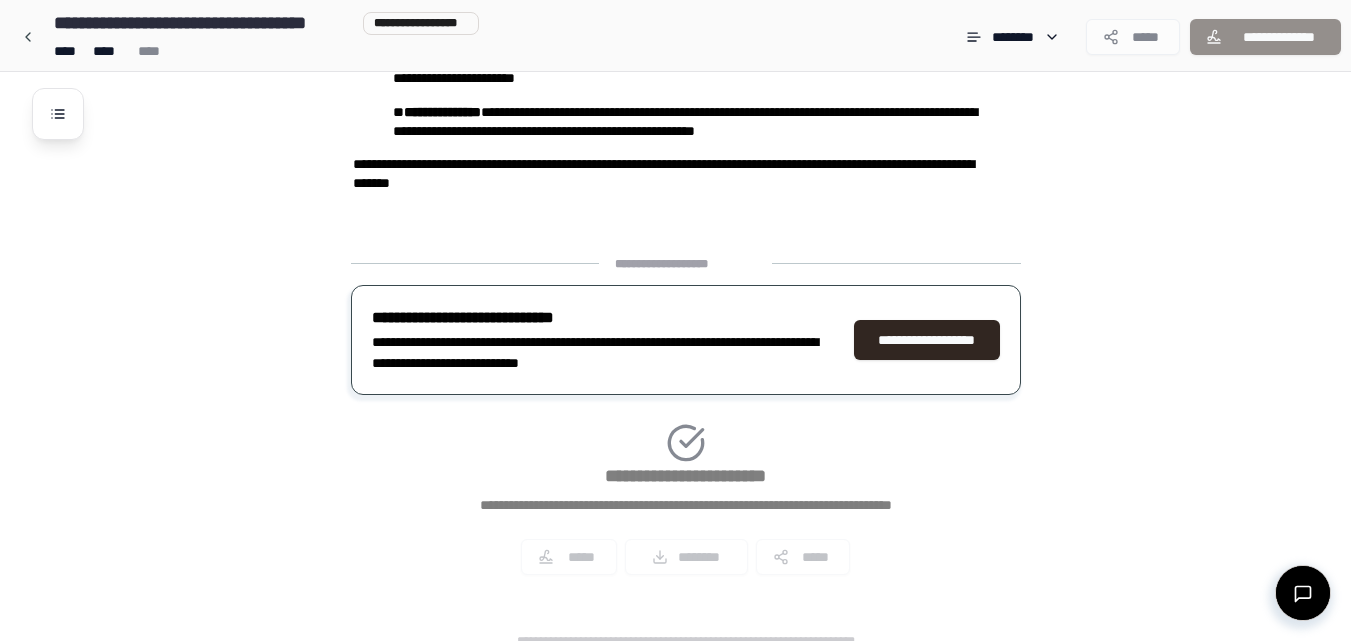 scroll, scrollTop: 541, scrollLeft: 0, axis: vertical 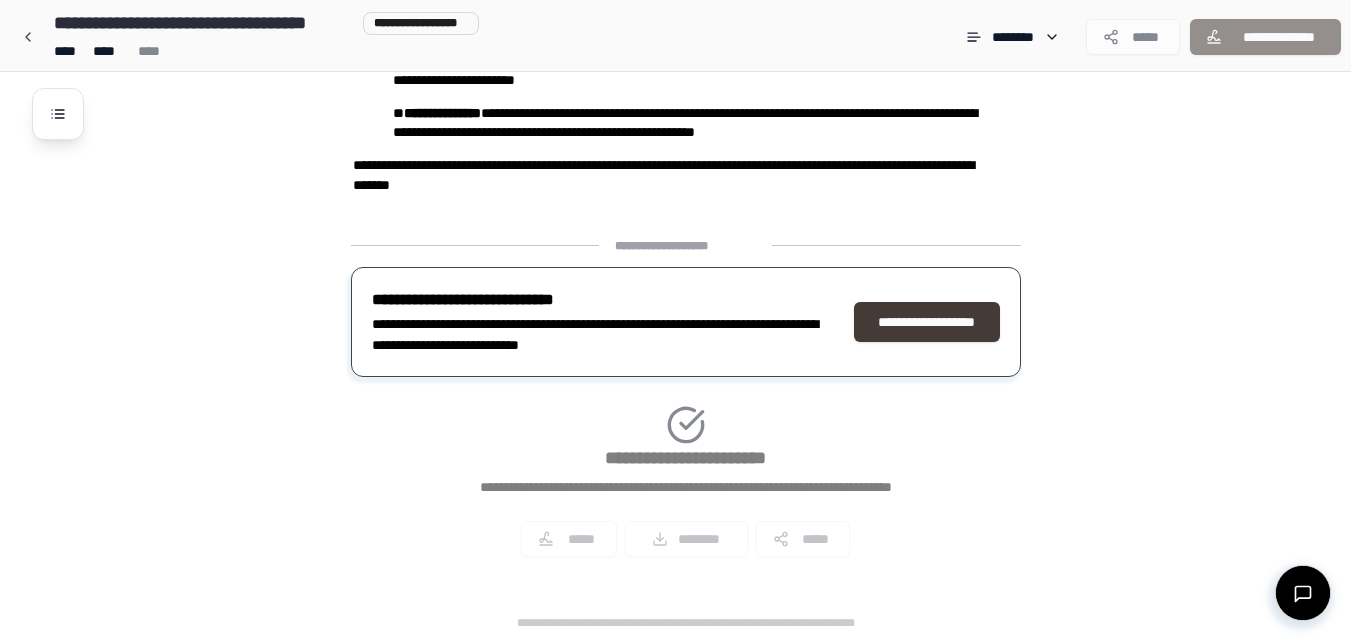 click on "**********" at bounding box center (927, 322) 